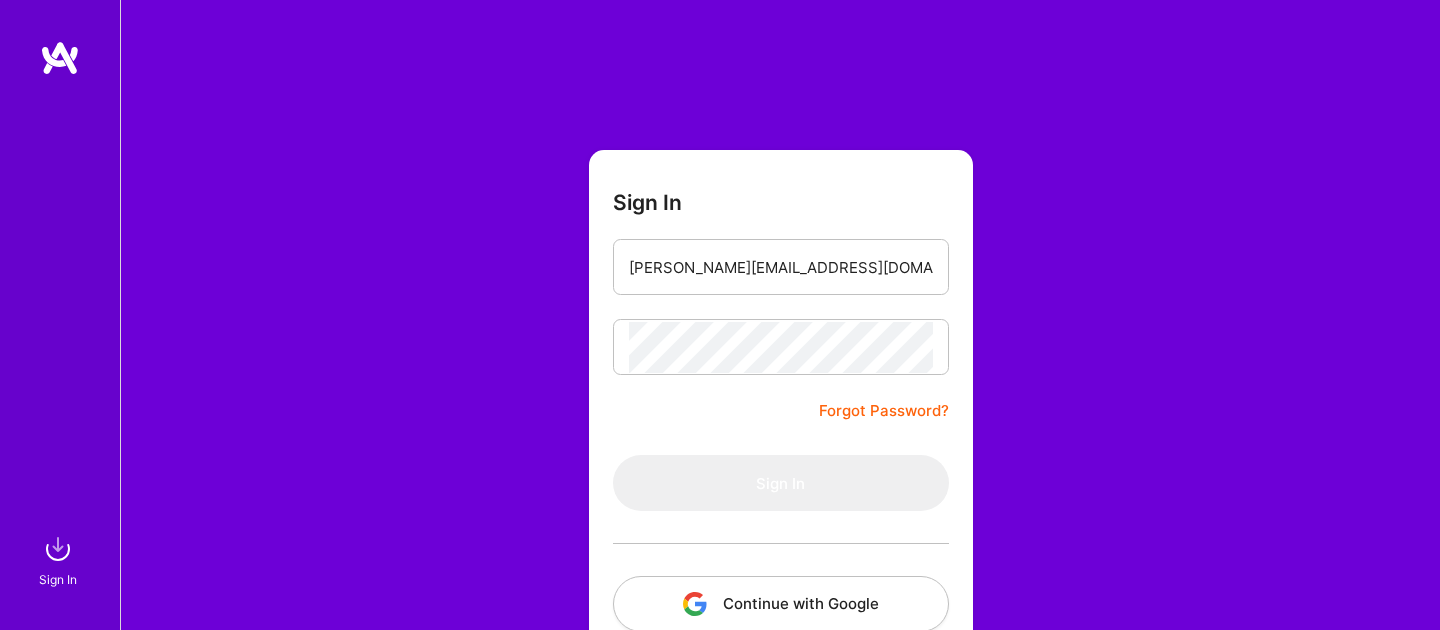 scroll, scrollTop: 0, scrollLeft: 0, axis: both 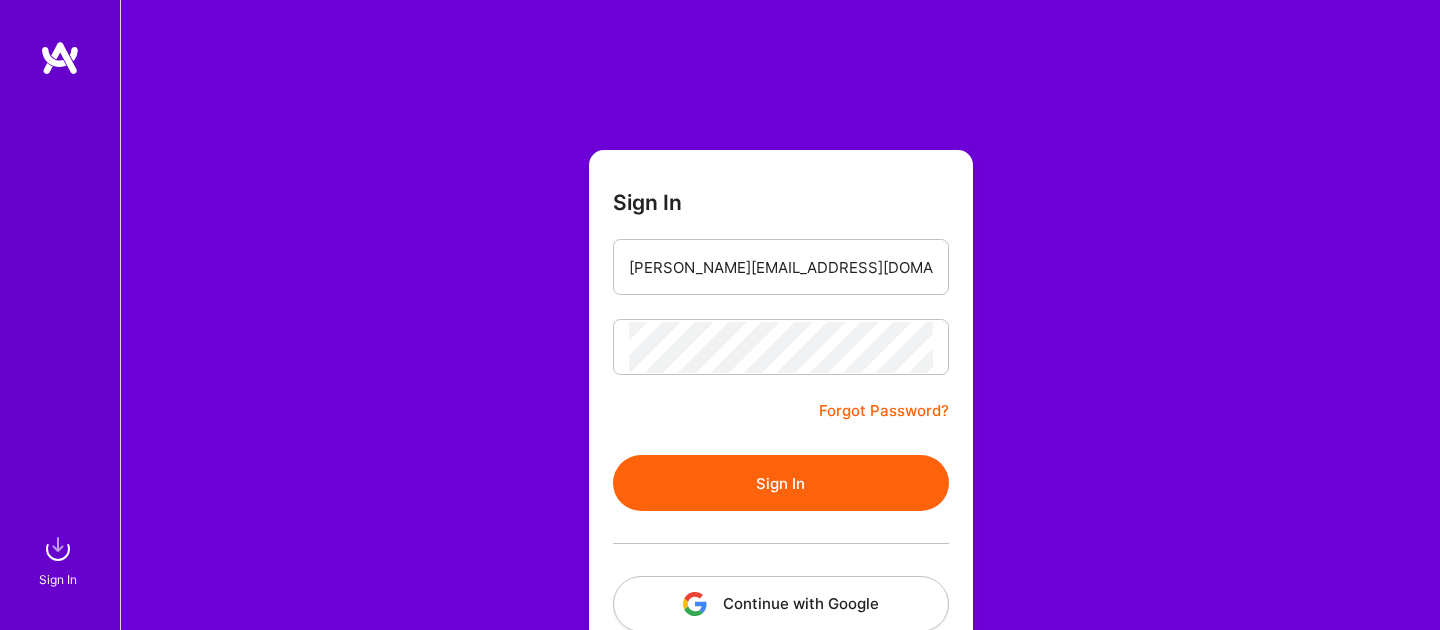 click on "Sign In" at bounding box center [781, 483] 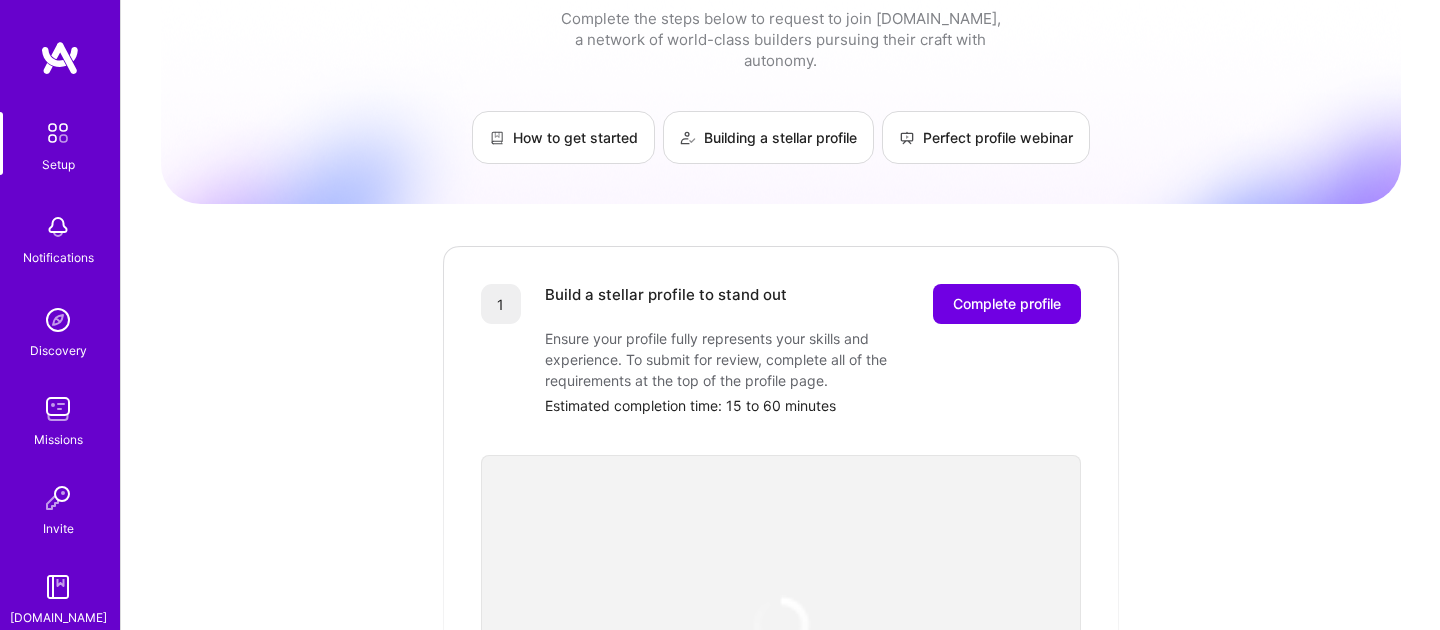 scroll, scrollTop: 65, scrollLeft: 0, axis: vertical 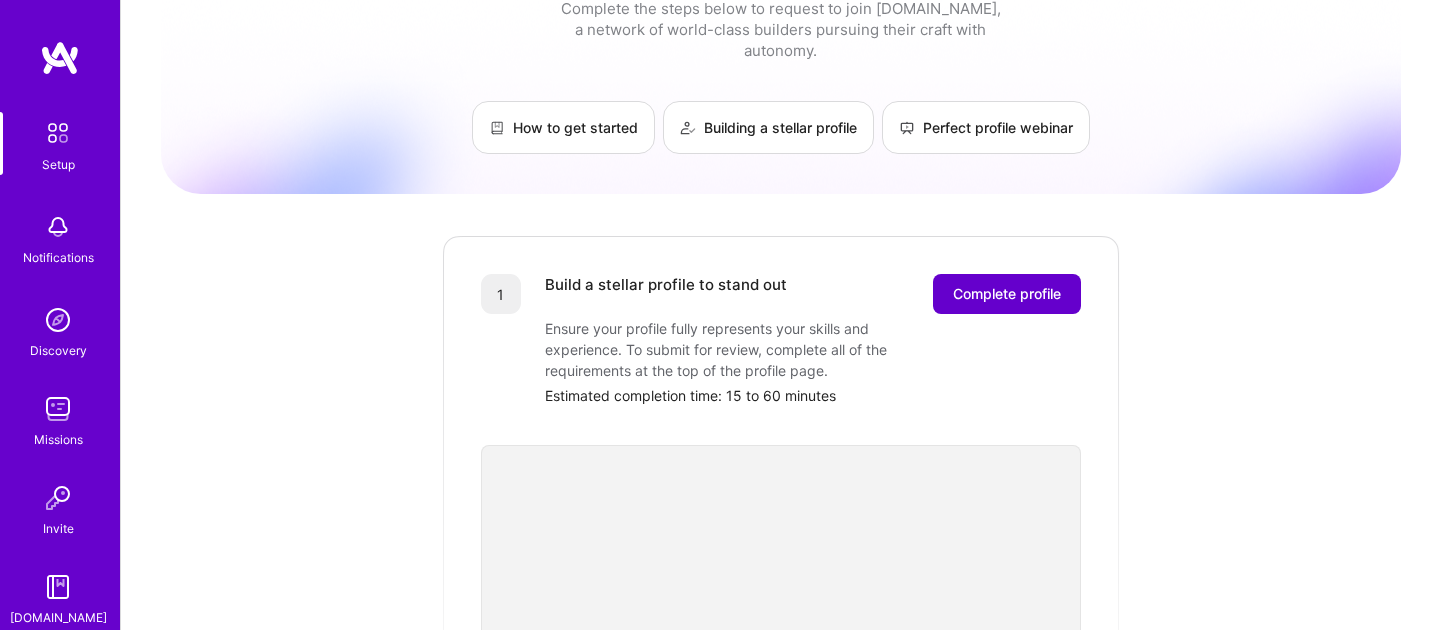 click on "Complete profile" at bounding box center (1007, 294) 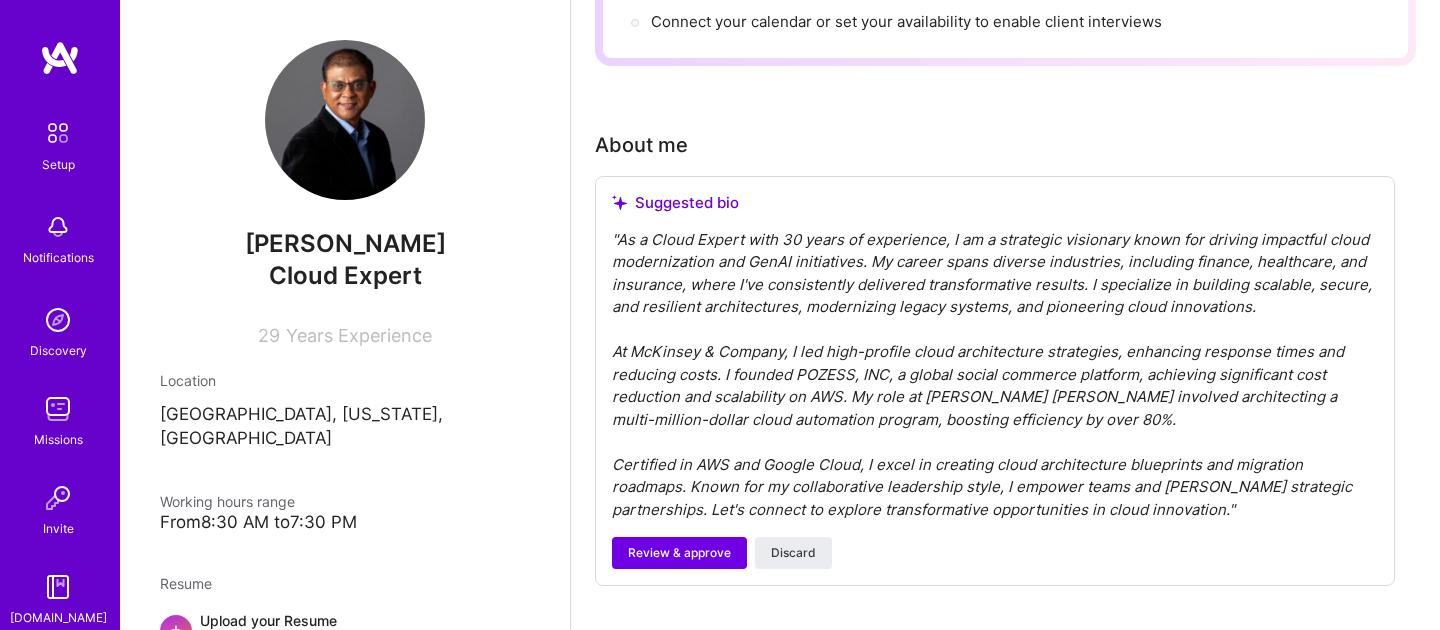 scroll, scrollTop: 446, scrollLeft: 0, axis: vertical 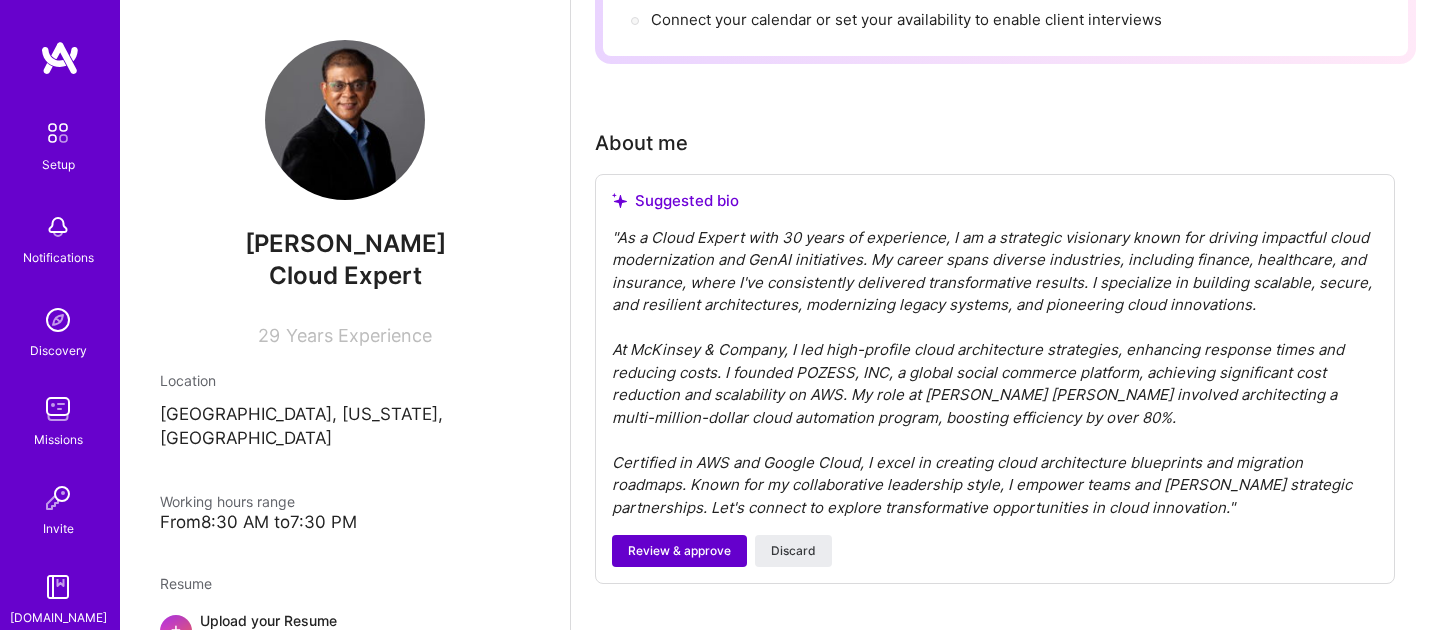 click on "Review & approve" at bounding box center [679, 551] 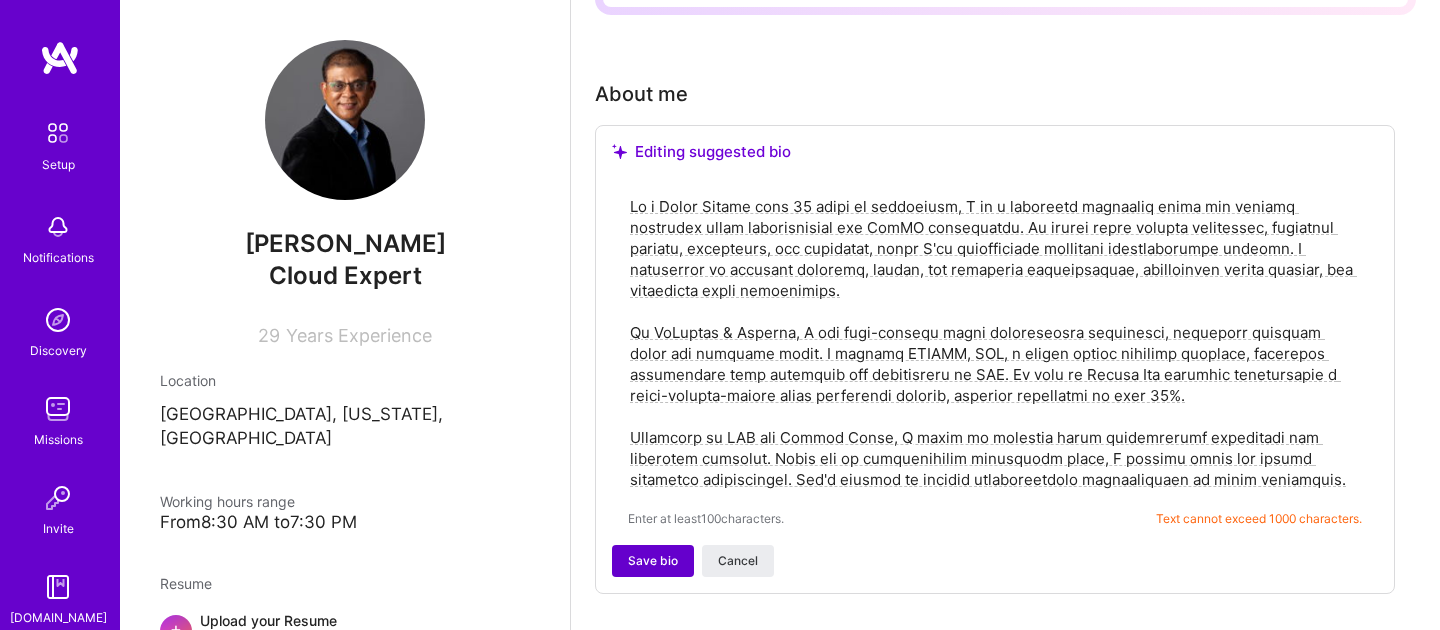 scroll, scrollTop: 507, scrollLeft: 0, axis: vertical 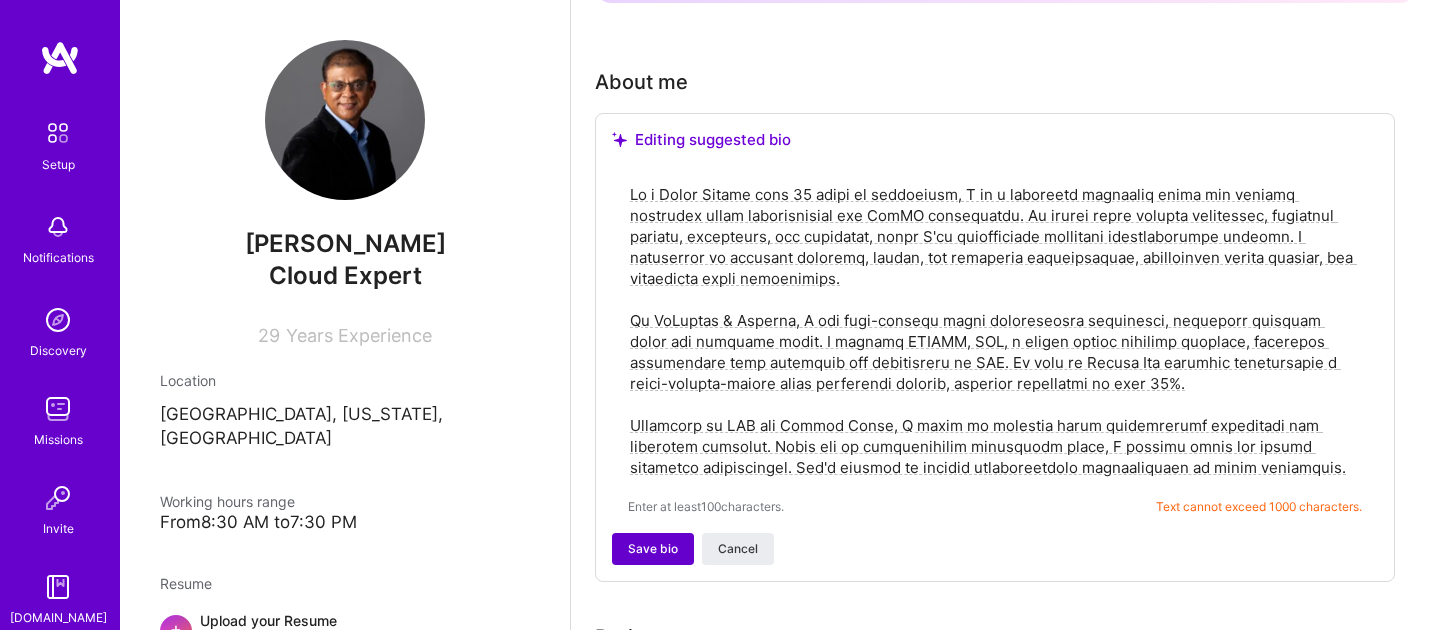 click on "Save bio" at bounding box center (653, 549) 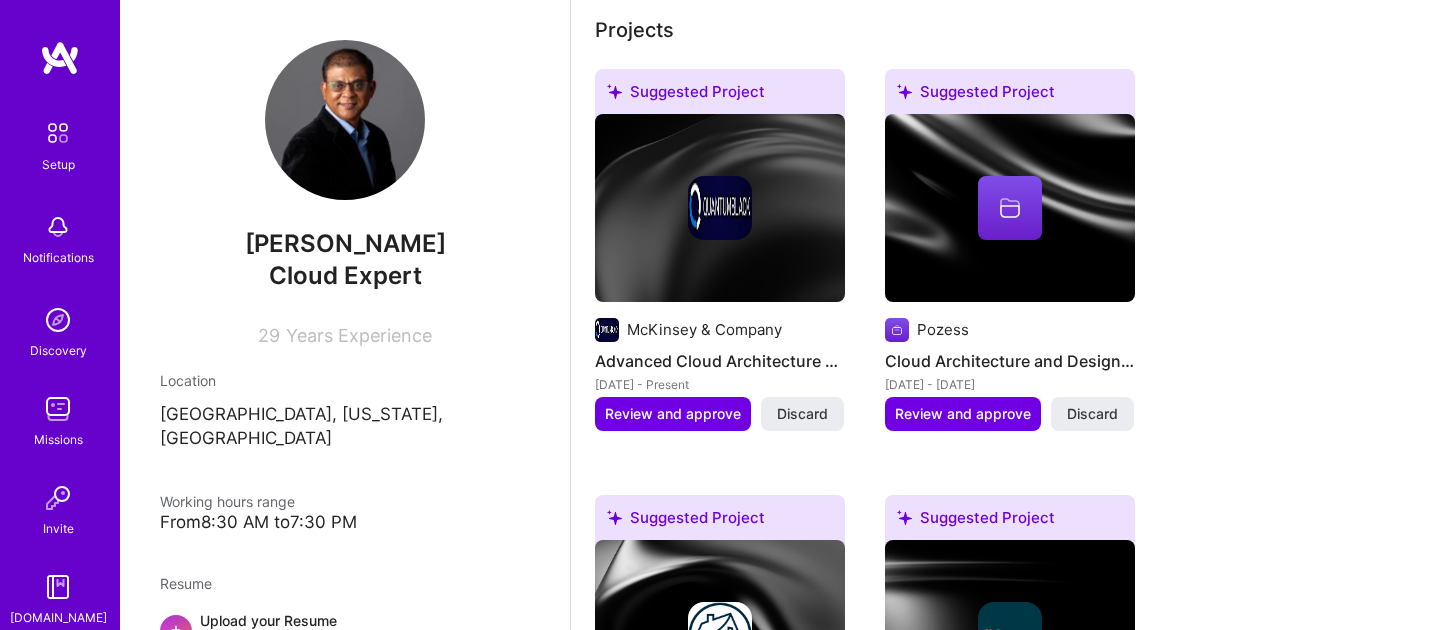 scroll, scrollTop: 914, scrollLeft: 0, axis: vertical 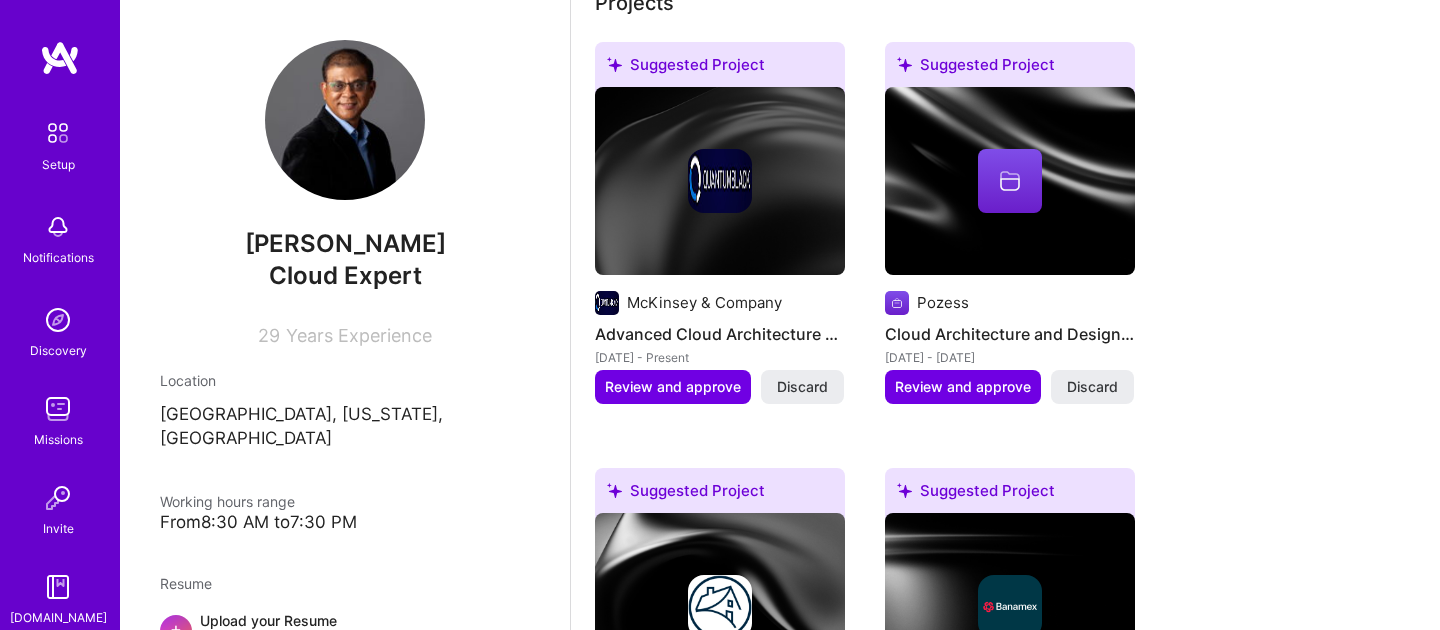 click at bounding box center [720, 181] 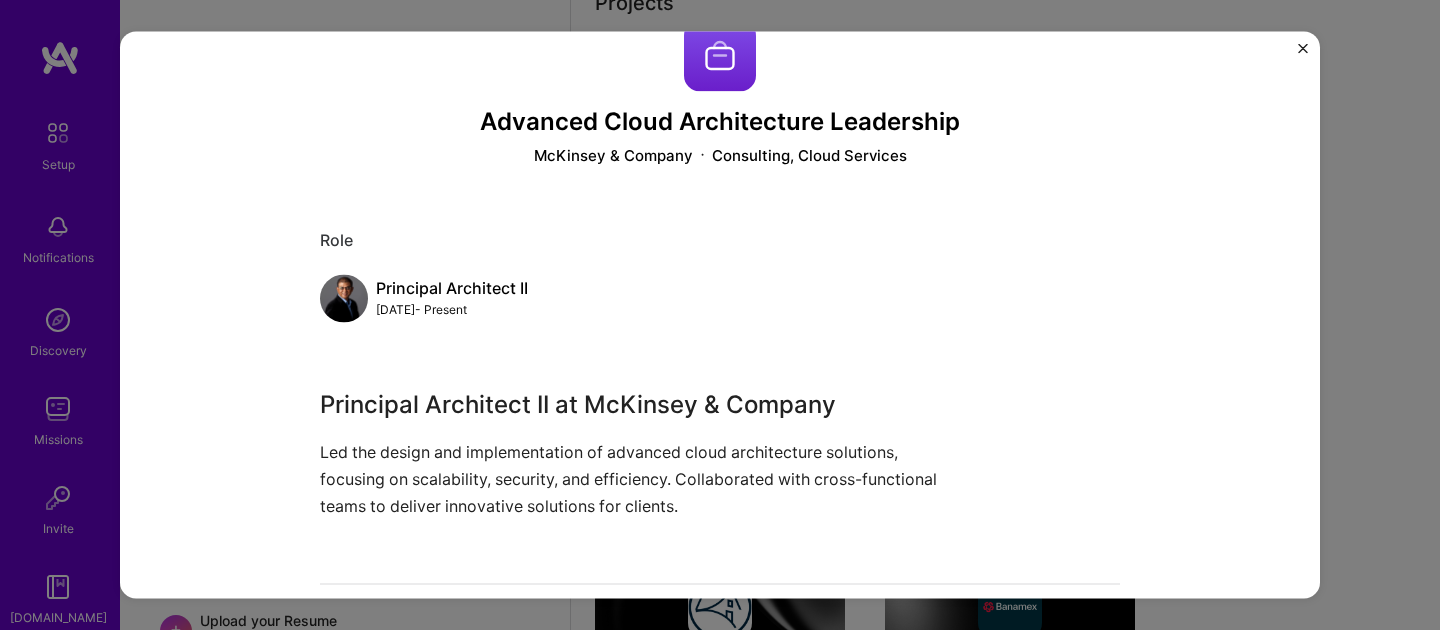 scroll, scrollTop: 51, scrollLeft: 0, axis: vertical 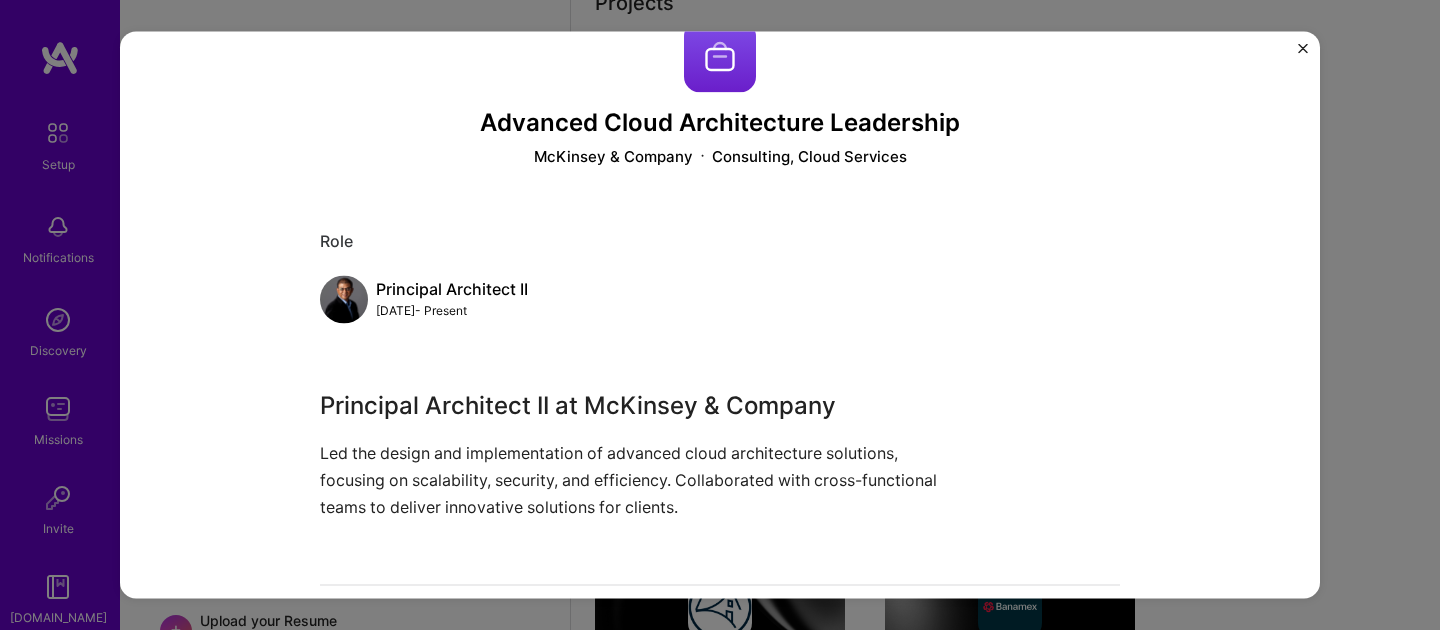 click on "Advanced Cloud Architecture Leadership McKinsey & Company Consulting, Cloud Services Role Principal Architect II Mar, 2023  -   Present Principal Architect II at McKinsey & Company Led the design and implementation of advanced cloud architecture solutions, focusing on scalability, security, and efficiency. Collaborated with cross-functional teams to deliver innovative solutions for clients. Other projects from this builder" at bounding box center [720, 315] 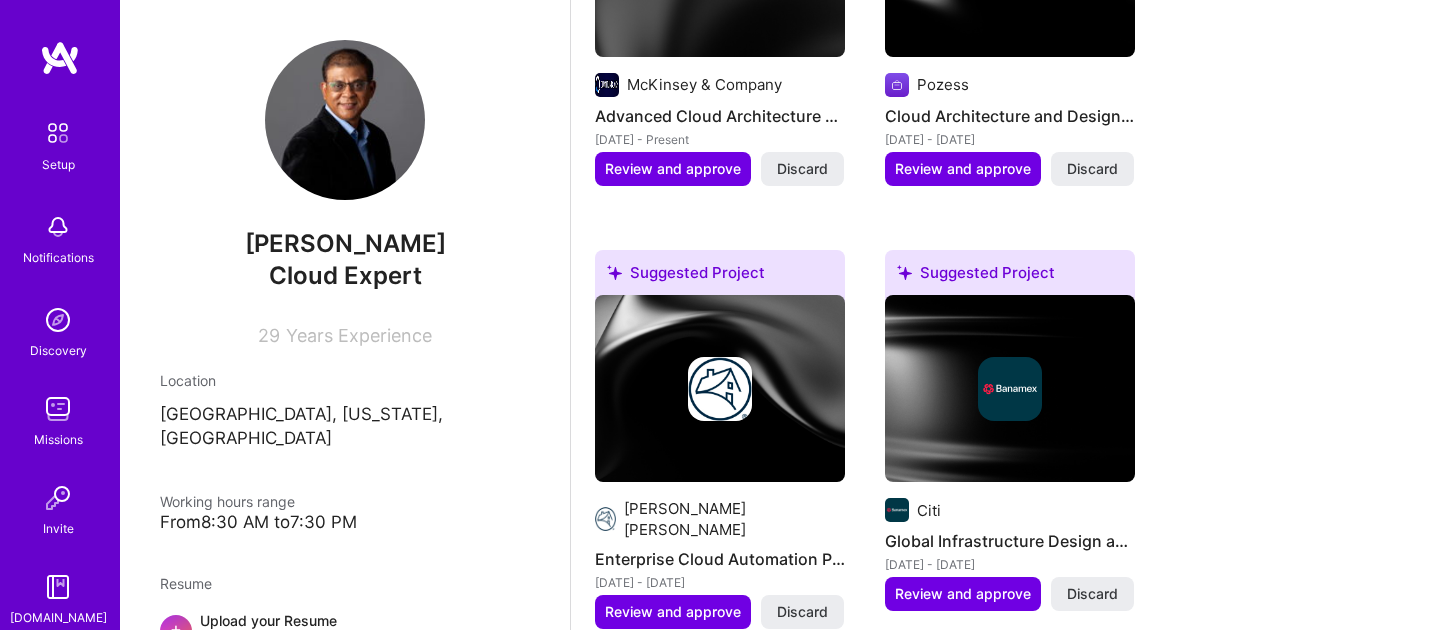 scroll, scrollTop: 799, scrollLeft: 0, axis: vertical 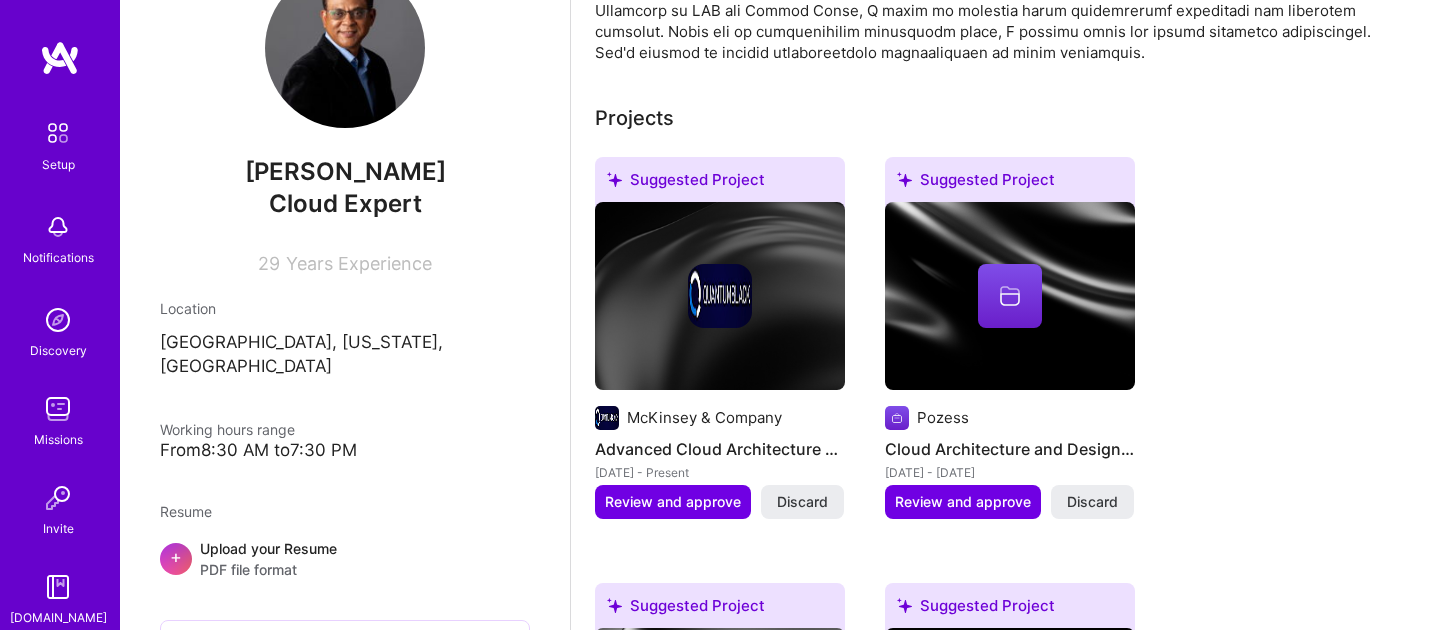 click on "PDF file format" at bounding box center (268, 569) 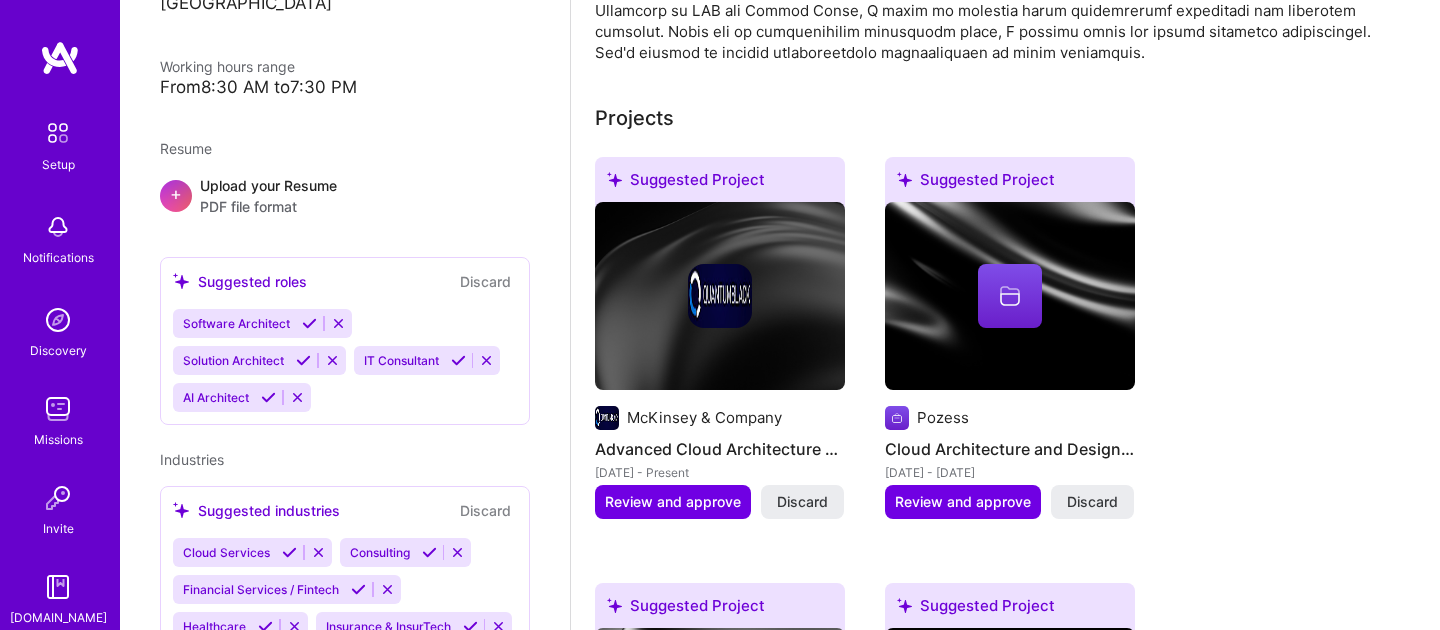 scroll, scrollTop: 437, scrollLeft: 0, axis: vertical 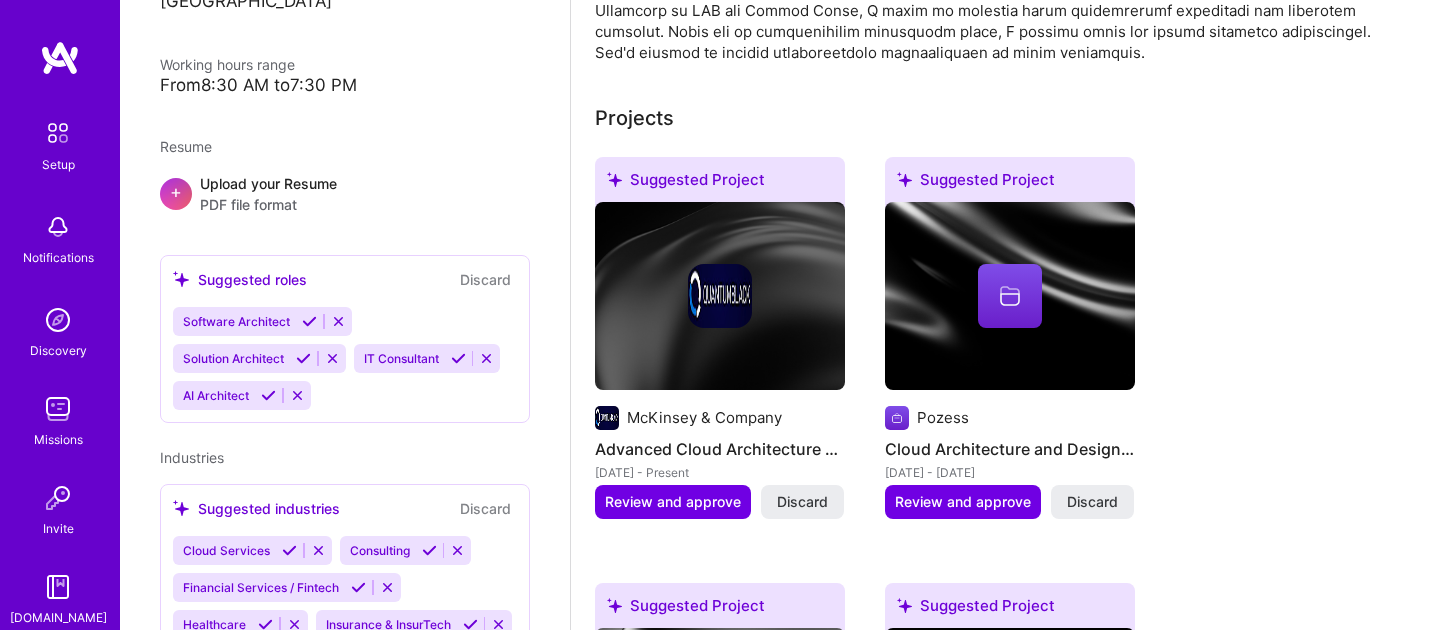 click at bounding box center [338, 321] 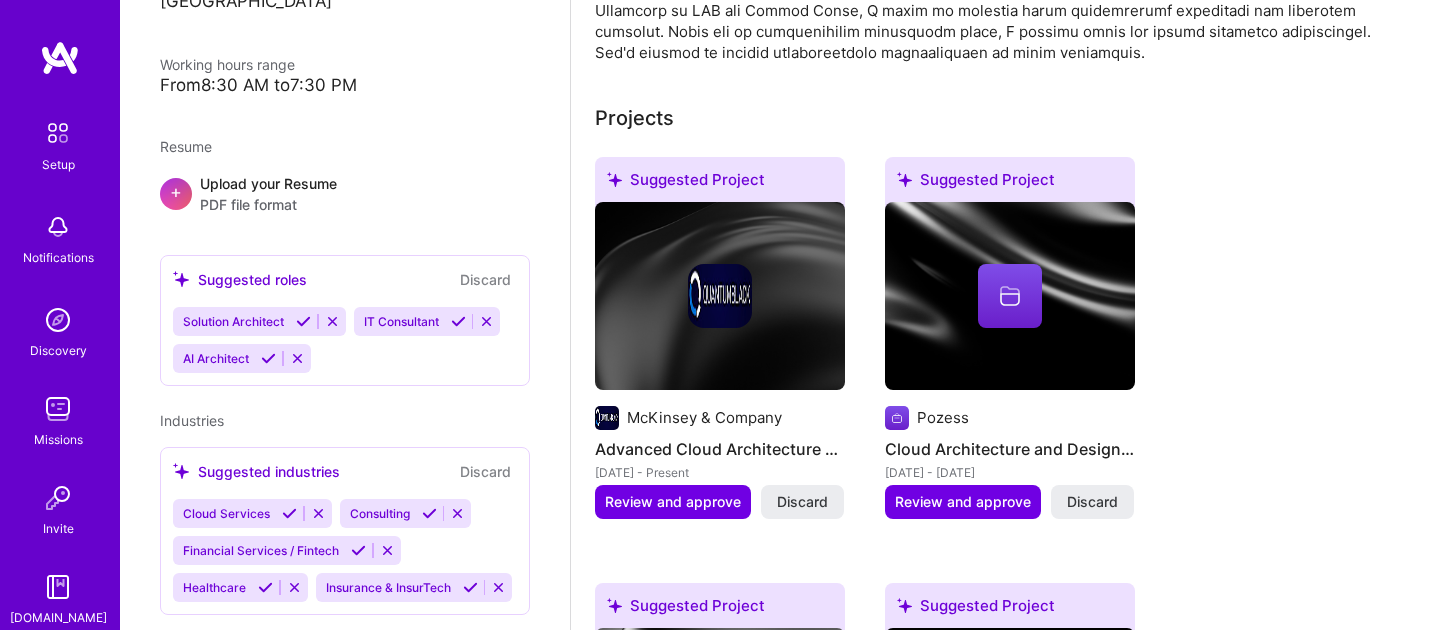 click on "Solution Architect IT Consultant AI Architect" at bounding box center (345, 340) 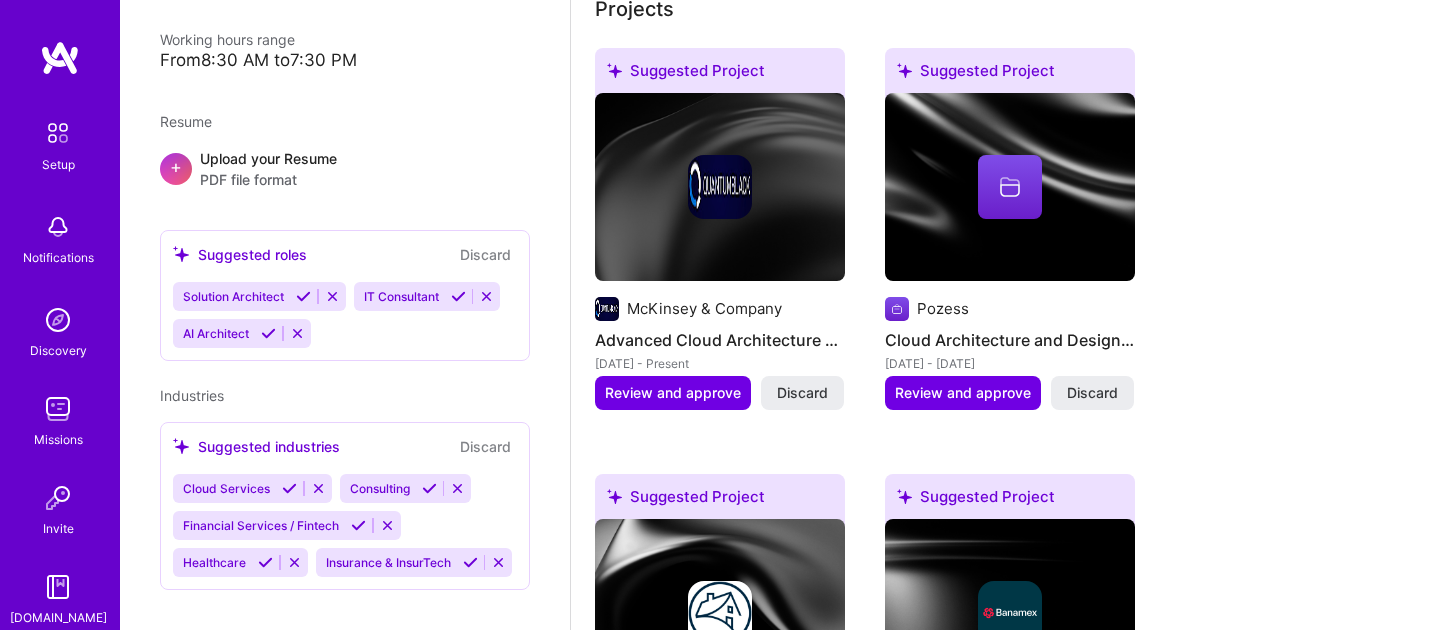 scroll, scrollTop: 912, scrollLeft: 0, axis: vertical 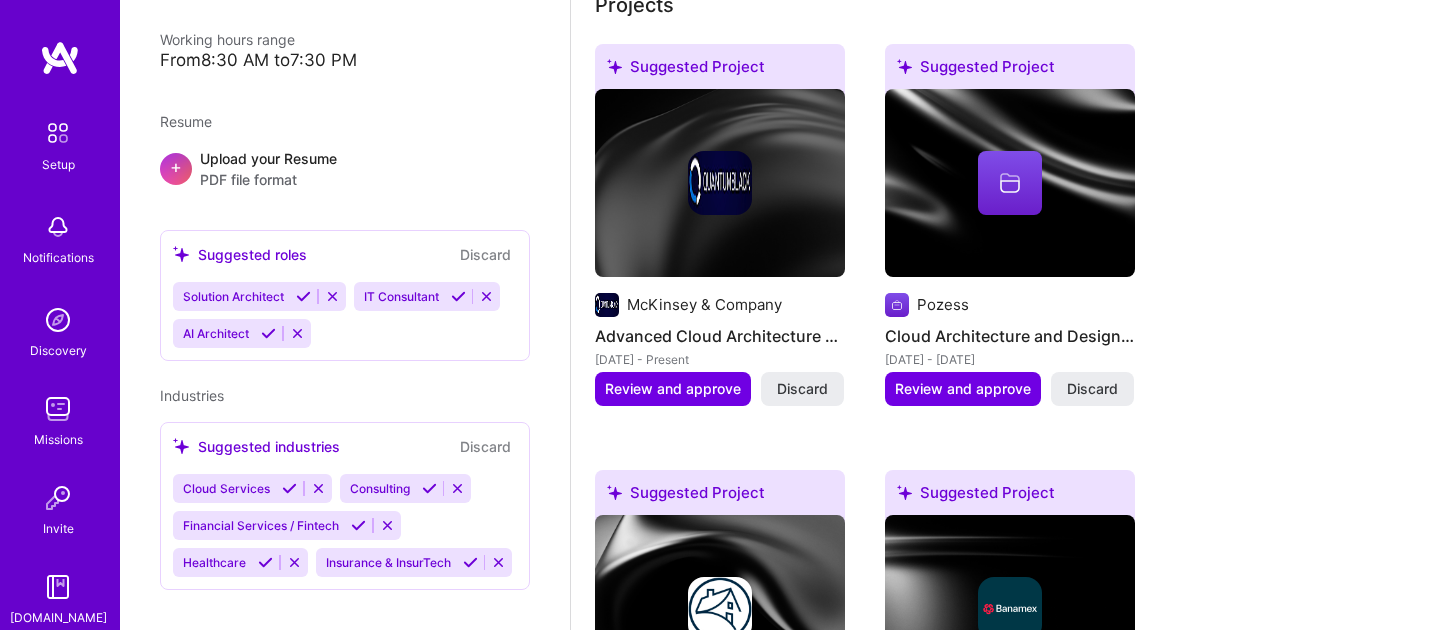 click on "+" at bounding box center [176, 166] 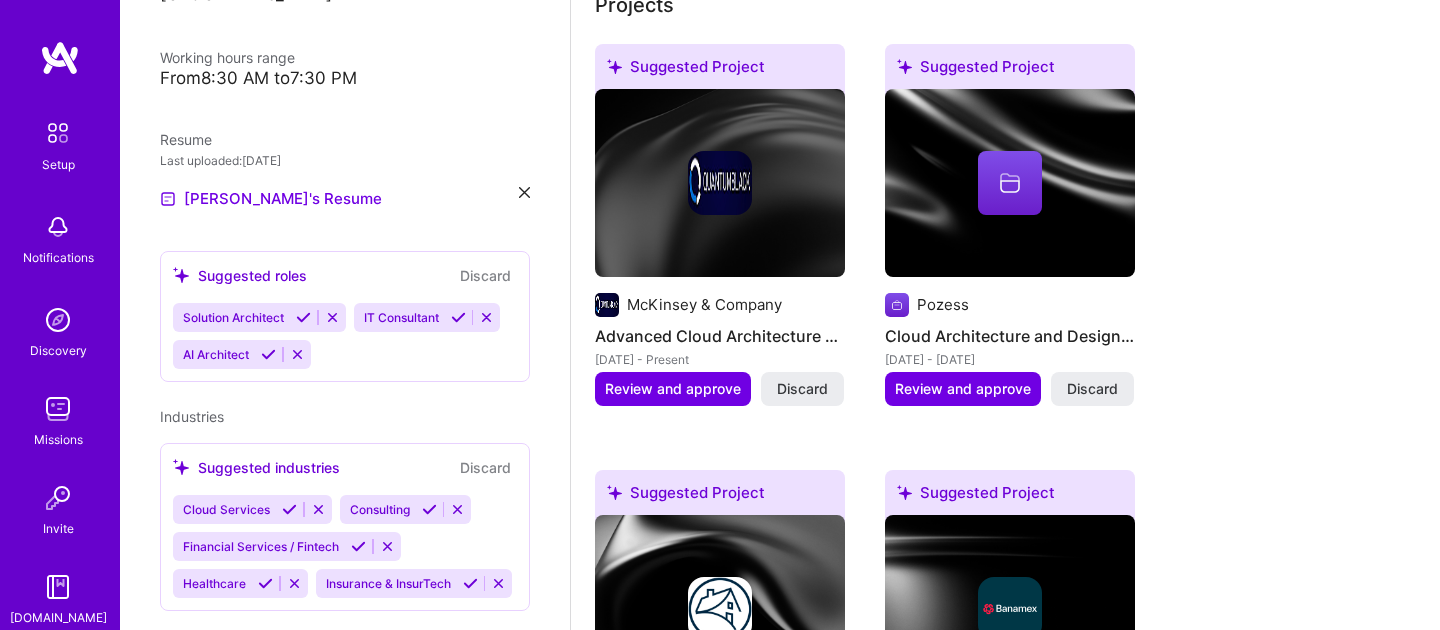 scroll, scrollTop: 462, scrollLeft: 0, axis: vertical 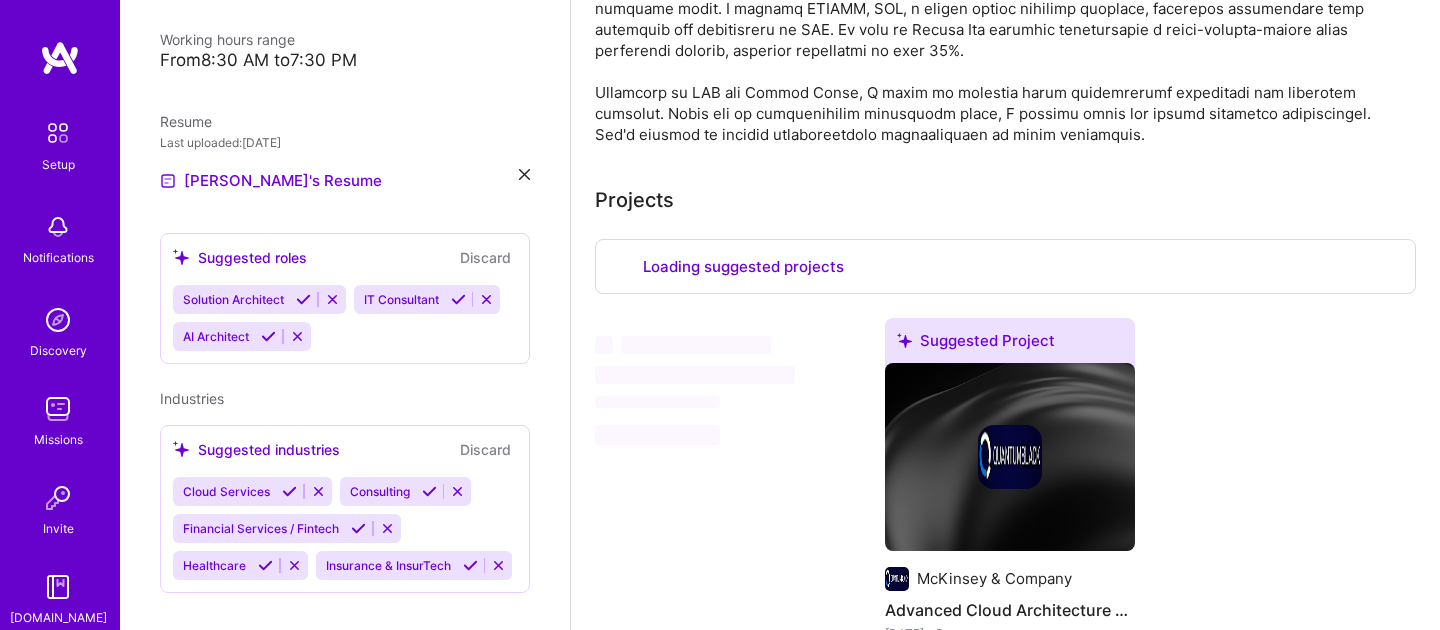 select on "US" 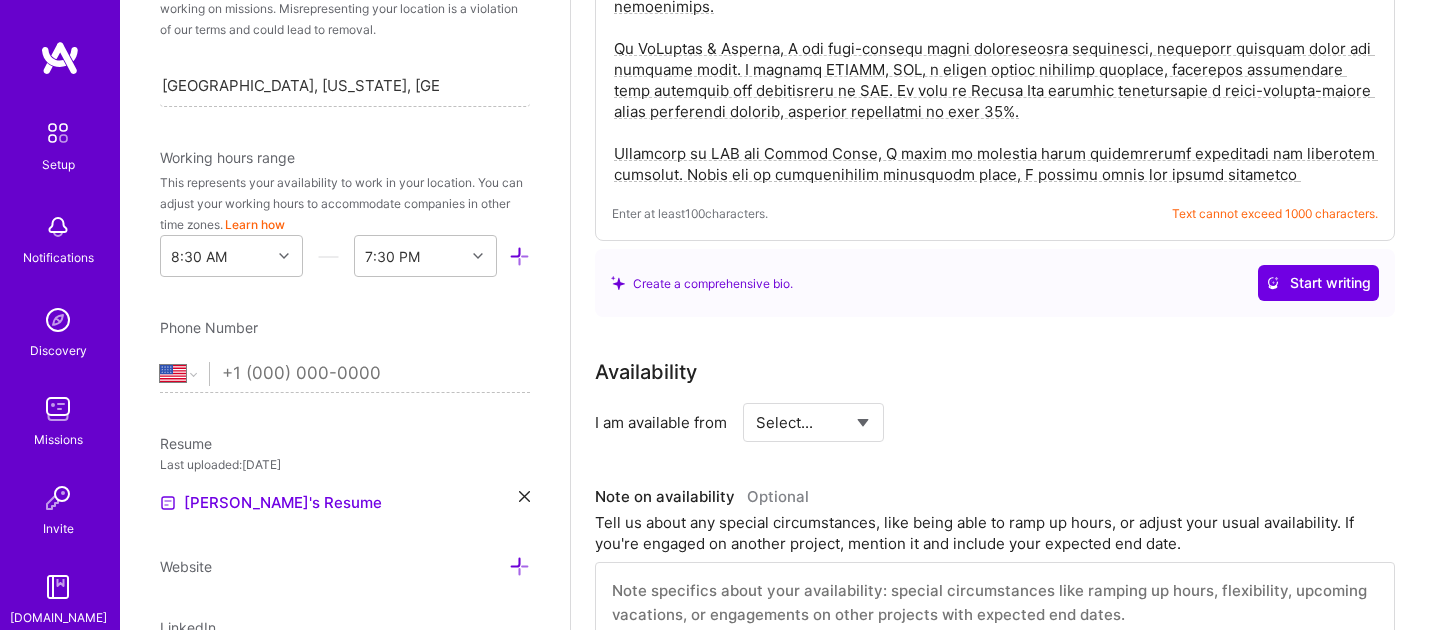 scroll, scrollTop: 301, scrollLeft: 0, axis: vertical 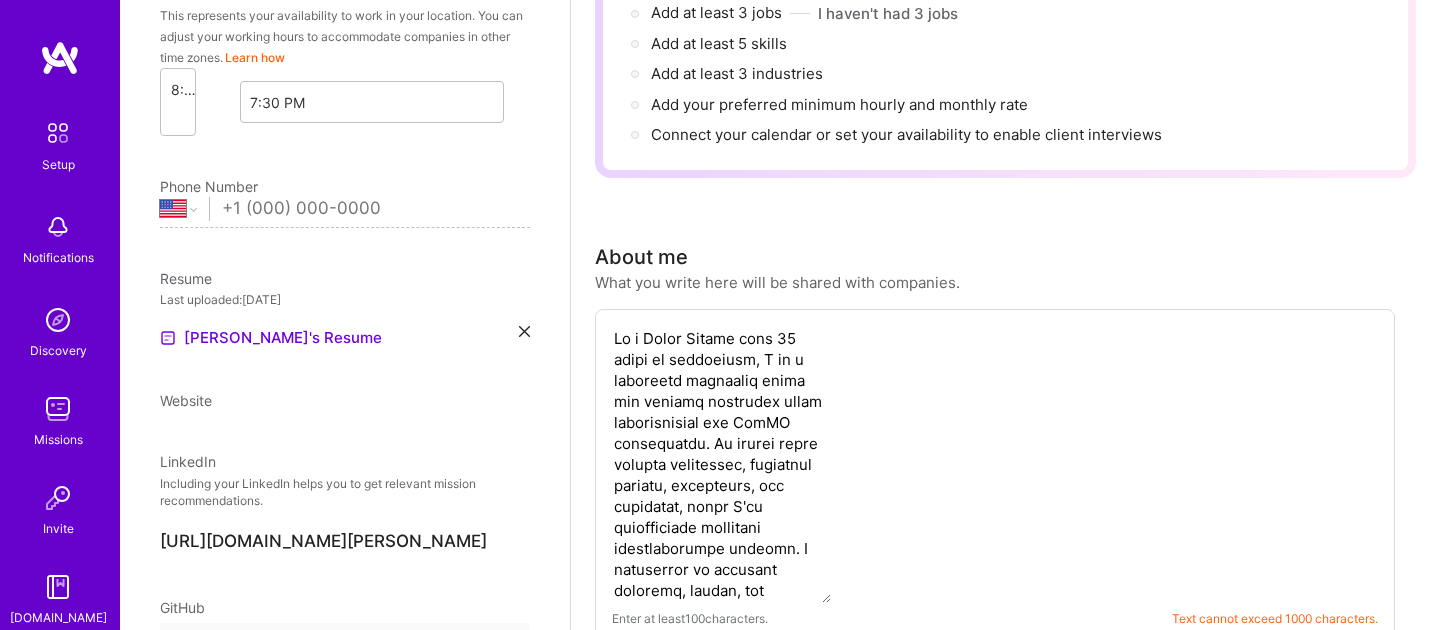 select on "US" 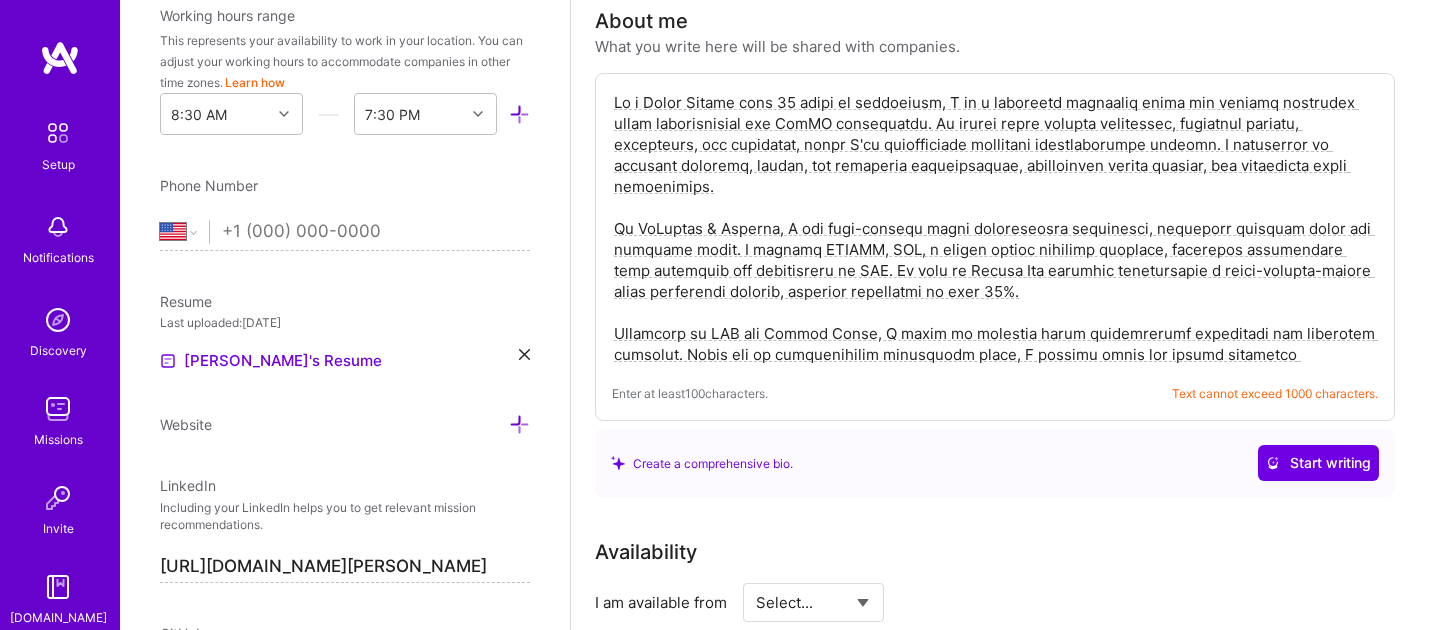 scroll, scrollTop: 631, scrollLeft: 0, axis: vertical 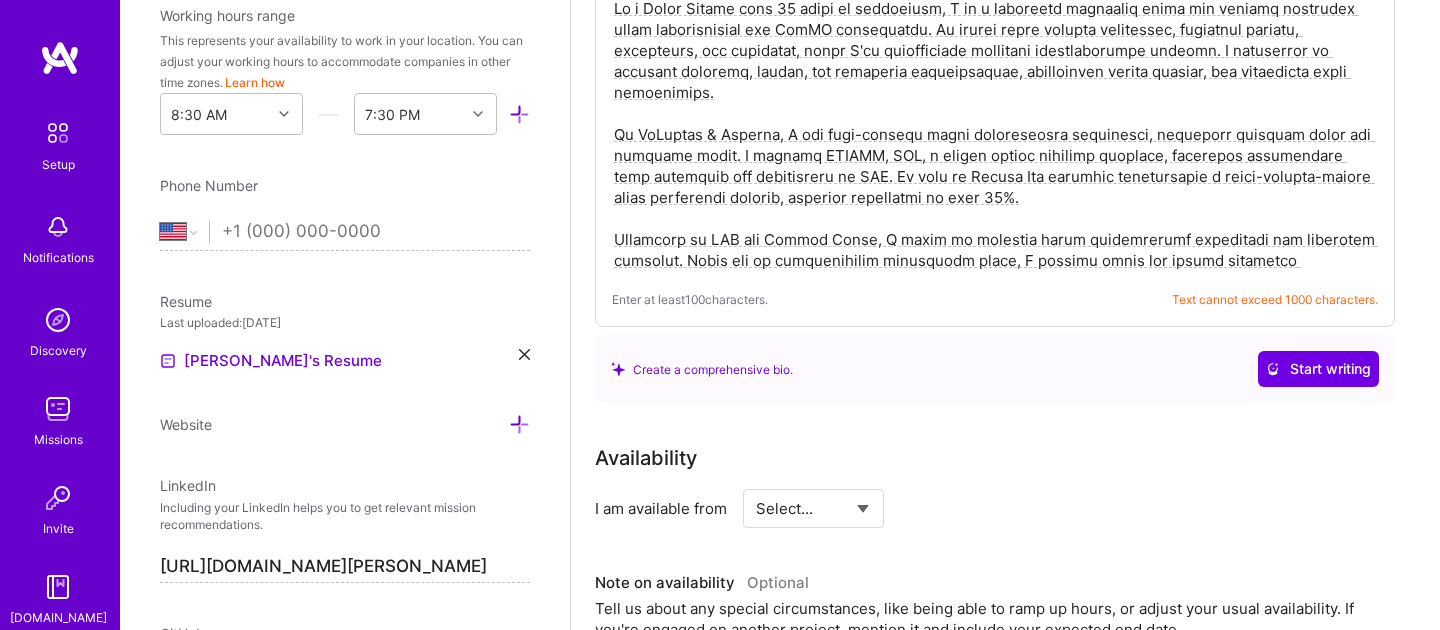 drag, startPoint x: 727, startPoint y: 112, endPoint x: 847, endPoint y: 136, distance: 122.376465 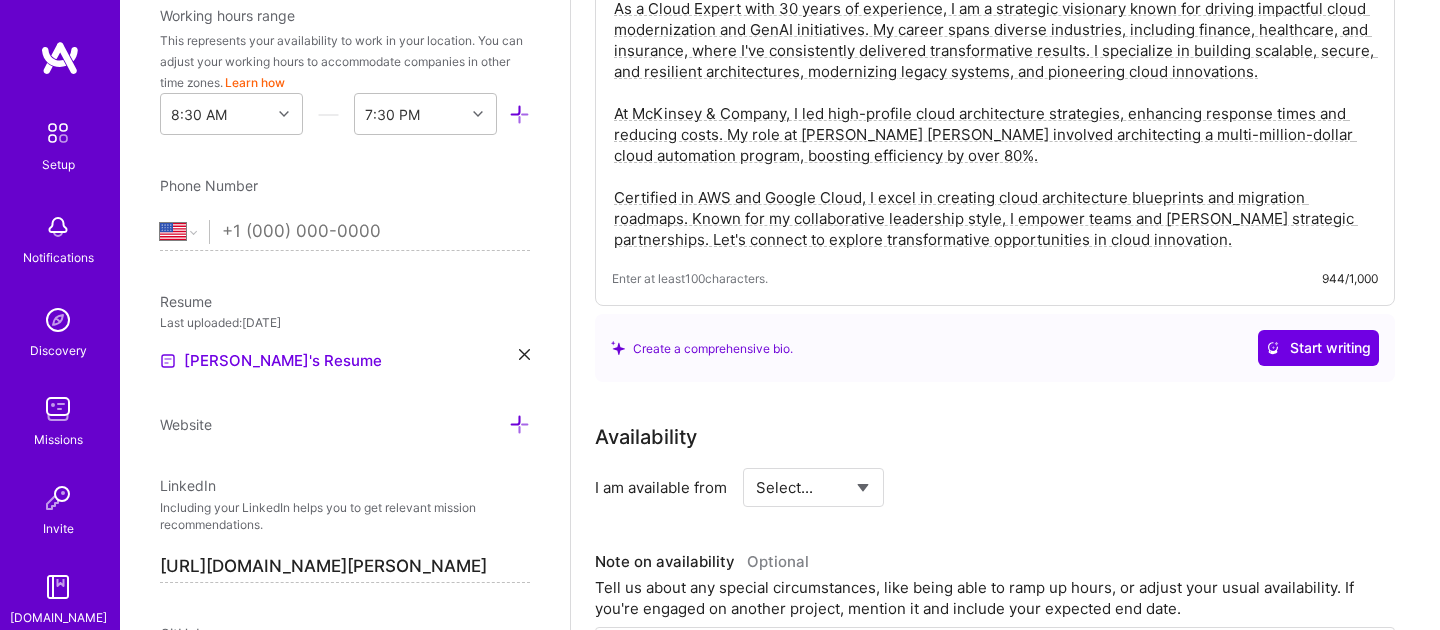 click on "As a Cloud Expert with 30 years of experience, I am a strategic visionary known for driving impactful cloud modernization and GenAI initiatives. My career spans diverse industries, including finance, healthcare, and insurance, where I've consistently delivered transformative results. I specialize in building scalable, secure, and resilient architectures, modernizing legacy systems, and pioneering cloud innovations.
At McKinsey & Company, I led high-profile cloud architecture strategies, enhancing response times and reducing costs. My role at [PERSON_NAME] [PERSON_NAME] involved architecting a multi-million-dollar cloud automation program, boosting efficiency by over 80%.
Certified in AWS and Google Cloud, I excel in creating cloud architecture blueprints and migration roadmaps. Known for my collaborative leadership style, I empower teams and [PERSON_NAME] strategic partnerships. Let's connect to explore transformative opportunities in cloud innovation." at bounding box center (995, 124) 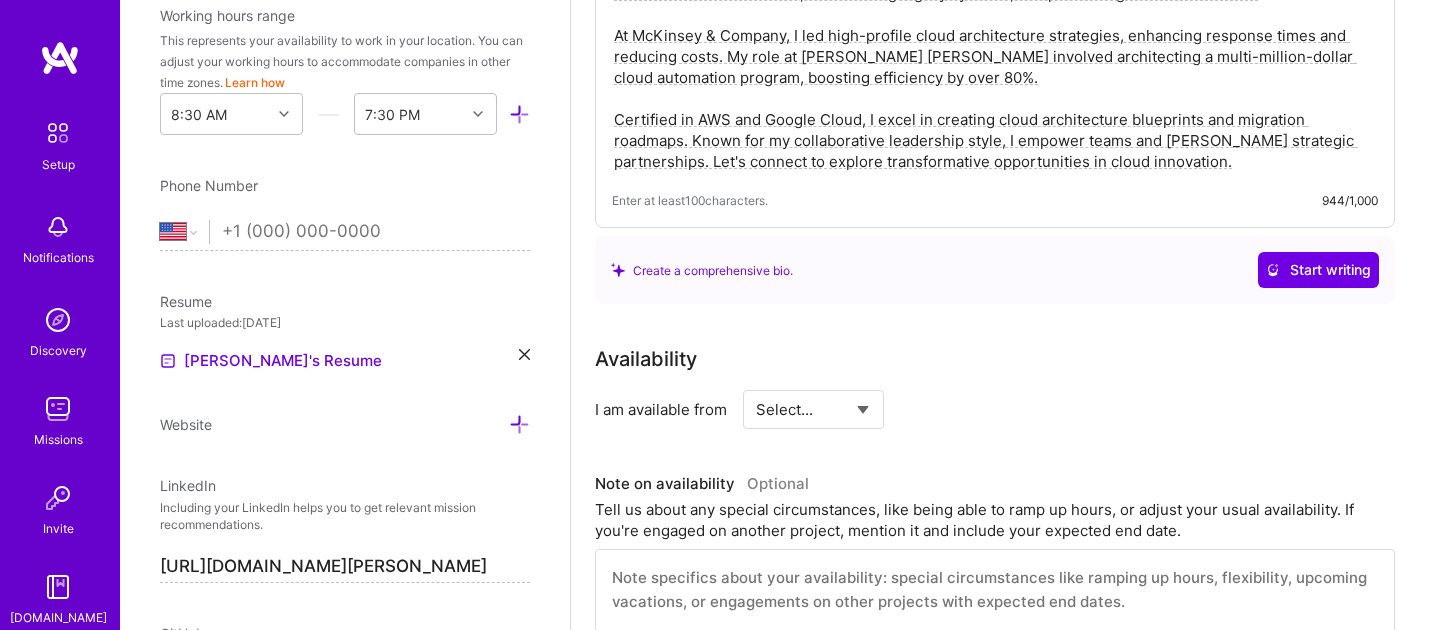 scroll, scrollTop: 787, scrollLeft: 0, axis: vertical 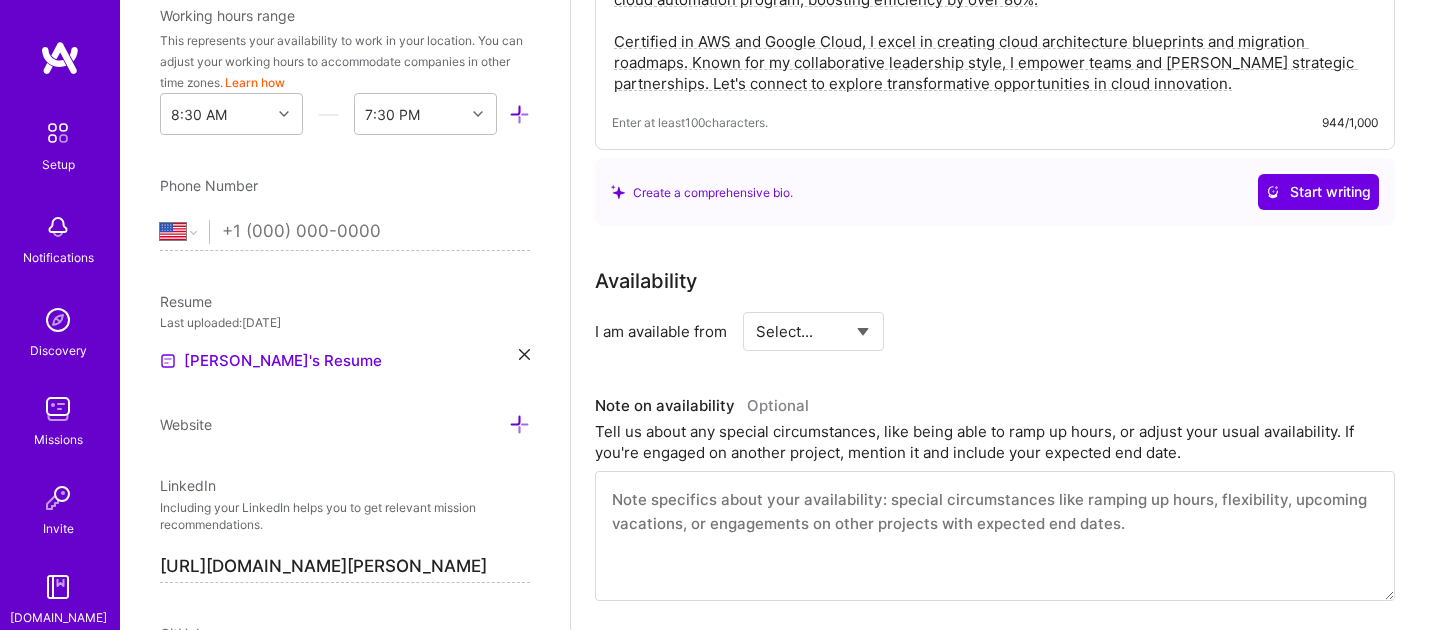 type on "As a Cloud Expert with 30 years of experience, I am a strategic visionary known for driving impactful cloud modernization and GenAI initiatives. My career spans diverse industries, including finance, healthcare, and insurance, where I've consistently delivered transformative results. I specialize in building scalable, secure, and resilient architectures, modernizing legacy systems, and pioneering cloud innovations.
At McKinsey & Company, I led high-profile cloud architecture strategies, enhancing response times and reducing costs. My role at [PERSON_NAME] [PERSON_NAME] involved architecting a multi-million-dollar cloud automation program, boosting efficiency by over 80%.
Certified in AWS and Google Cloud, I excel in creating cloud architecture blueprints and migration roadmaps. Known for my collaborative leadership style, I empower teams and [PERSON_NAME] strategic partnerships. Let's connect to explore transformative opportunities in cloud innovation." 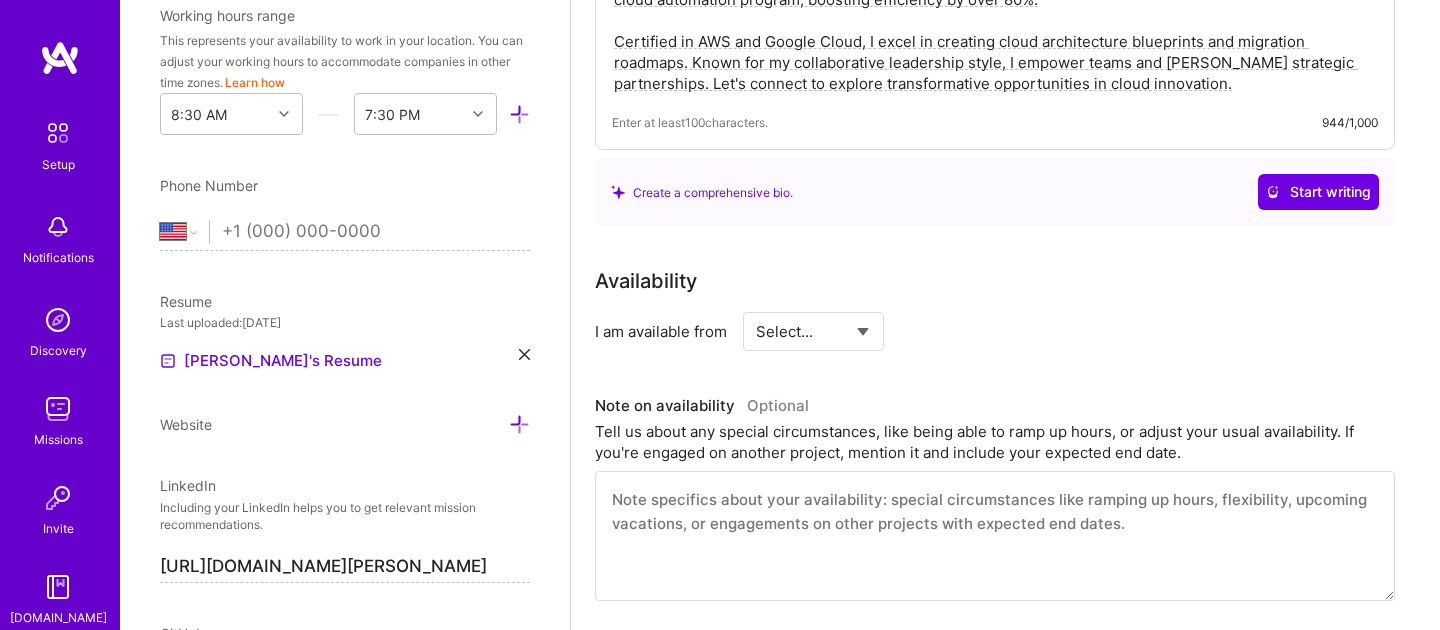 select on "Right Now" 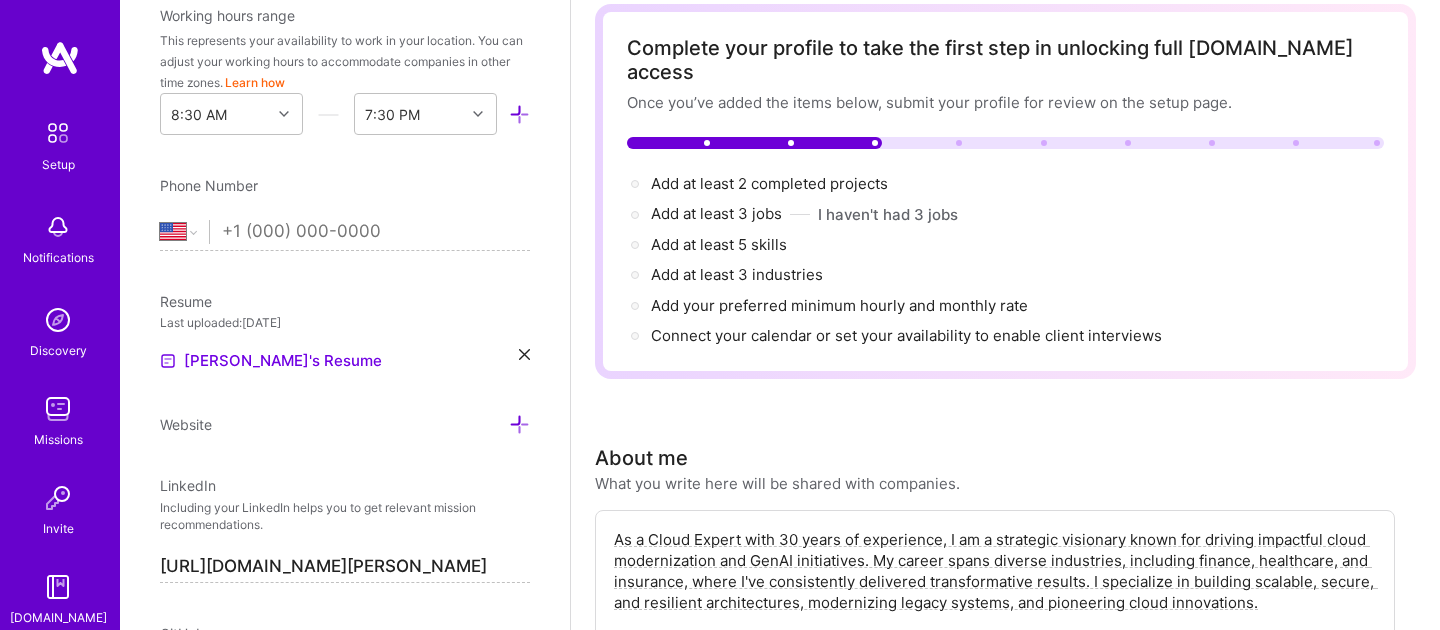scroll, scrollTop: 0, scrollLeft: 0, axis: both 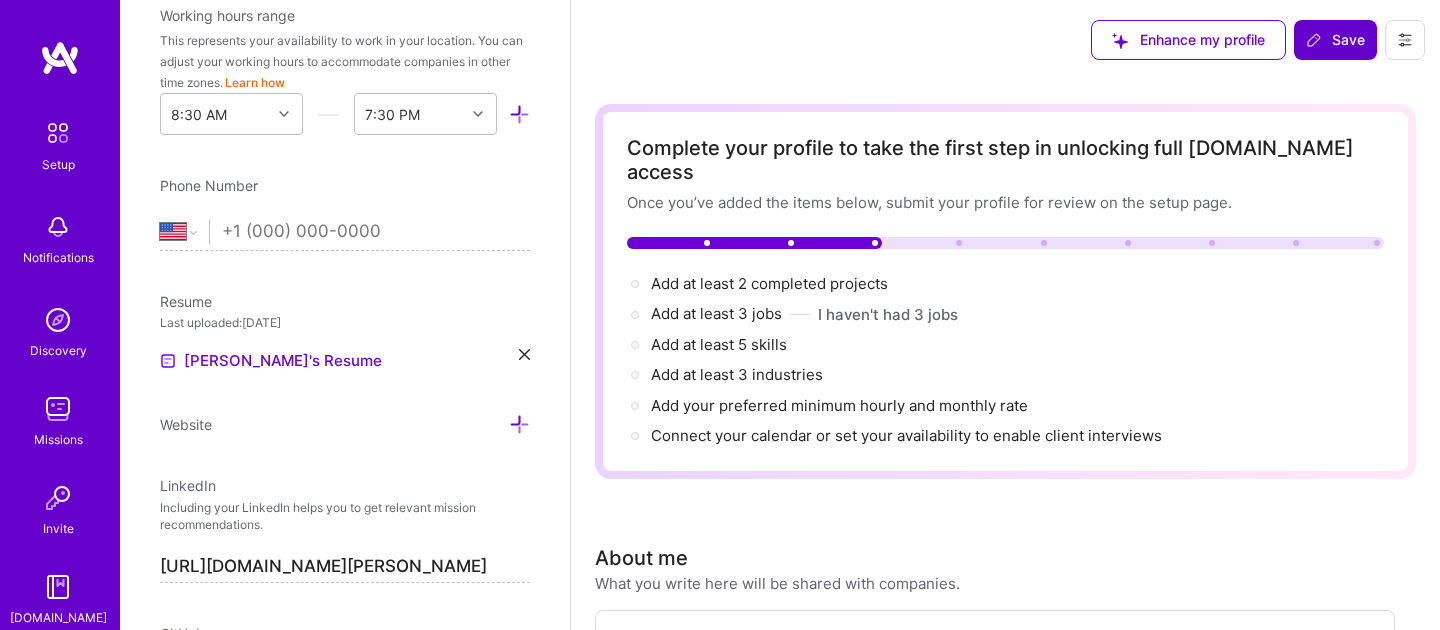 click on "Save" at bounding box center [1335, 40] 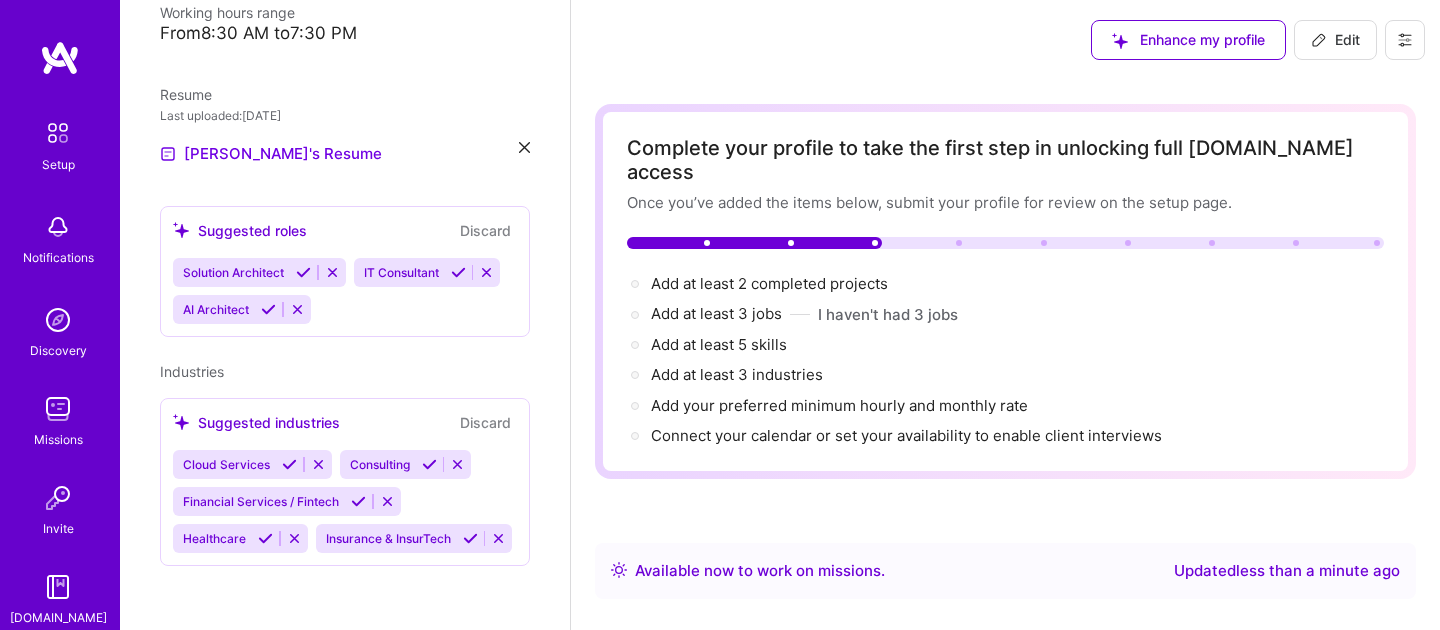scroll, scrollTop: 462, scrollLeft: 0, axis: vertical 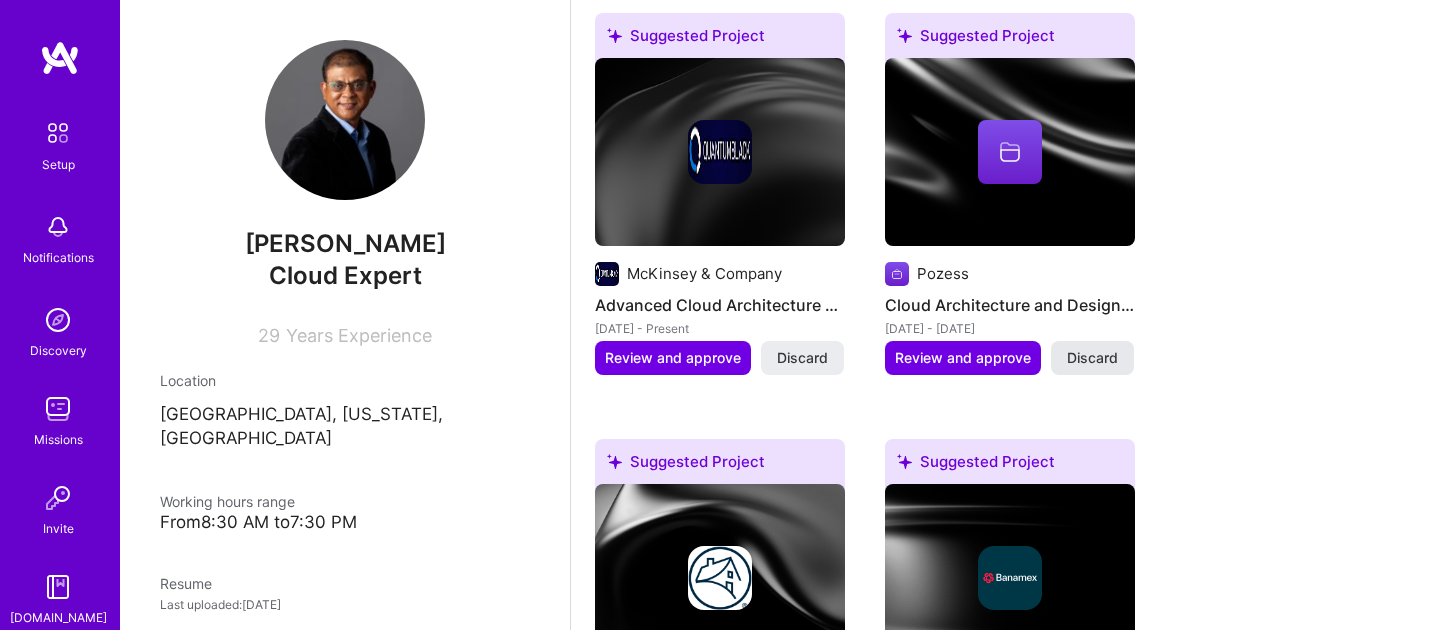 click on "Discard" at bounding box center [1092, 358] 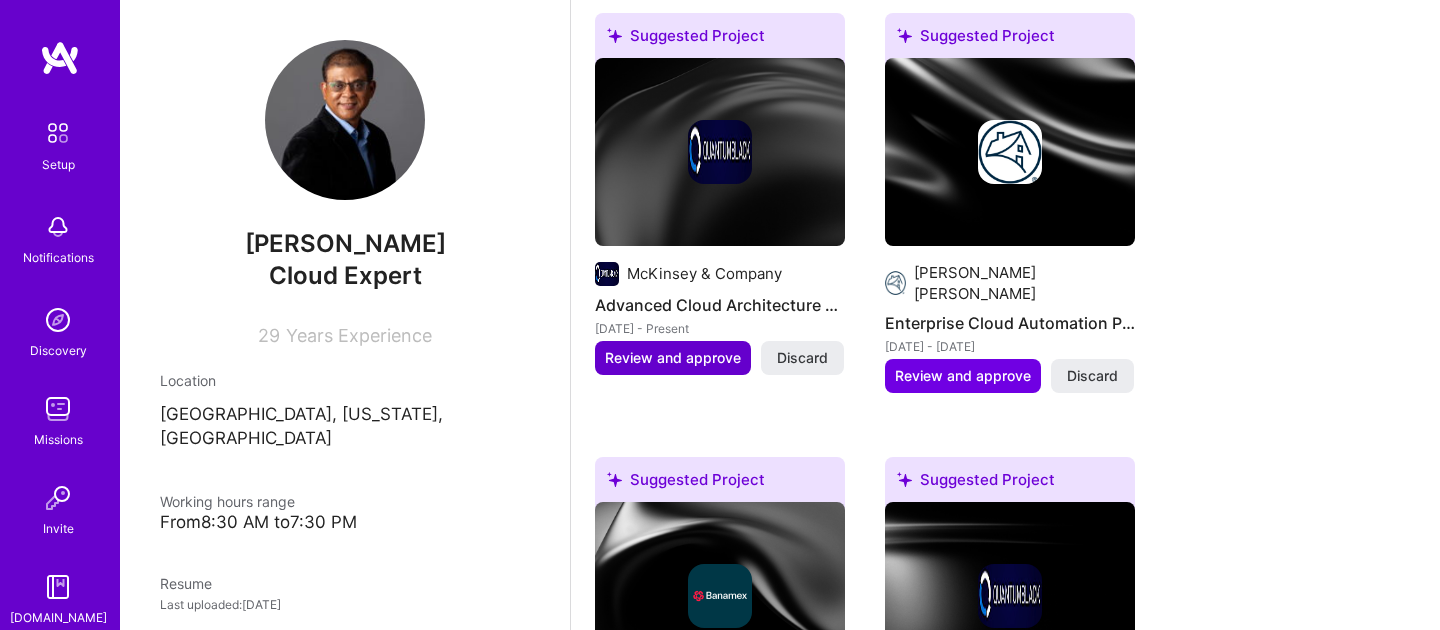 click on "Review and approve" at bounding box center (673, 358) 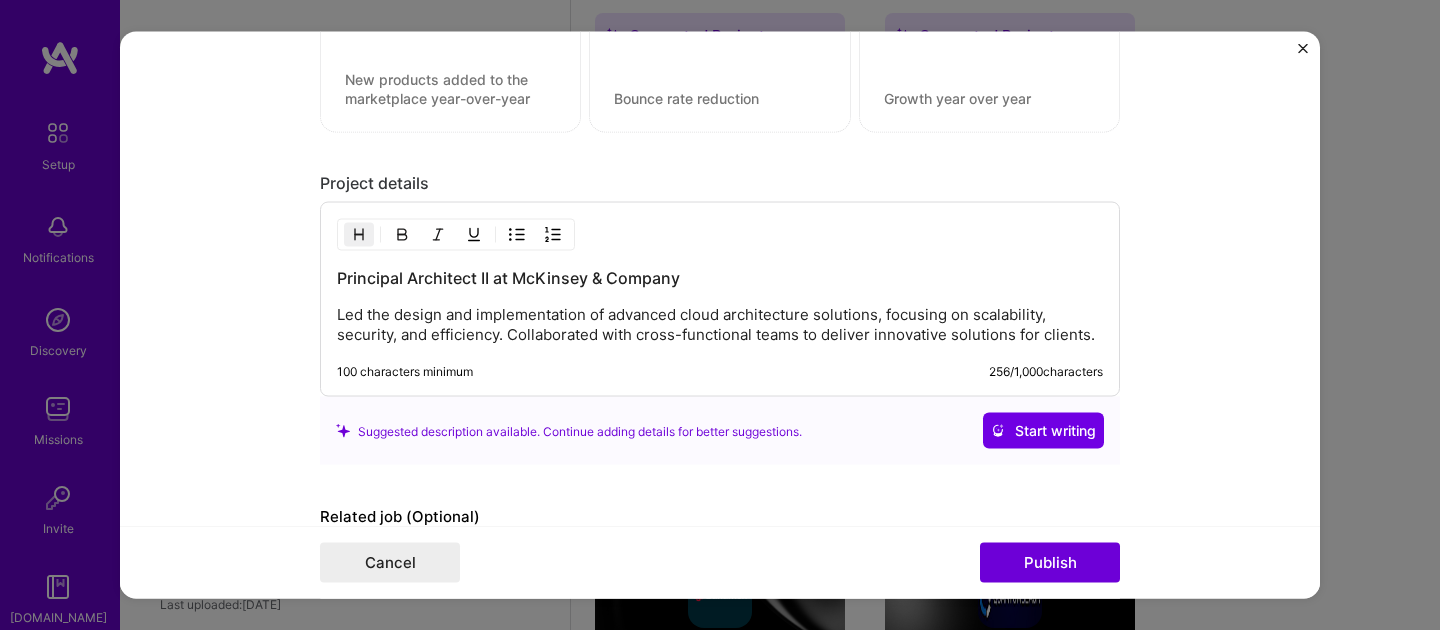 scroll, scrollTop: 1619, scrollLeft: 0, axis: vertical 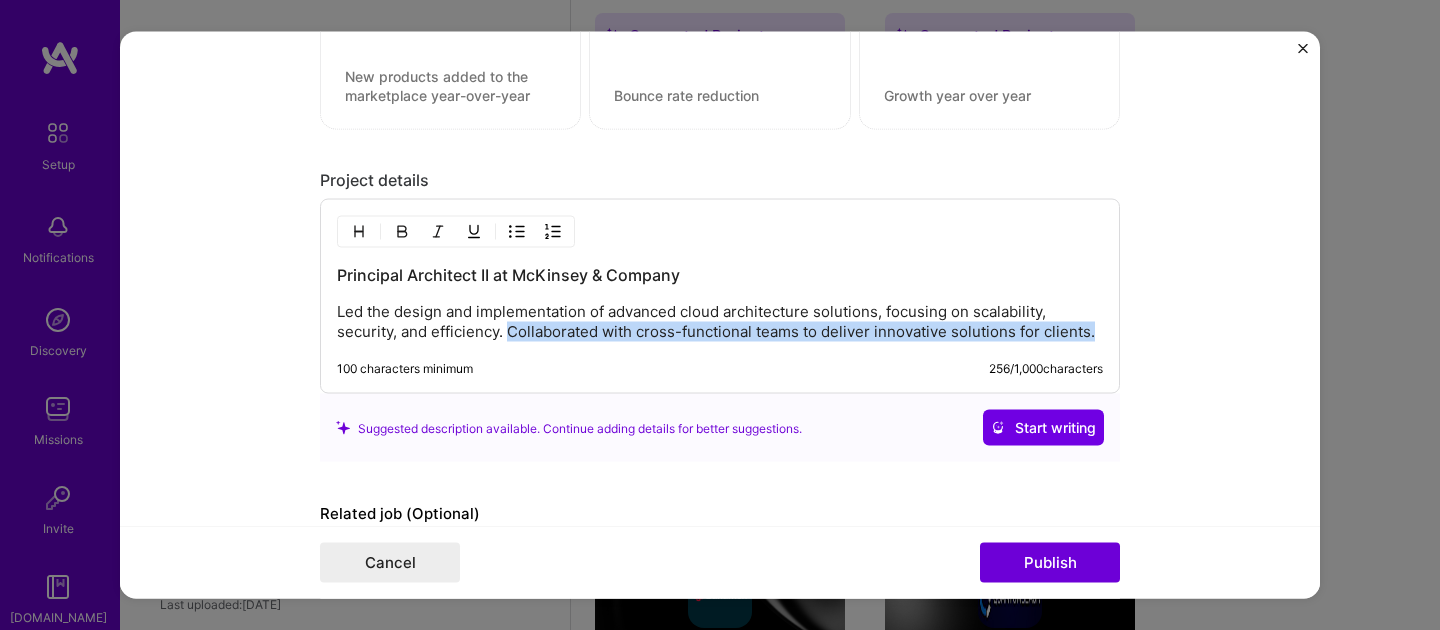 drag, startPoint x: 1101, startPoint y: 327, endPoint x: 515, endPoint y: 334, distance: 586.0418 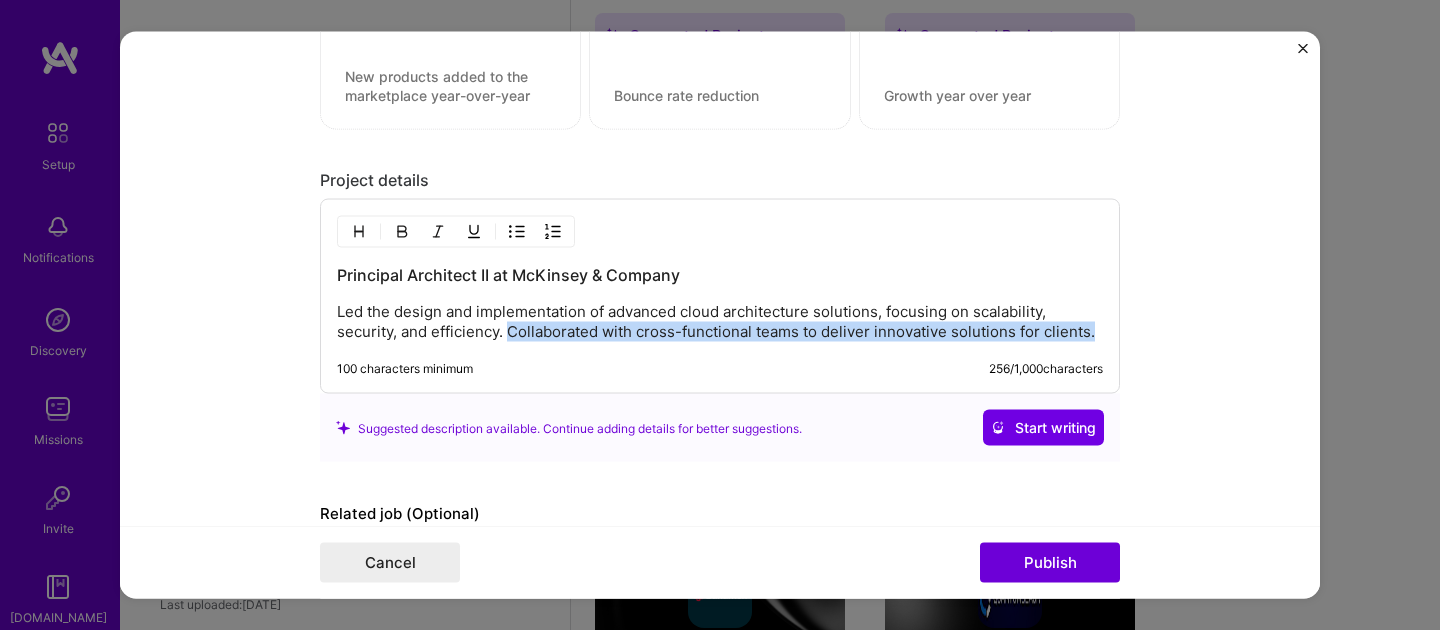 click on "Led the design and implementation of advanced cloud architecture solutions, focusing on scalability, security, and efficiency. Collaborated with cross-functional teams to deliver innovative solutions for clients." at bounding box center [720, 322] 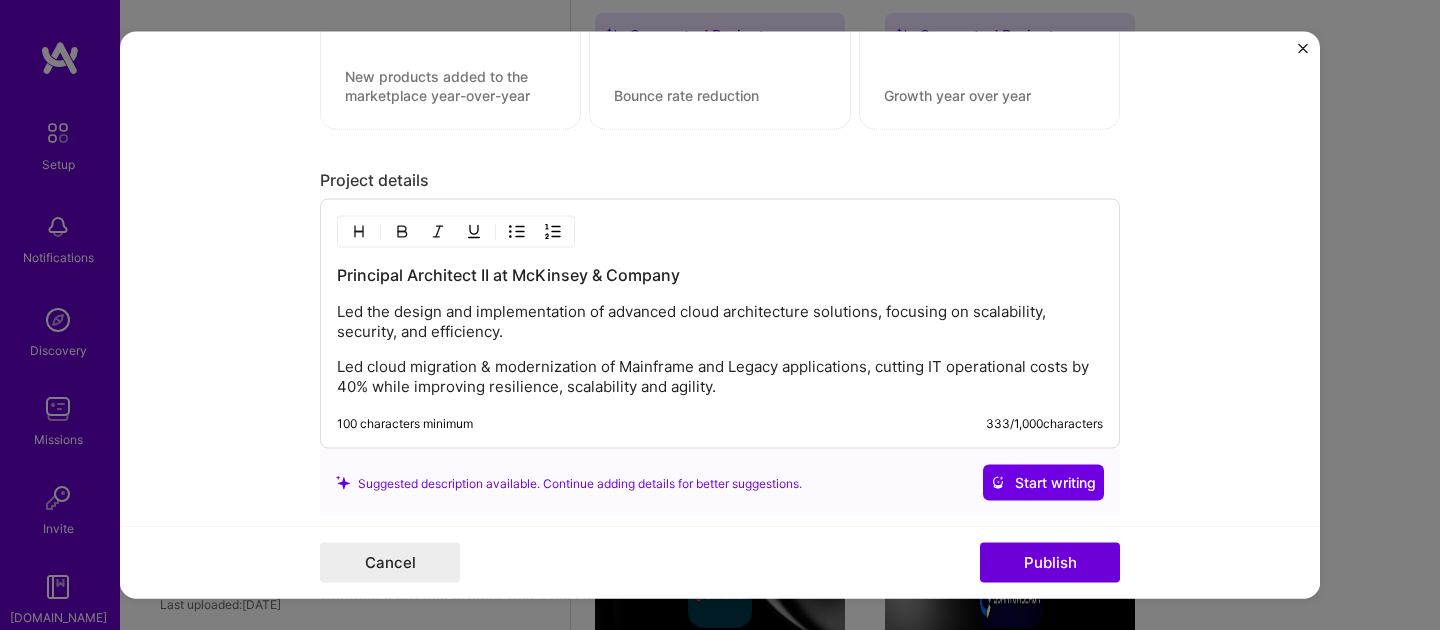 drag, startPoint x: 515, startPoint y: 334, endPoint x: 336, endPoint y: 303, distance: 181.66452 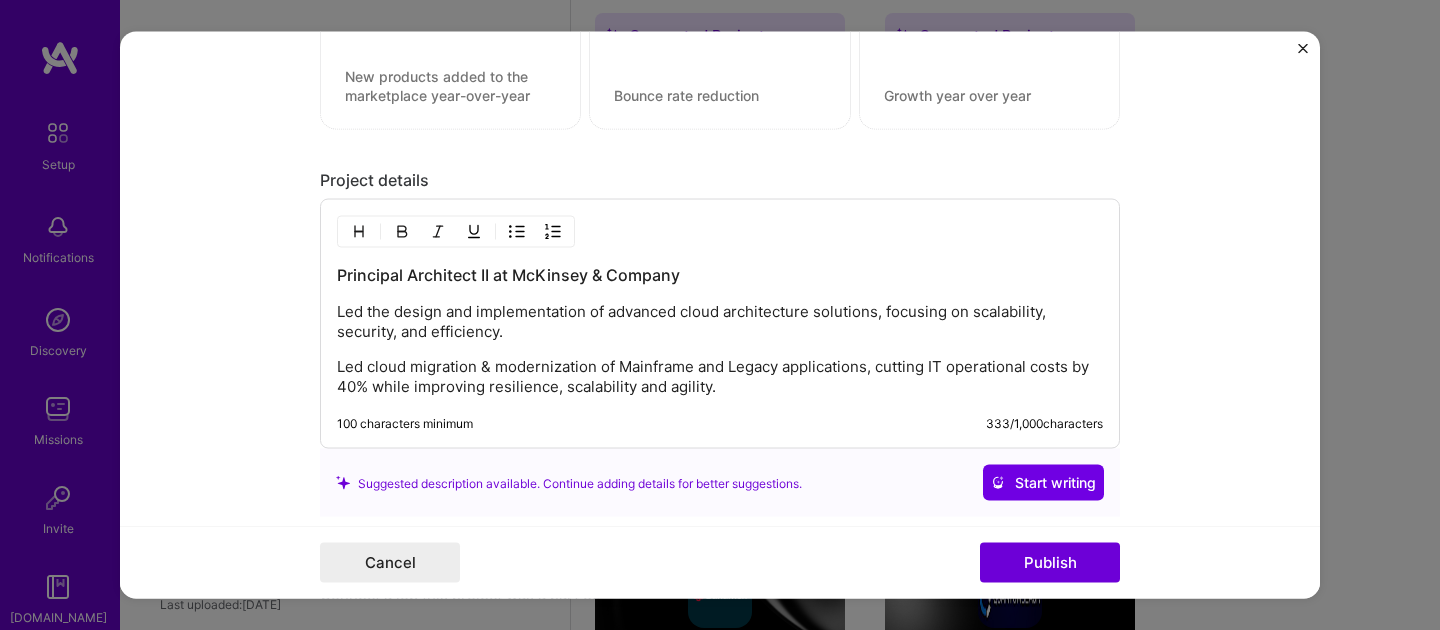 click on "Led the design and implementation of advanced cloud architecture solutions, focusing on scalability, security, and efficiency." at bounding box center [720, 322] 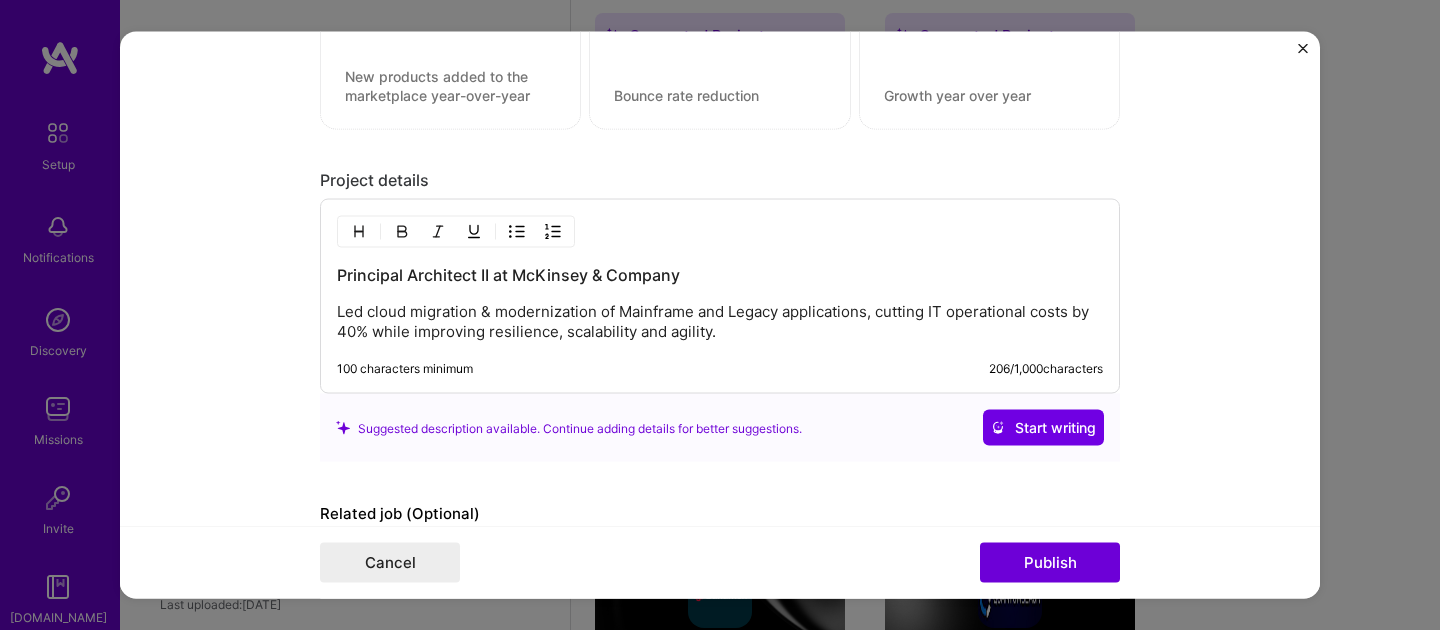 click on "Led cloud migration & modernization of Mainframe and Legacy applications, cutting IT operational costs by 40% while improving resilience, scalability and agility." at bounding box center (720, 322) 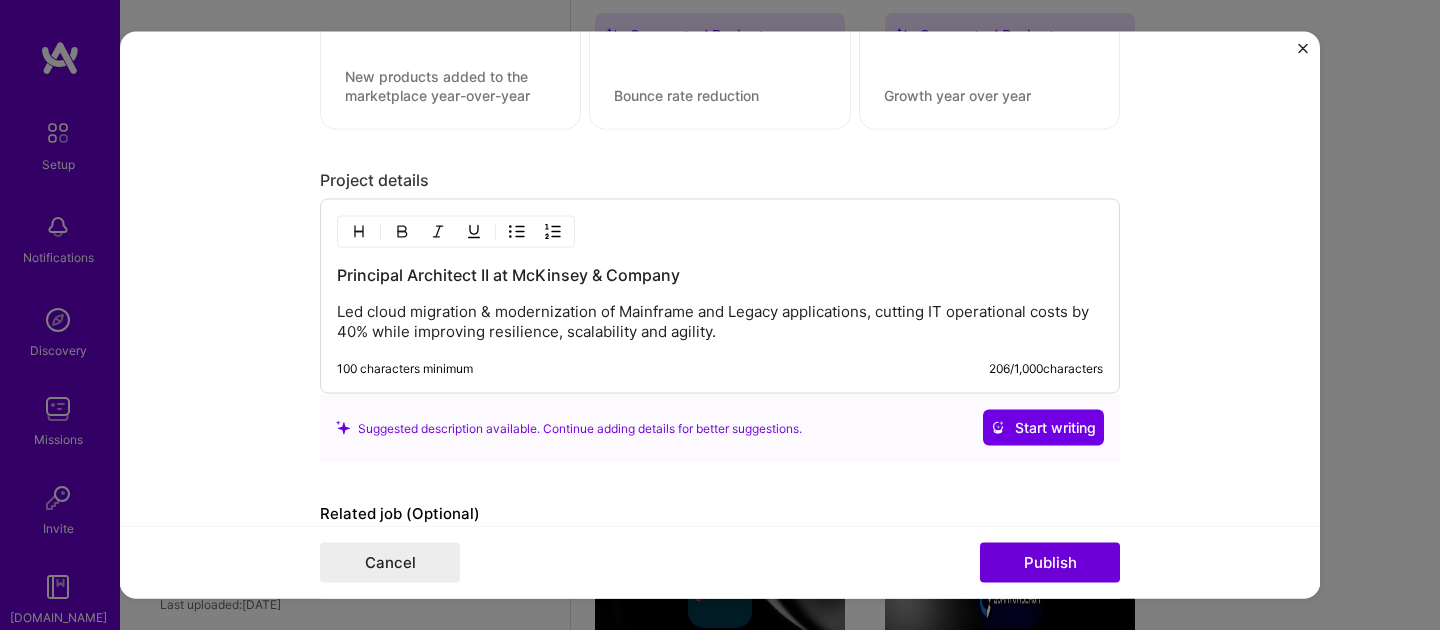 type 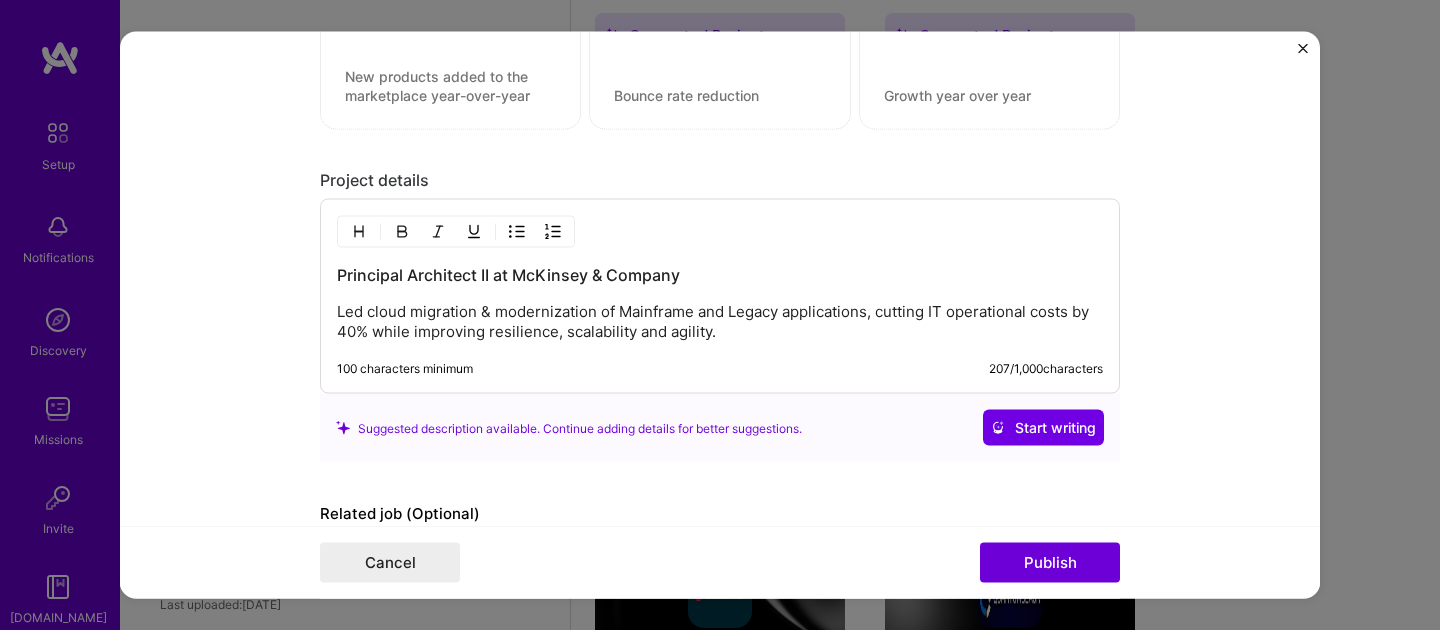 click on "Led cloud migration & modernization of Mainframe and Legacy applications, cutting IT operational costs by 40% while improving resilience, scalability and agility." at bounding box center (720, 322) 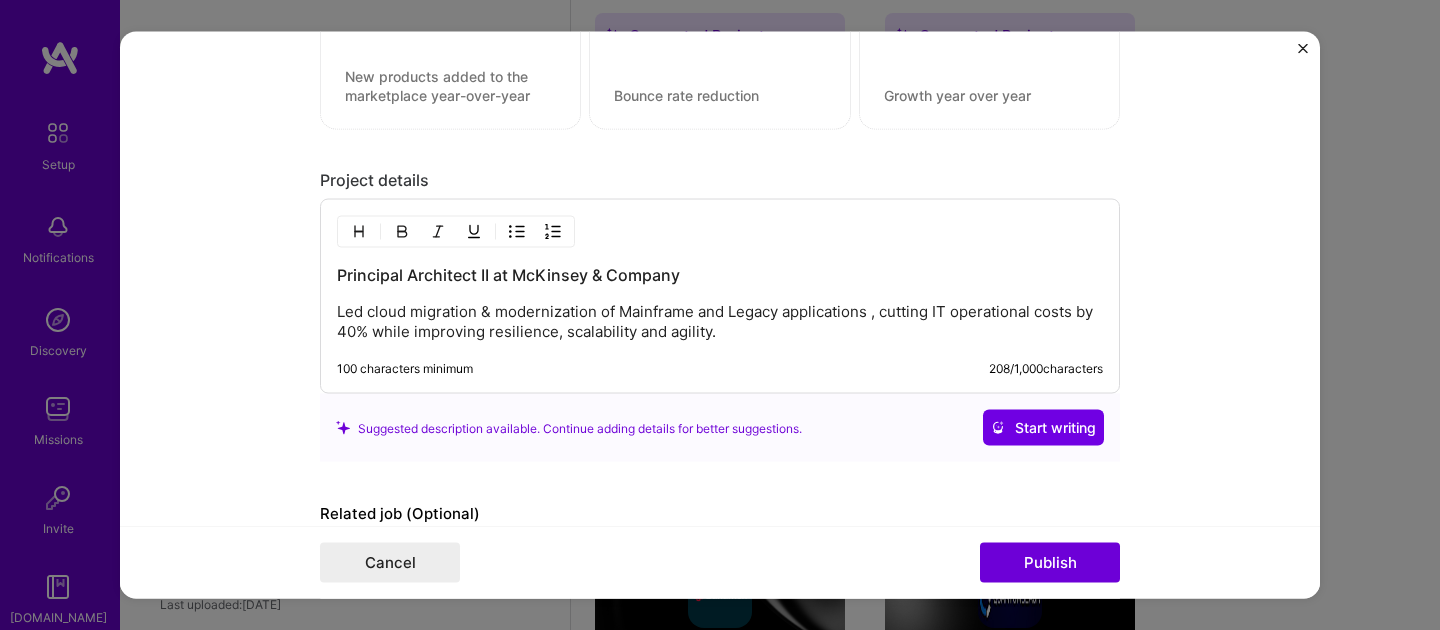 click on "Led cloud migration & modernization of Mainframe and Legacy applications , cutting IT operational costs by 40% while improving resilience, scalability and agility." at bounding box center [720, 322] 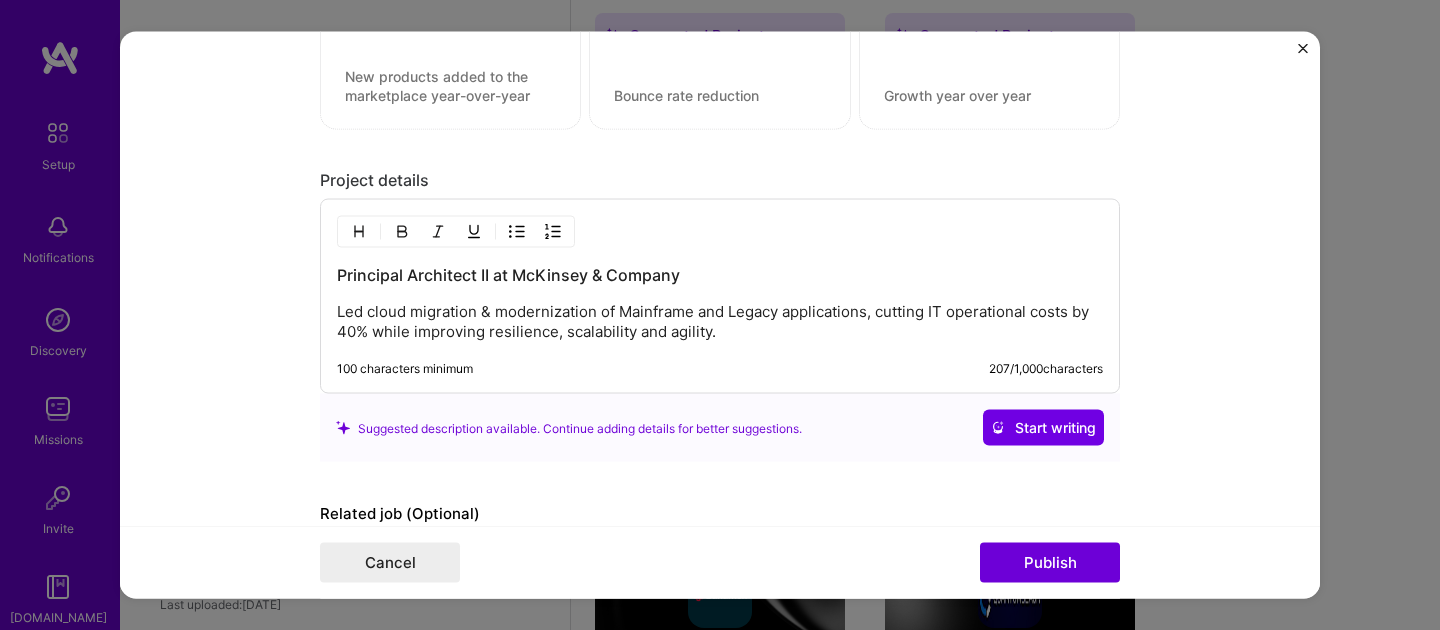 click on "Led cloud migration & modernization of Mainframe and Legacy applications, cutting IT operational costs by 40% while improving resilience, scalability and agility." at bounding box center (720, 322) 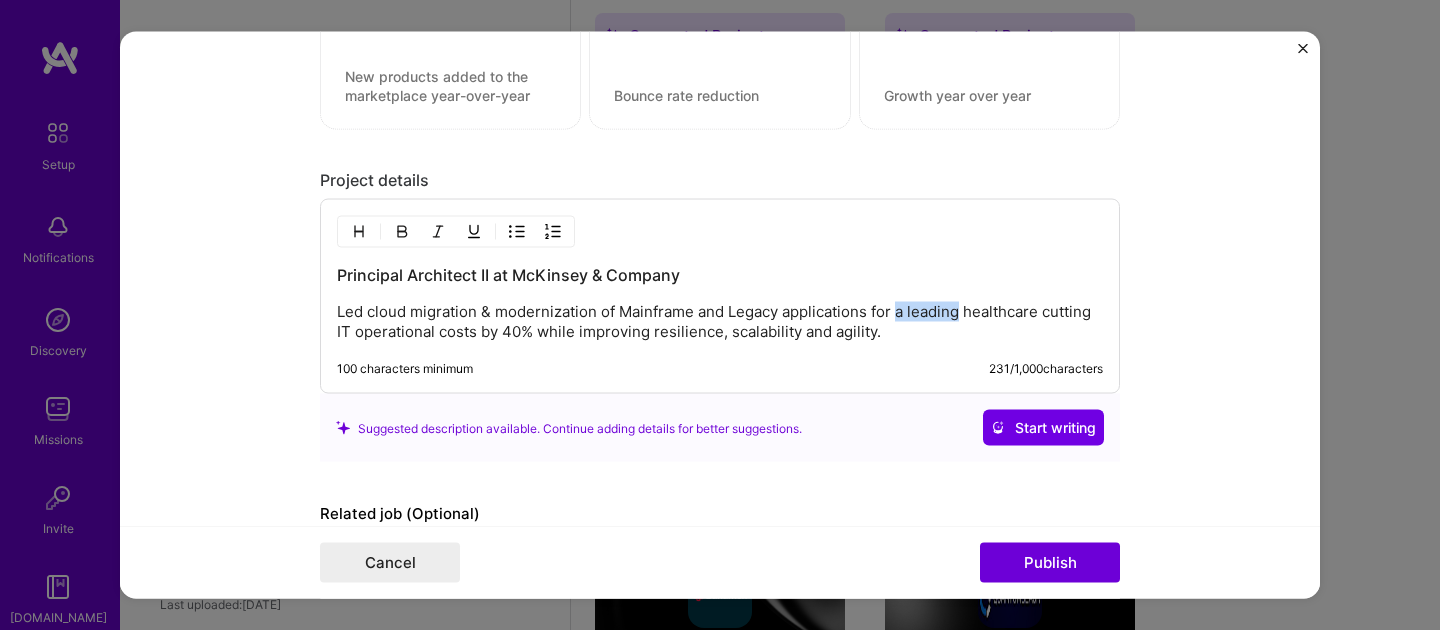 drag, startPoint x: 960, startPoint y: 314, endPoint x: 900, endPoint y: 309, distance: 60.207973 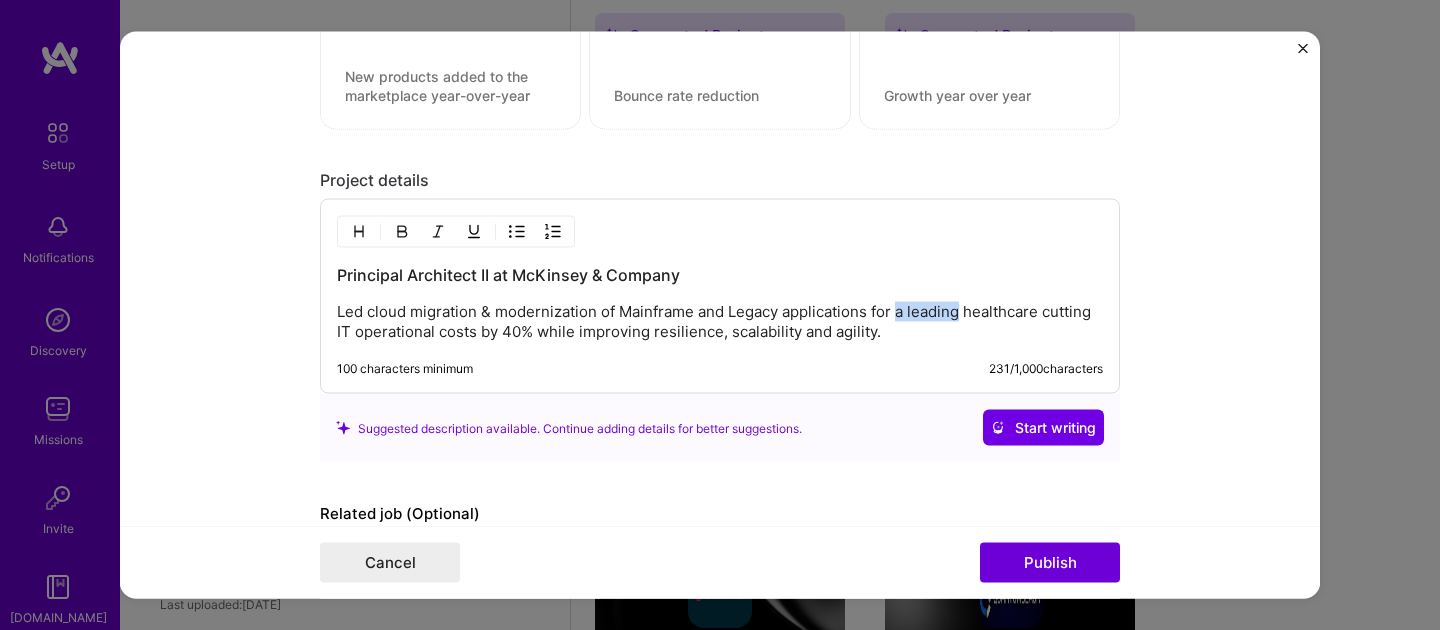 click on "Led cloud migration & modernization of Mainframe and Legacy applications for a leading healthcare cutting IT operational costs by 40% while improving resilience, scalability and agility." at bounding box center (720, 322) 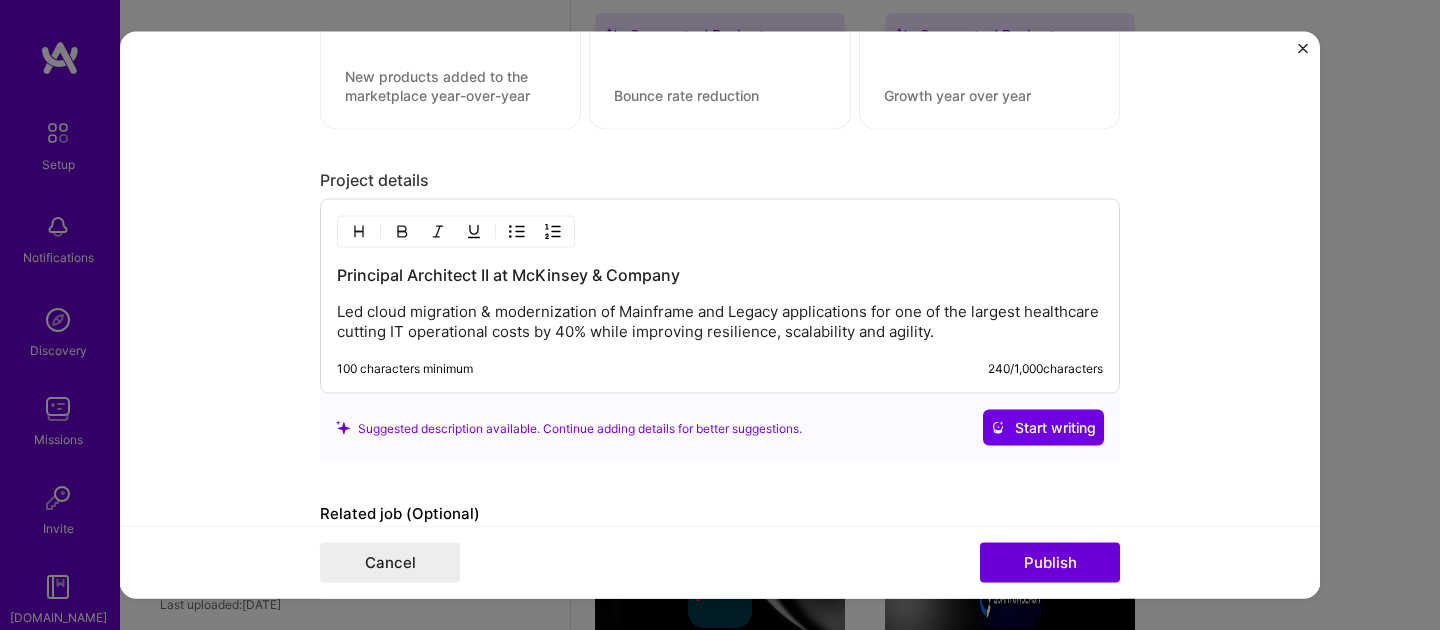 click on "Led cloud migration & modernization of Mainframe and Legacy applications for one of the largest healthcare cutting IT operational costs by 40% while improving resilience, scalability and agility." at bounding box center (720, 322) 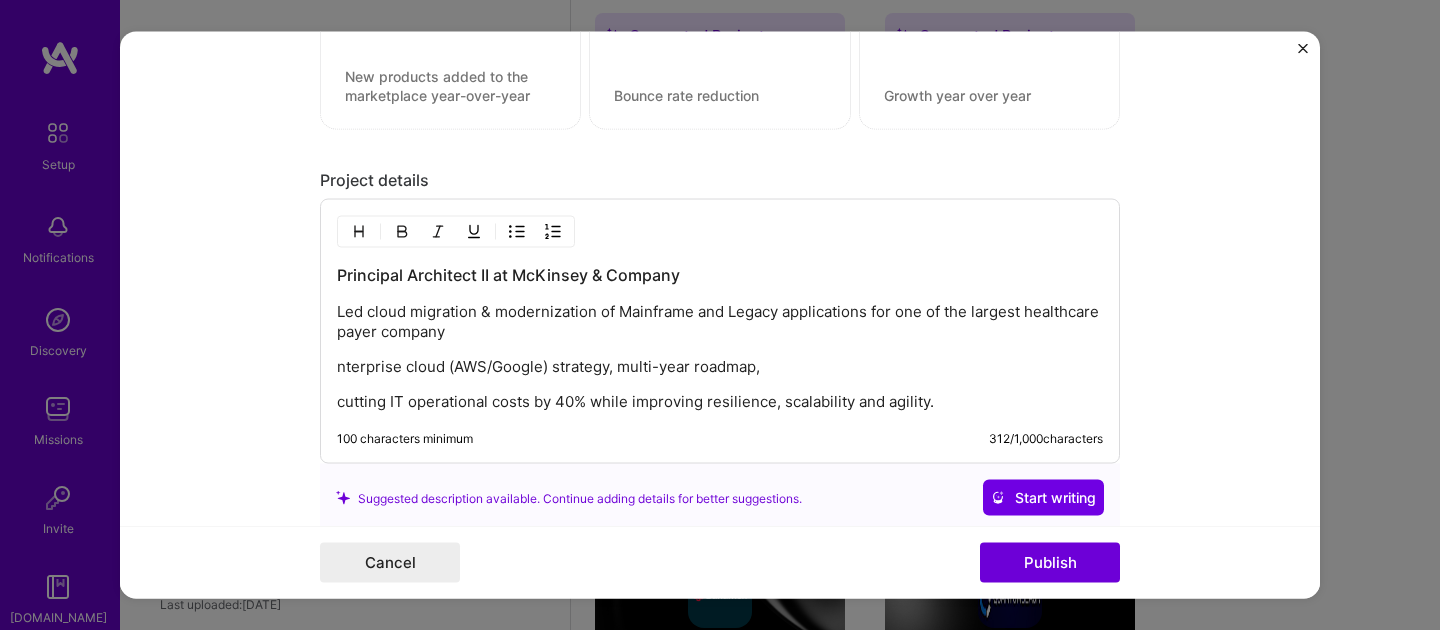 click on "nterprise cloud (AWS/Google) strategy, multi-year roadmap," at bounding box center (720, 367) 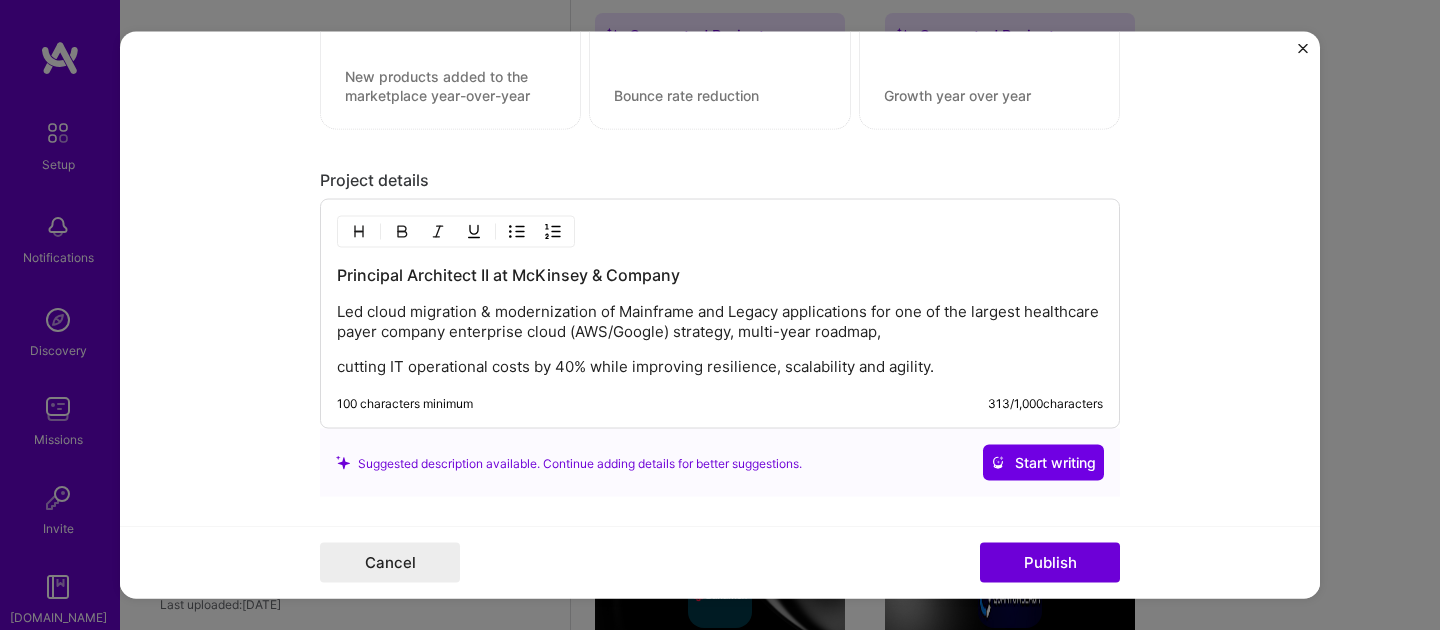 click on "Led cloud migration & modernization of Mainframe and Legacy applications for one of the largest healthcare payer company enterprise cloud (AWS/Google) strategy, multi-year roadmap," at bounding box center (720, 322) 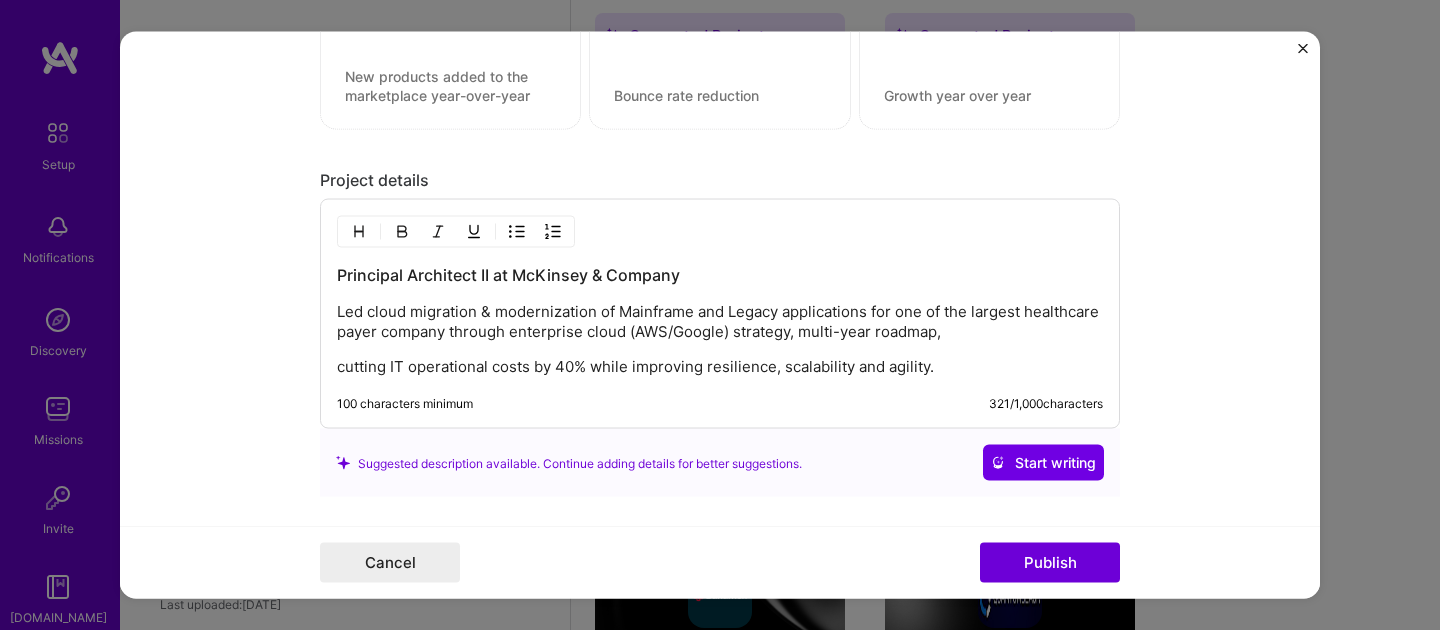 click on "Led cloud migration & modernization of Mainframe and Legacy applications for one of the largest healthcare payer company through enterprise cloud (AWS/Google) strategy, multi-year roadmap," at bounding box center [720, 322] 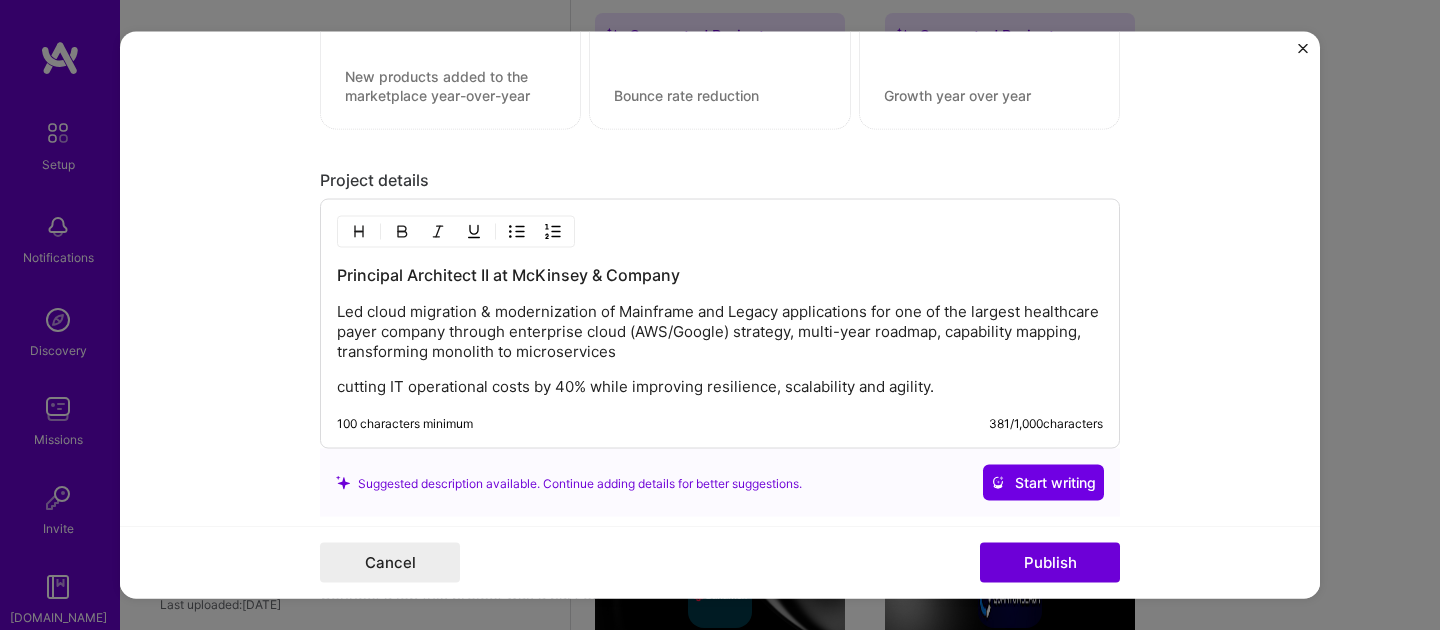 click on "Led cloud migration & modernization of Mainframe and Legacy applications for one of the largest healthcare payer company through enterprise cloud (AWS/Google) strategy, multi-year roadmap, capability mapping, transforming monolith to microservices" at bounding box center (720, 332) 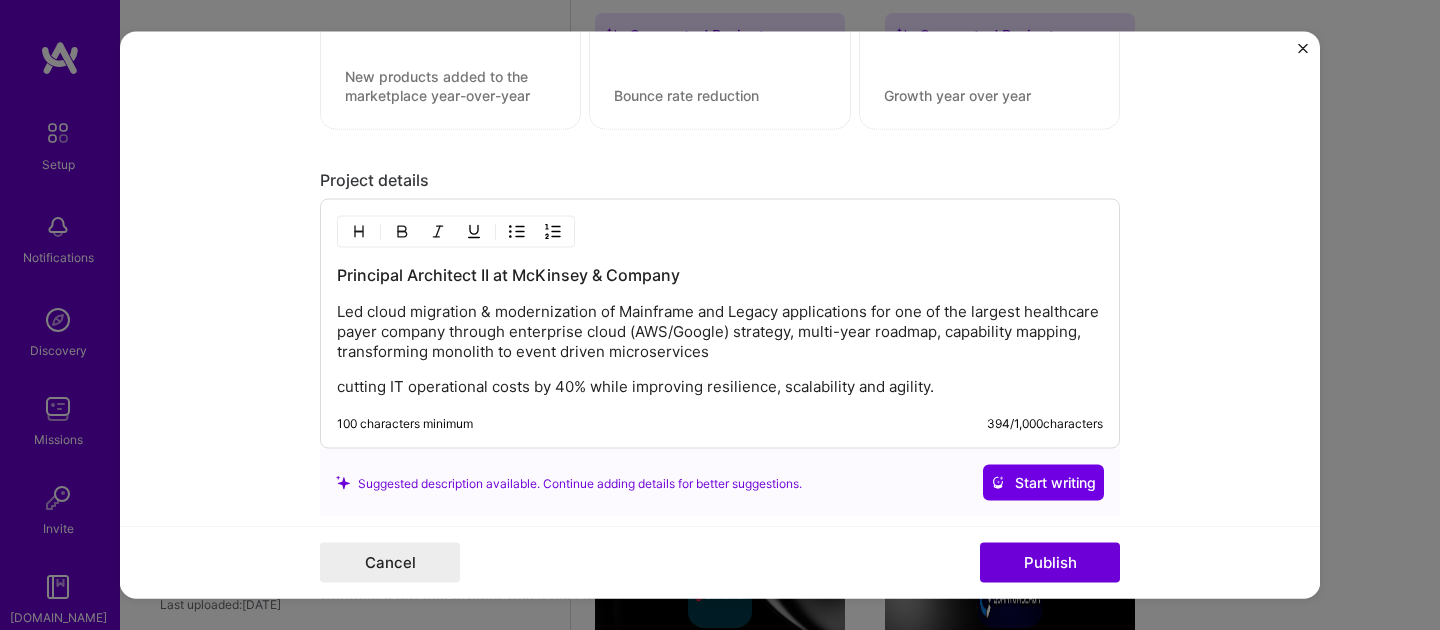 click on "Led cloud migration & modernization of Mainframe and Legacy applications for one of the largest healthcare payer company through enterprise cloud (AWS/Google) strategy, multi-year roadmap, capability mapping, transforming monolith to event driven microservices" at bounding box center [720, 332] 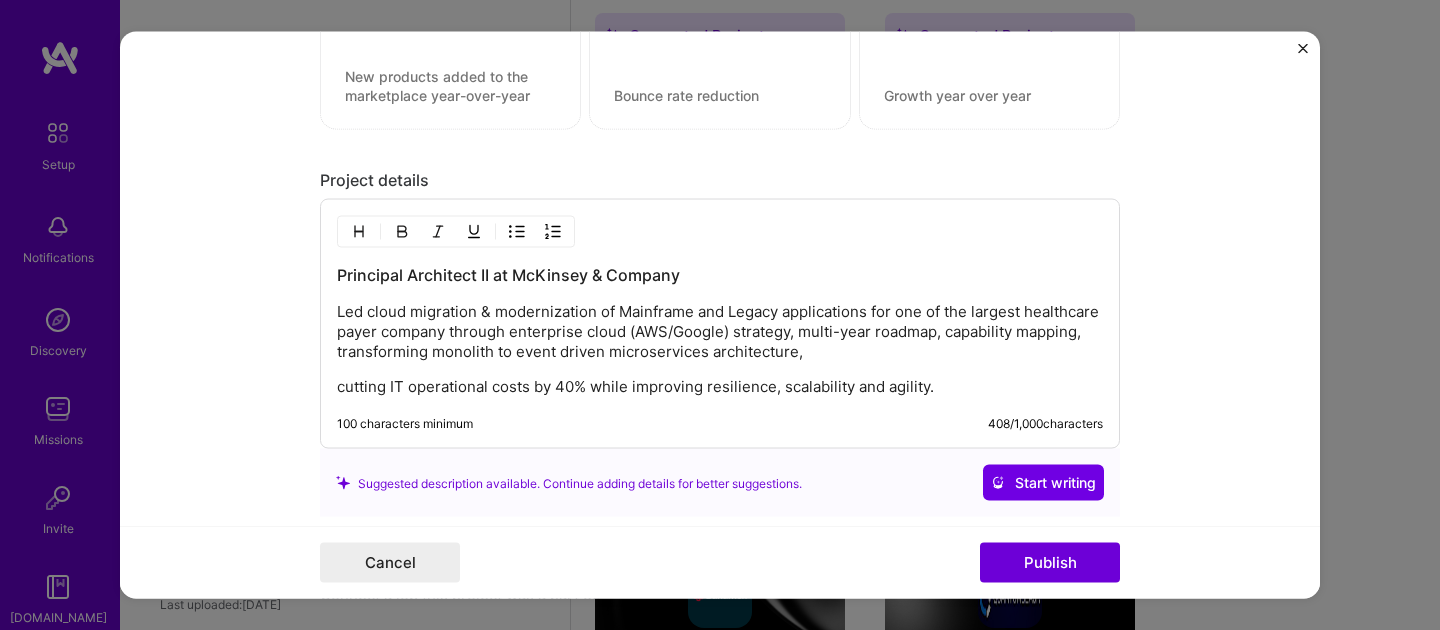 click on "cutting IT operational costs by 40% while improving resilience, scalability and agility." at bounding box center (720, 387) 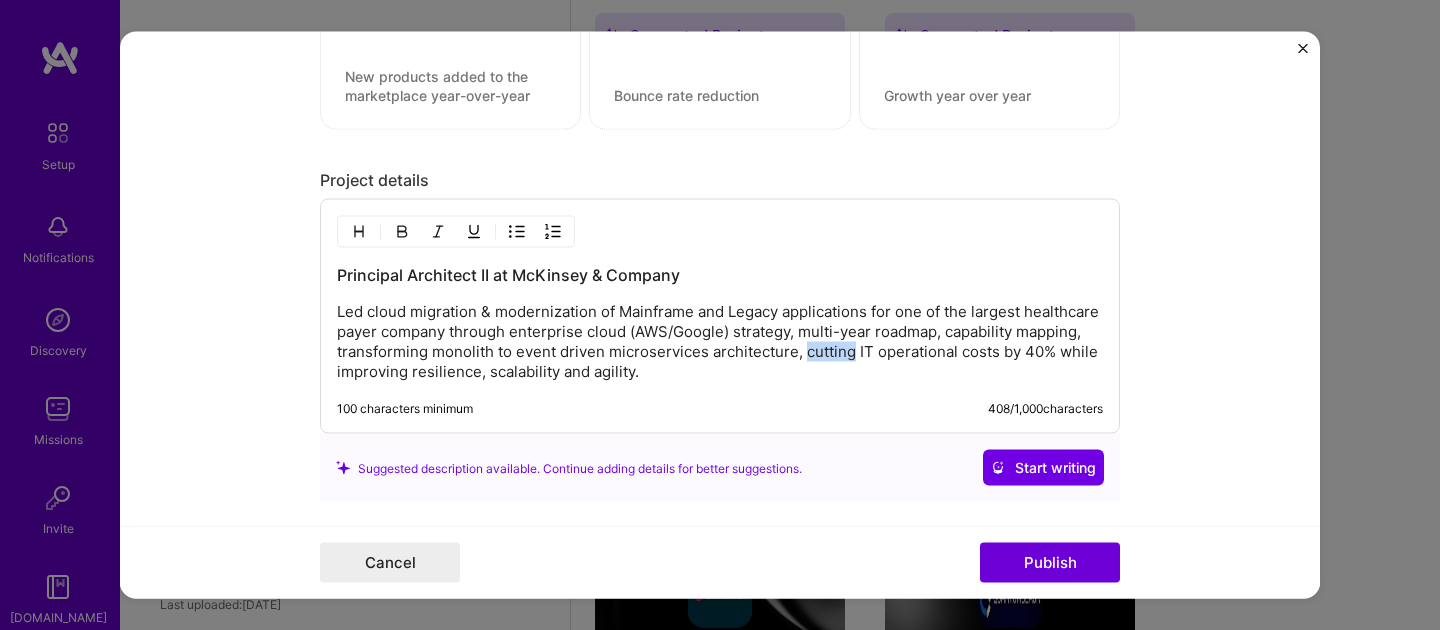 drag, startPoint x: 872, startPoint y: 356, endPoint x: 923, endPoint y: 357, distance: 51.009804 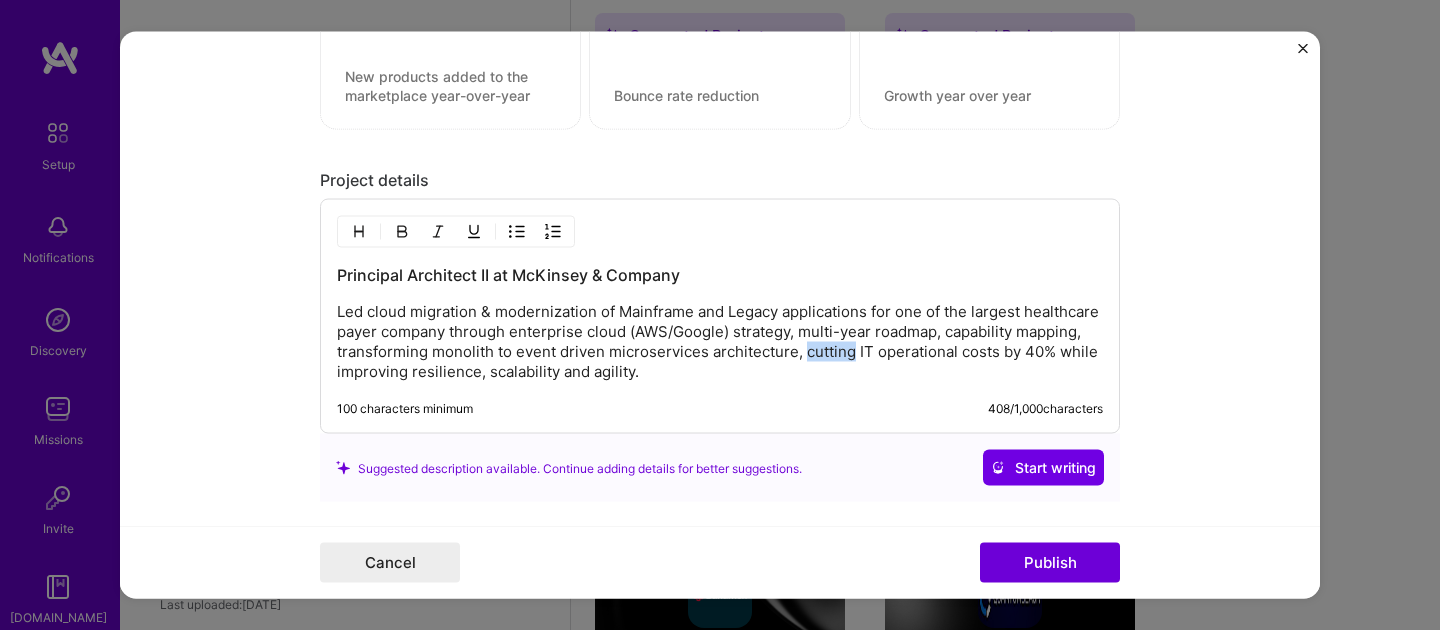 click on "Led cloud migration & modernization of Mainframe and Legacy applications for one of the largest healthcare payer company through enterprise cloud (AWS/Google) strategy, multi-year roadmap, capability mapping, transforming monolith to event driven microservices architecture, cutting IT operational costs by 40% while improving resilience, scalability and agility." at bounding box center [720, 342] 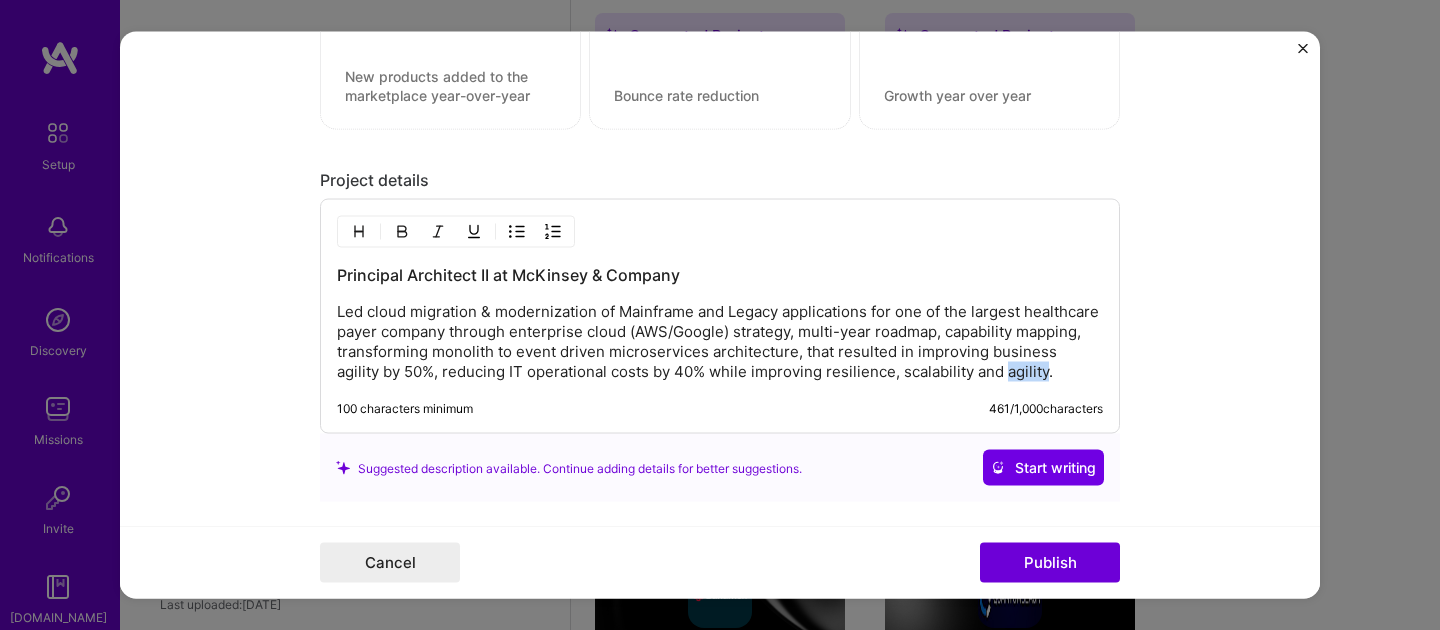 drag, startPoint x: 380, startPoint y: 393, endPoint x: 335, endPoint y: 394, distance: 45.01111 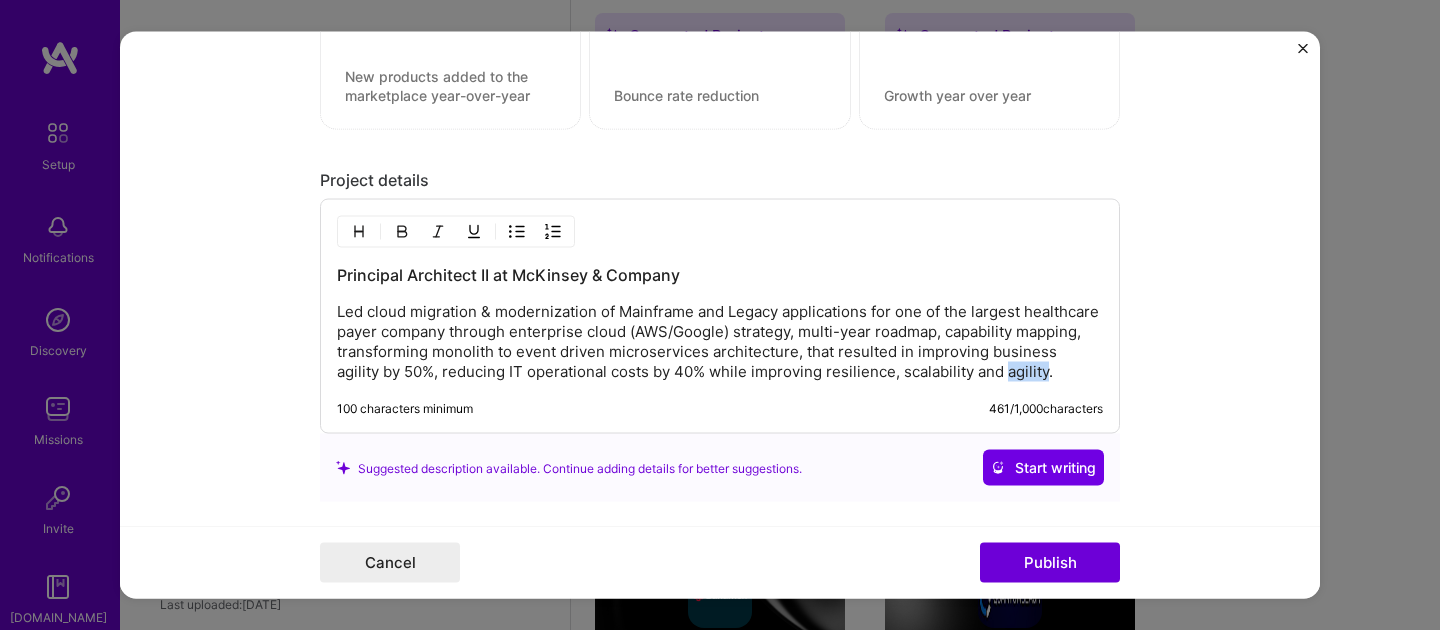 click on "Principal Architect II at McKinsey & Company Led cloud migration & modernization of Mainframe and Legacy applications for one of the largest healthcare payer company through enterprise cloud (AWS/Google) strategy, multi-year roadmap, capability mapping, transforming monolith to event driven microservices architecture, that resulted in improving business agility by 50%, reducing IT operational costs by 40% while improving resilience, scalability and agility.  100 characters minimum 461 / 1,000  characters" at bounding box center (720, 316) 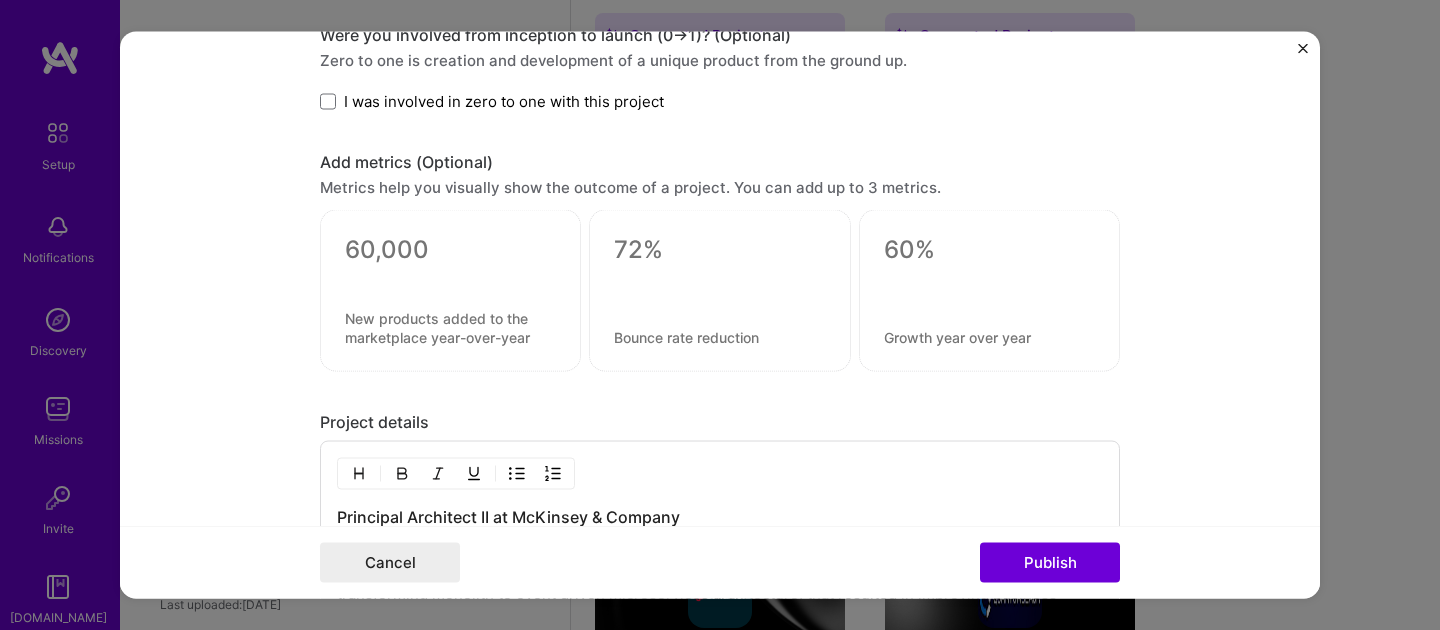 scroll, scrollTop: 1375, scrollLeft: 0, axis: vertical 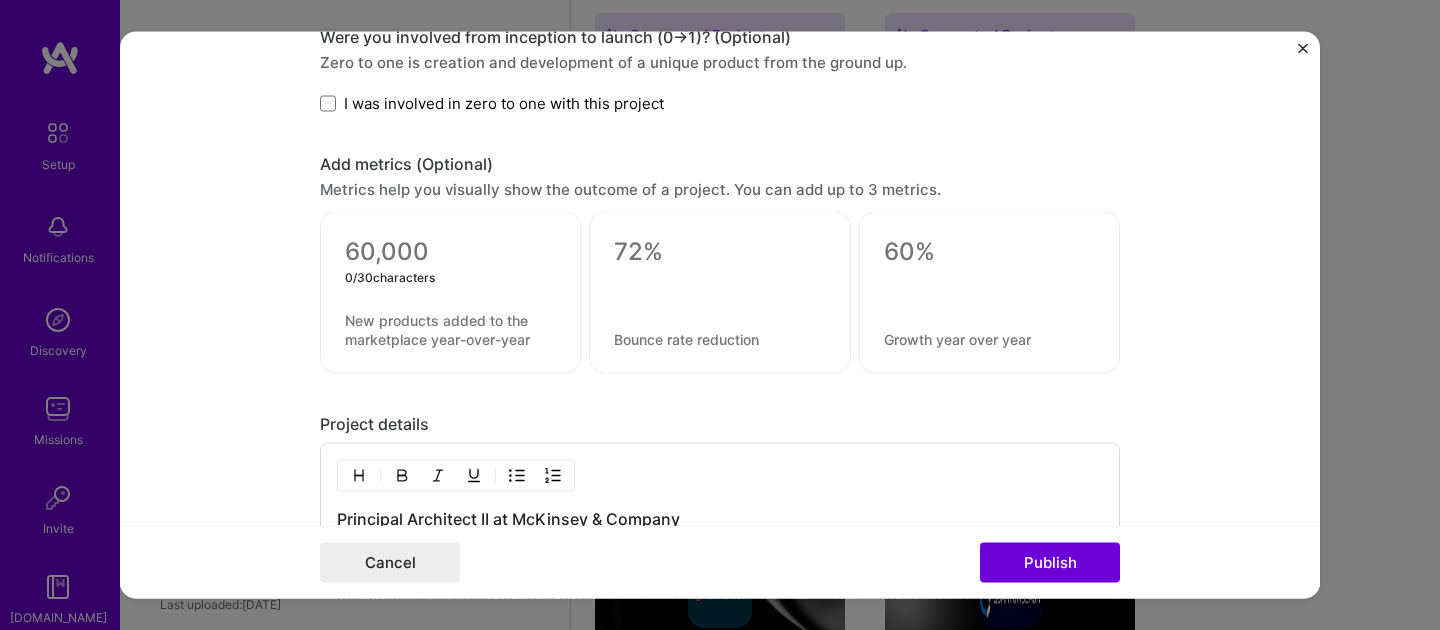 click at bounding box center (450, 252) 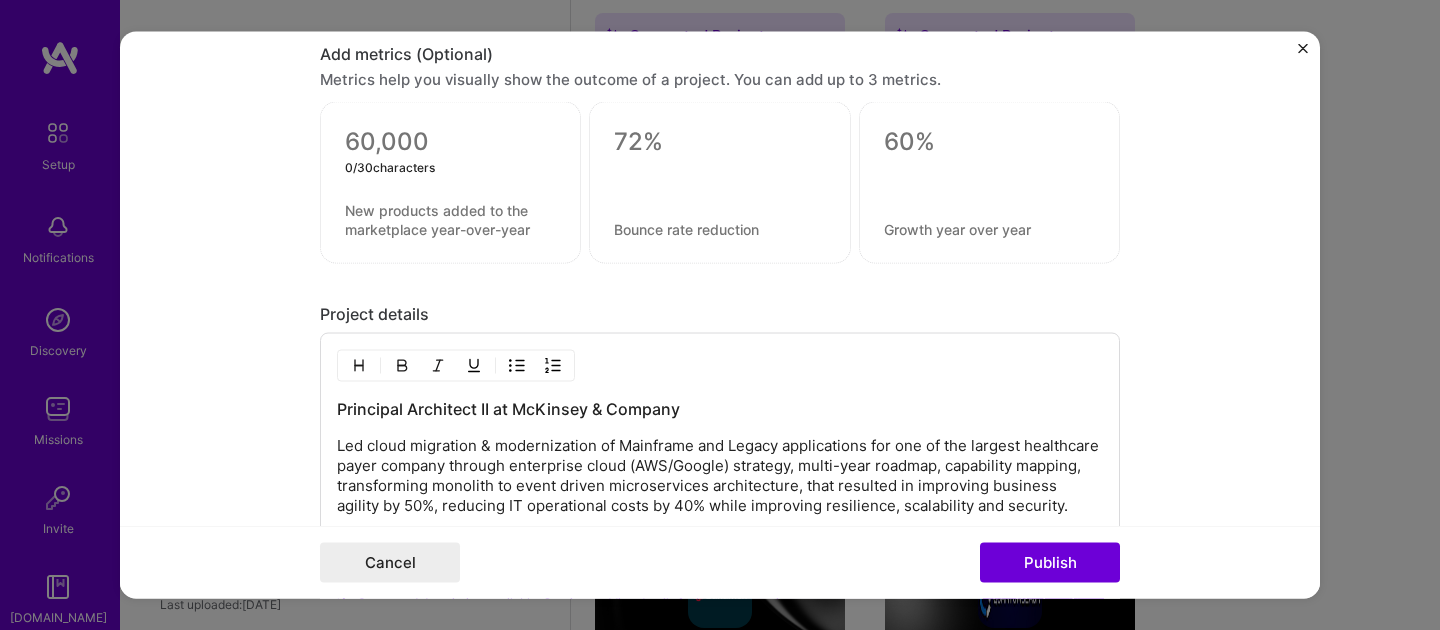 scroll, scrollTop: 1489, scrollLeft: 0, axis: vertical 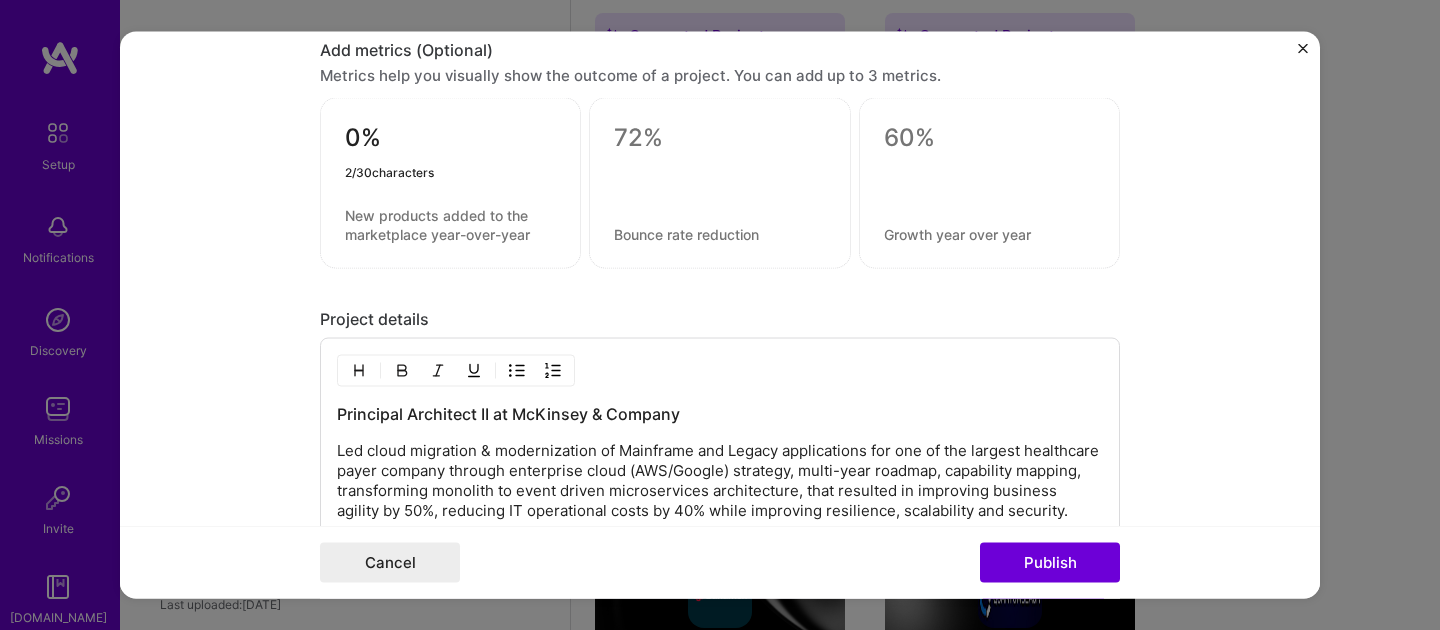 type on "0" 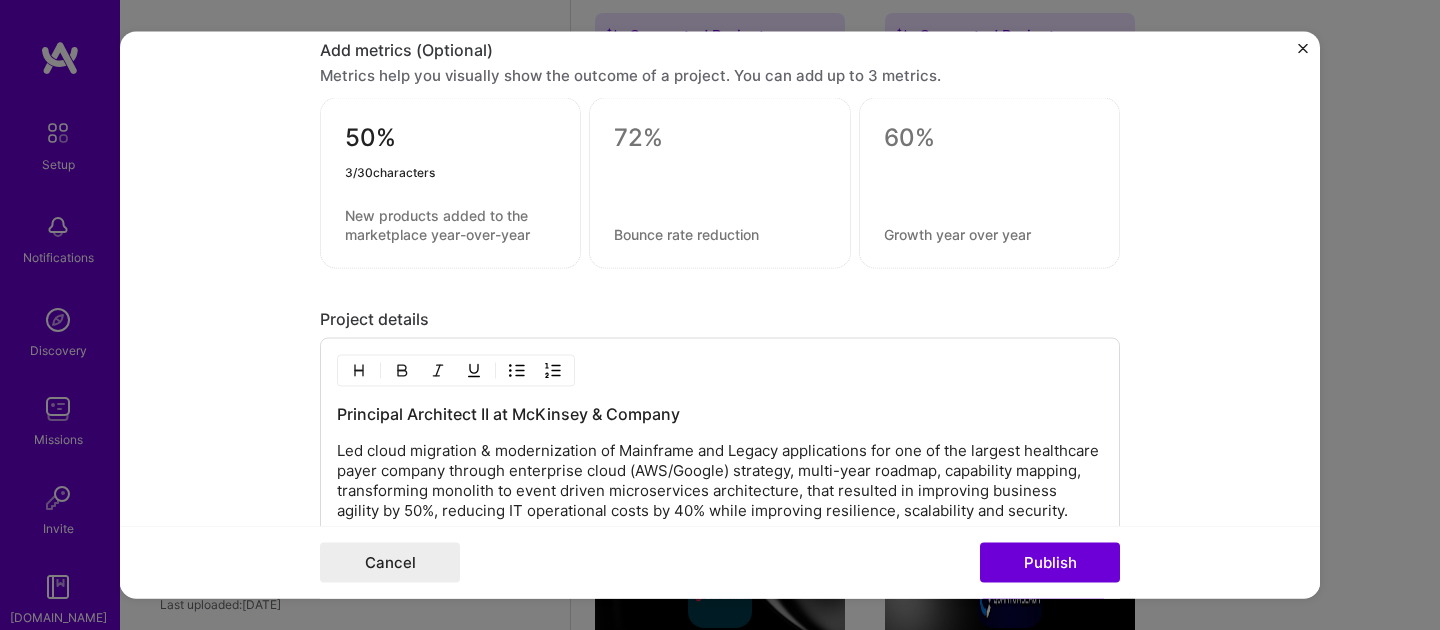 type on "50%" 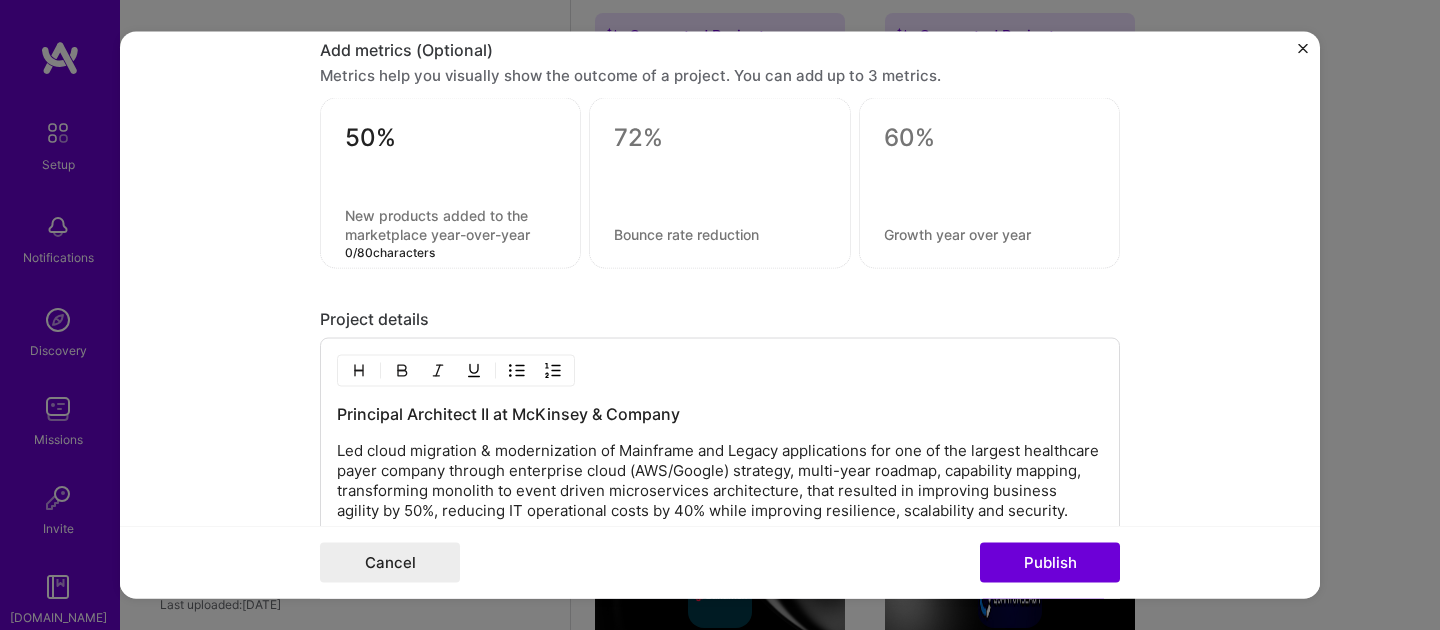 drag, startPoint x: 533, startPoint y: 237, endPoint x: 337, endPoint y: 209, distance: 197.9899 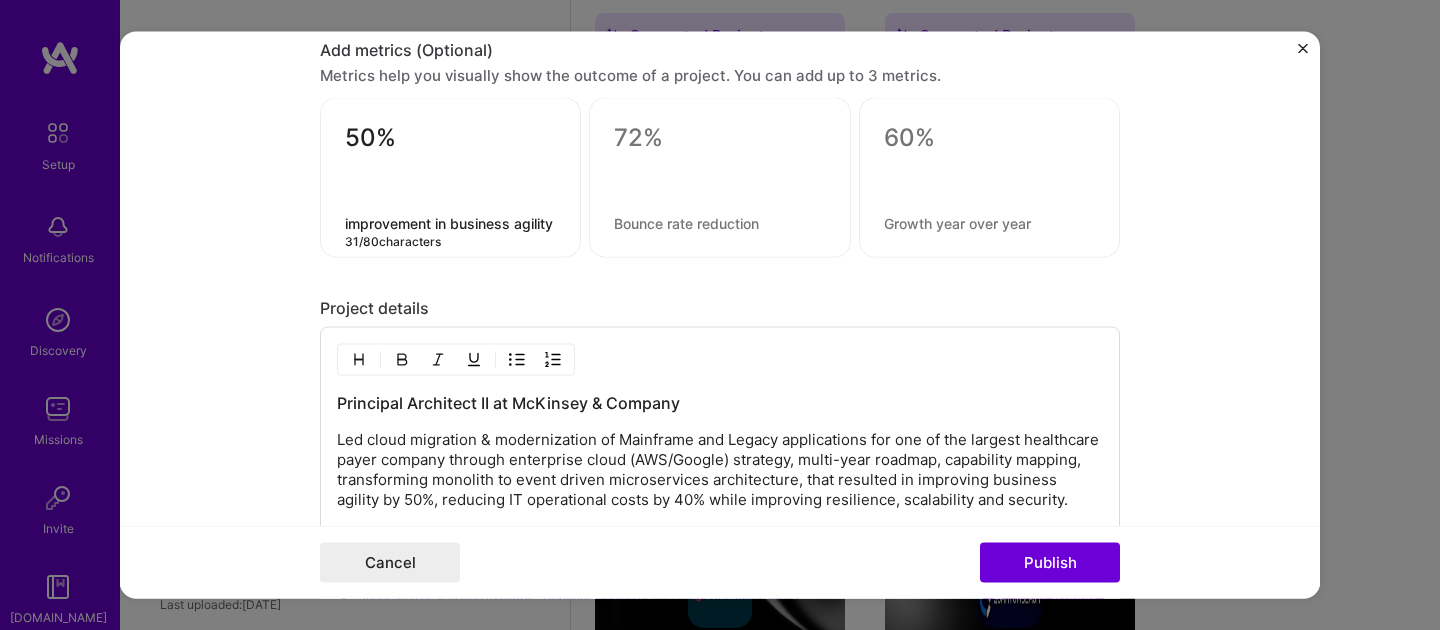 type on "improvement in business agility" 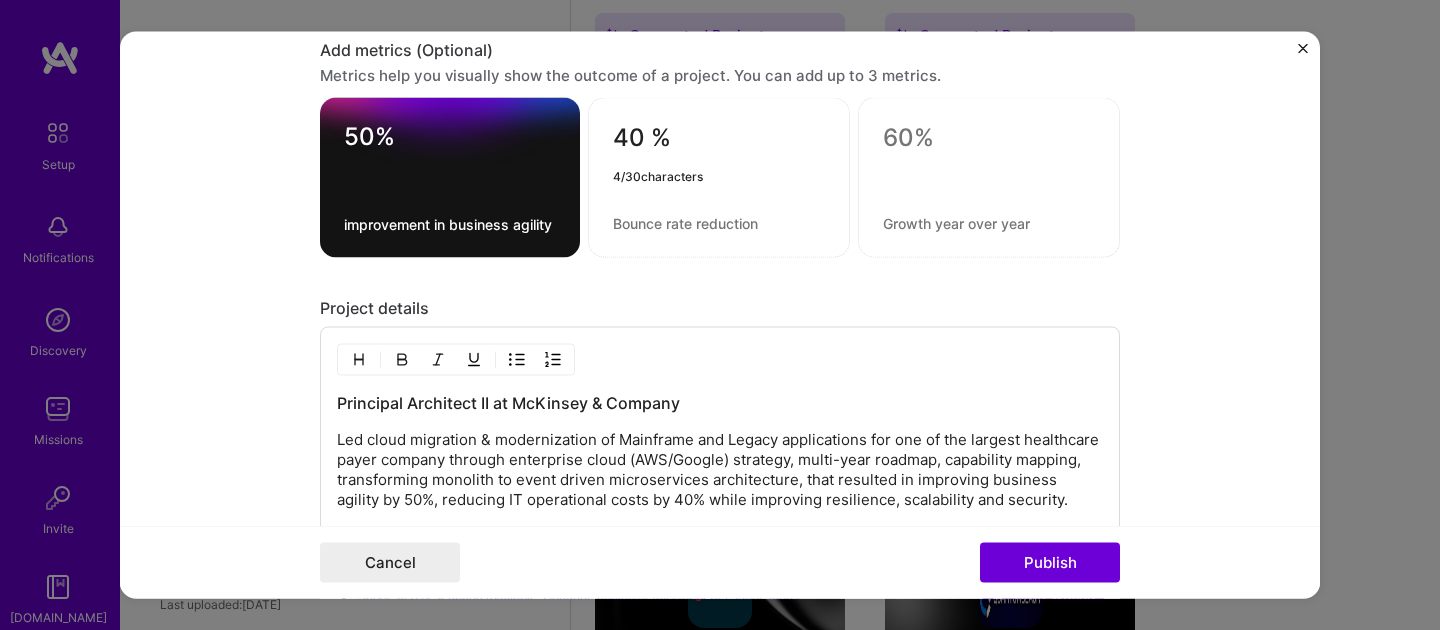 type on "40 %" 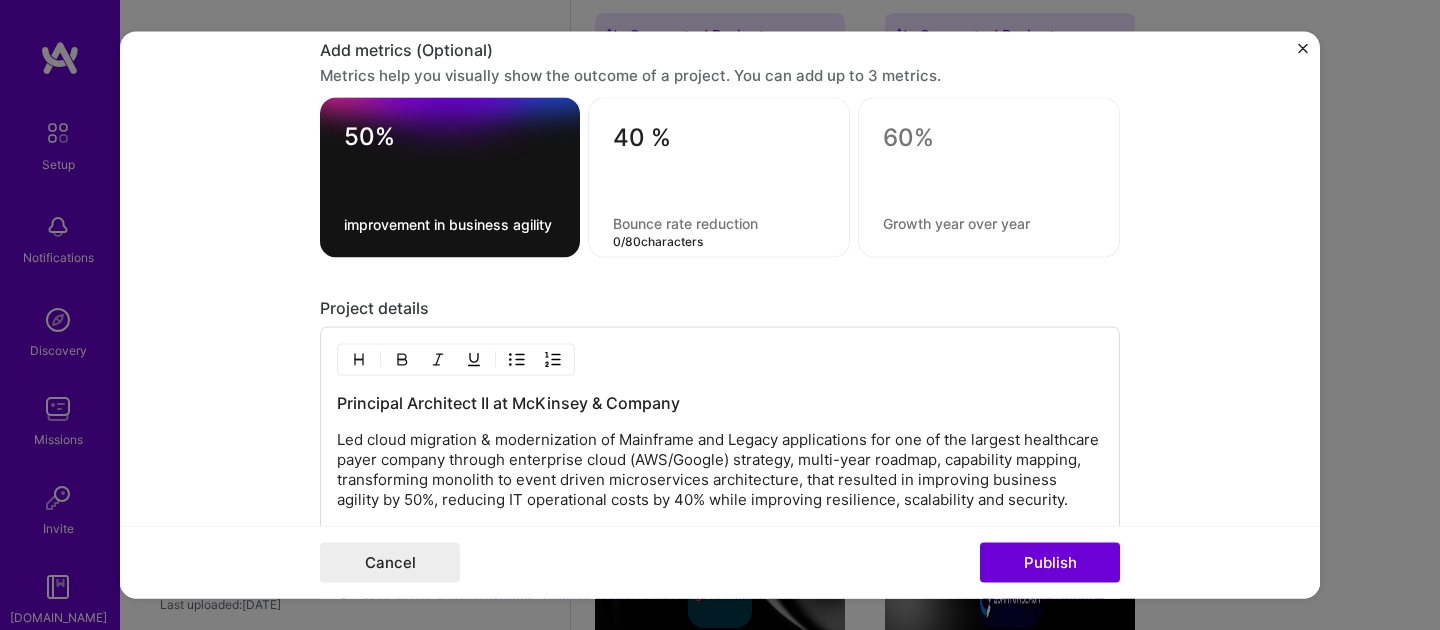 click at bounding box center [719, 223] 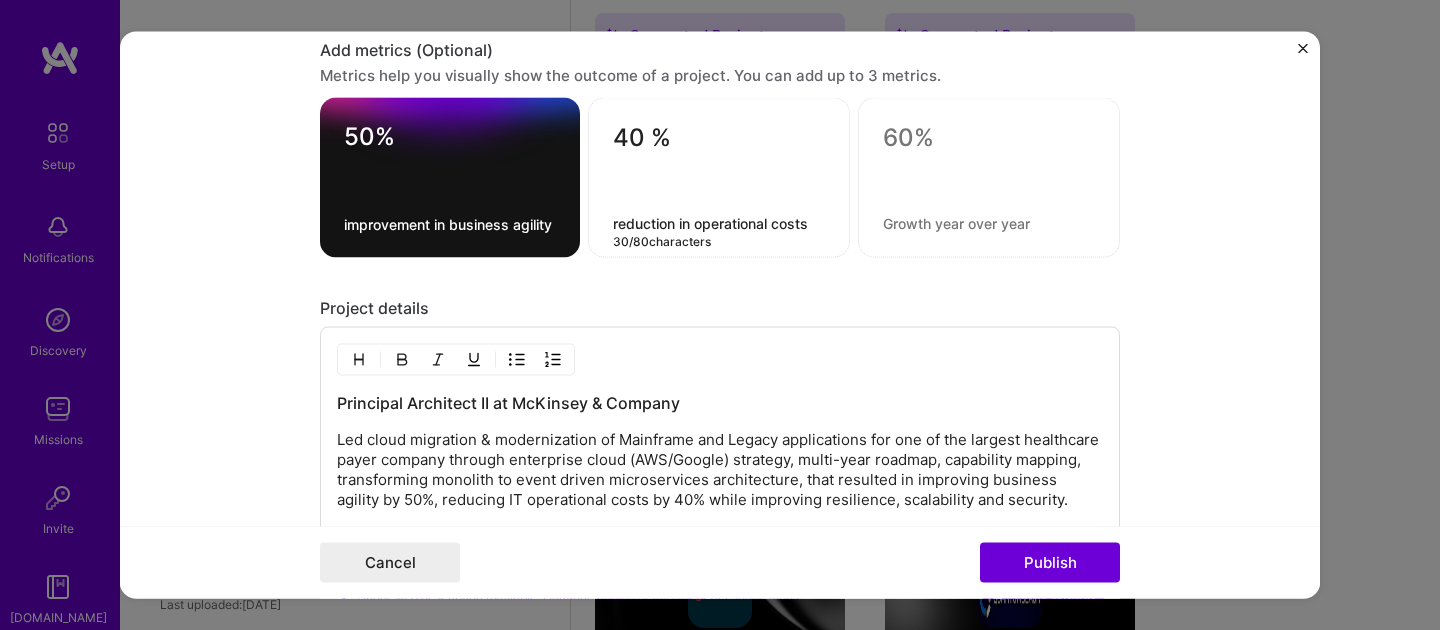 click on "reduction in operational costs" at bounding box center (719, 223) 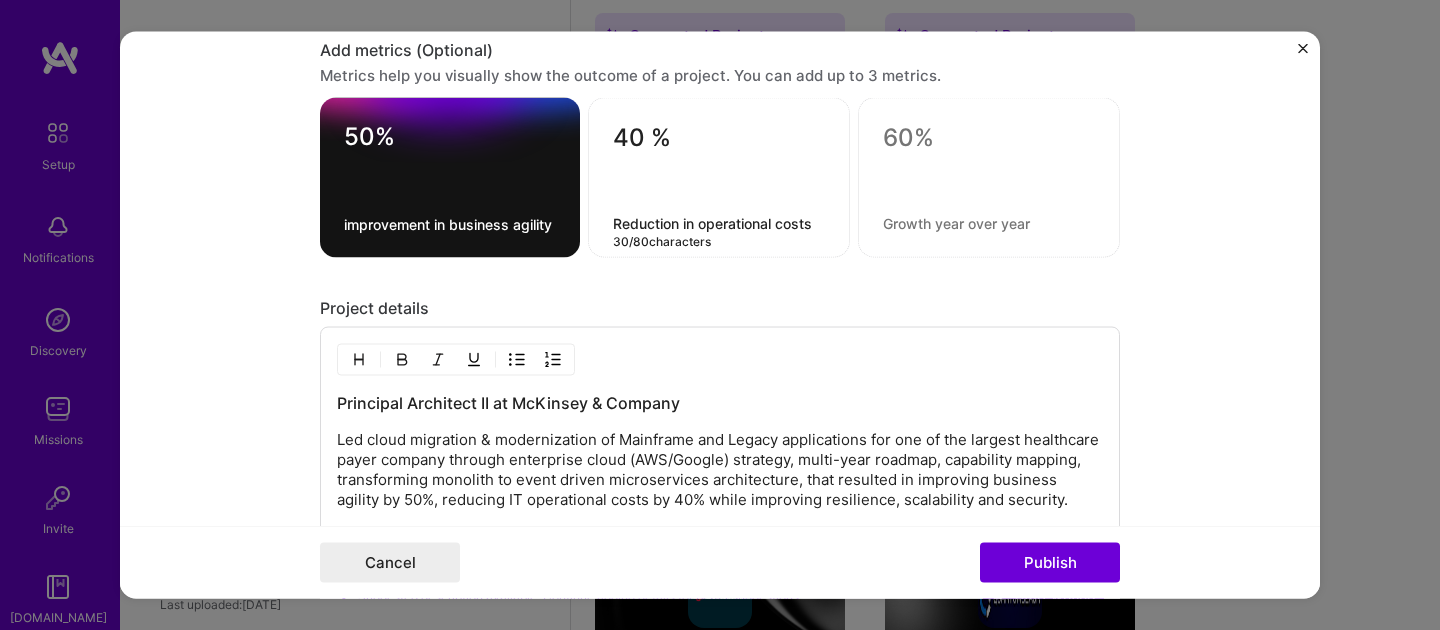 type on "Reduction in operational costs" 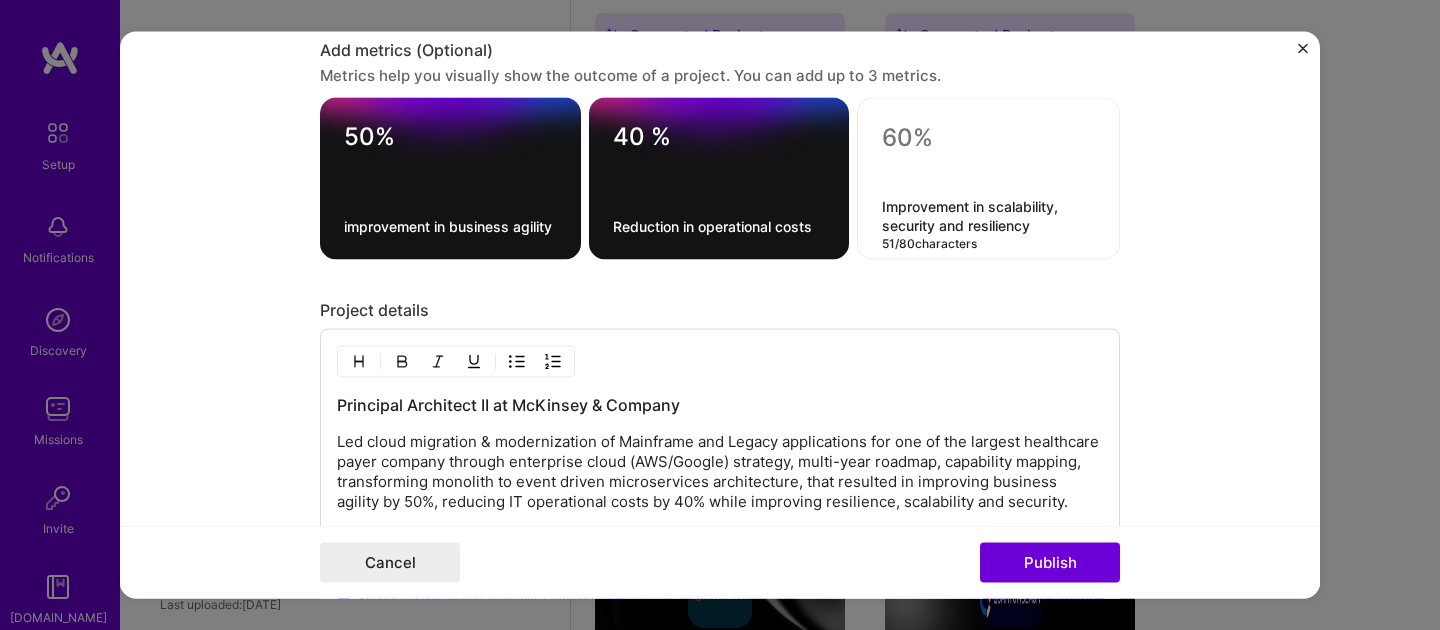 type on "Improvement in scalability, security and resiliency" 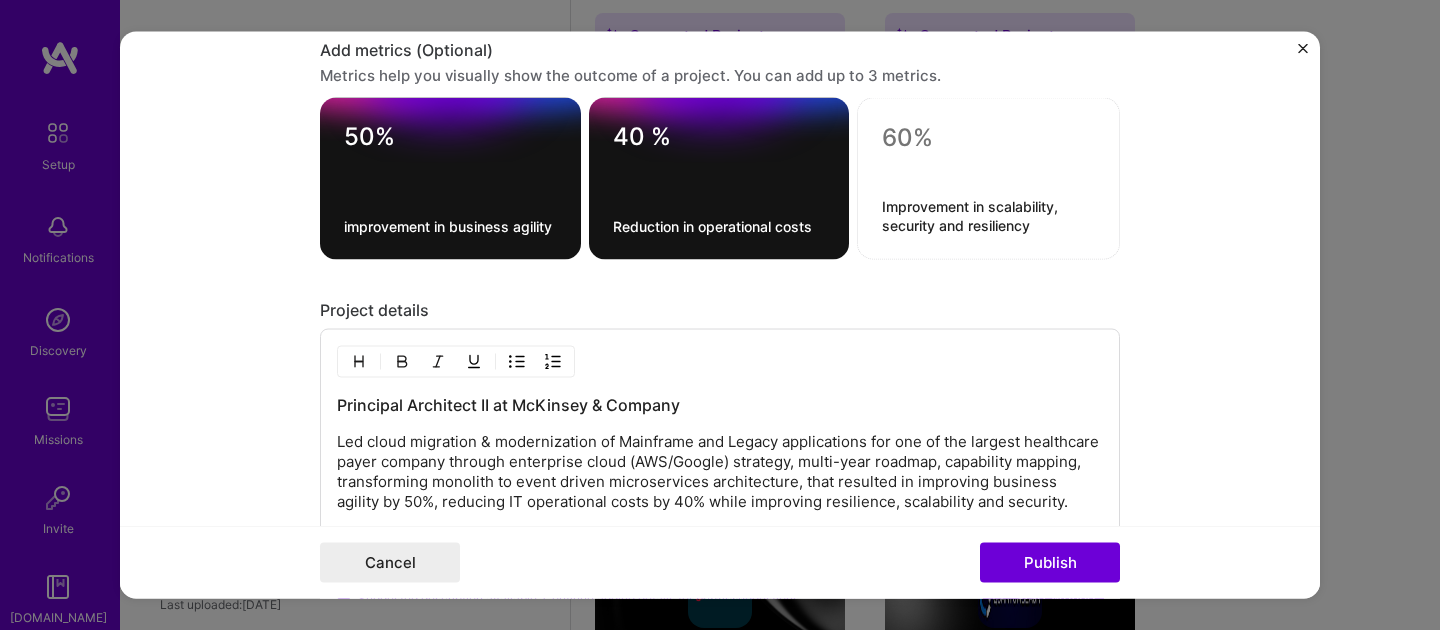 click on "Editing suggested project This project is suggested based on your LinkedIn, resume or [DOMAIN_NAME] activity. Project title Advanced Cloud Architecture Leadership Company McKinsey & Company
Project industry Industry 2 Project Link (Optional)
Drag and drop an image or   Upload file Upload file We recommend uploading at least 4 images. 1600x1200px or higher recommended. Max 5MB each. Role Principal Architect II AI Architect [DATE]
to
I’m still working on this project Skills used — Add up to 12 skills Any new skills will be added to your profile. Enter skills... 1 Team Leadership 1 2 3 4 5 Did this role require you to manage team members? (Optional) Yes, I managed — team members. Were you involved from inception to launch (0  ->  1)? (Optional) Zero to one is creation and development of a unique product from the ground up. I was involved in zero to one with this project Add metrics (Optional) 50% 40 % Project details   462 /" at bounding box center [720, 315] 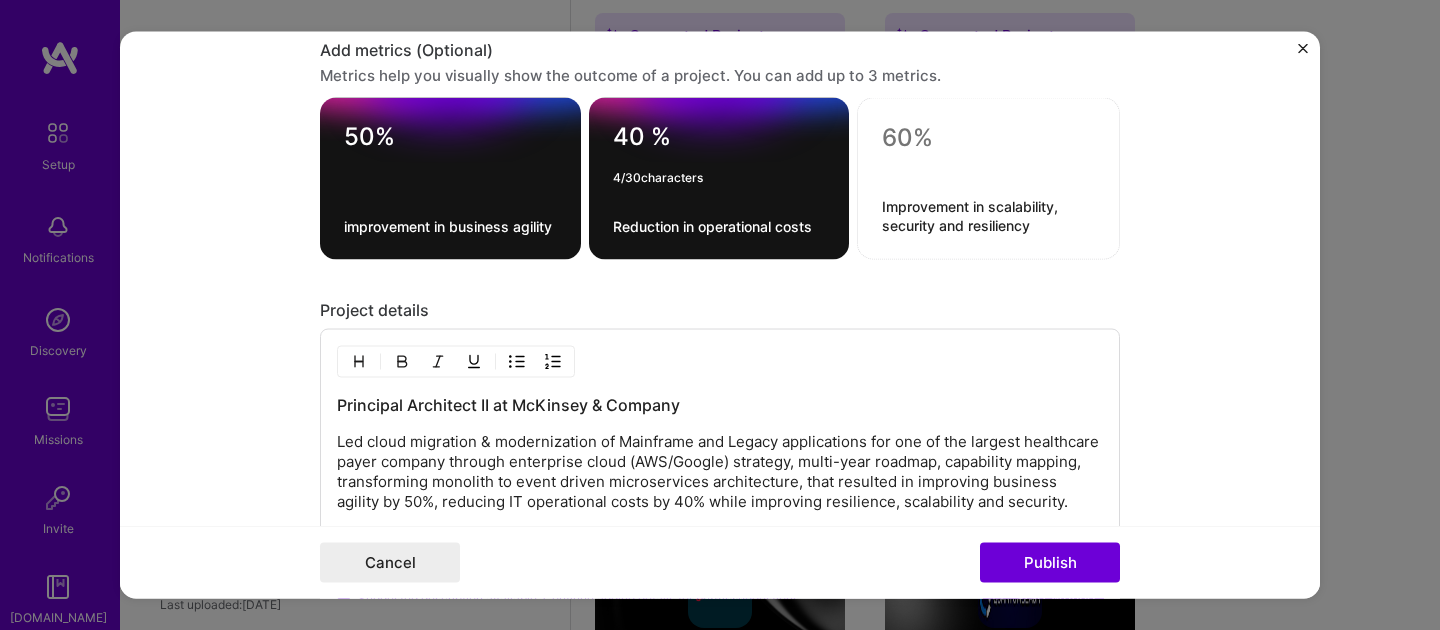 click on "50%" at bounding box center [450, 141] 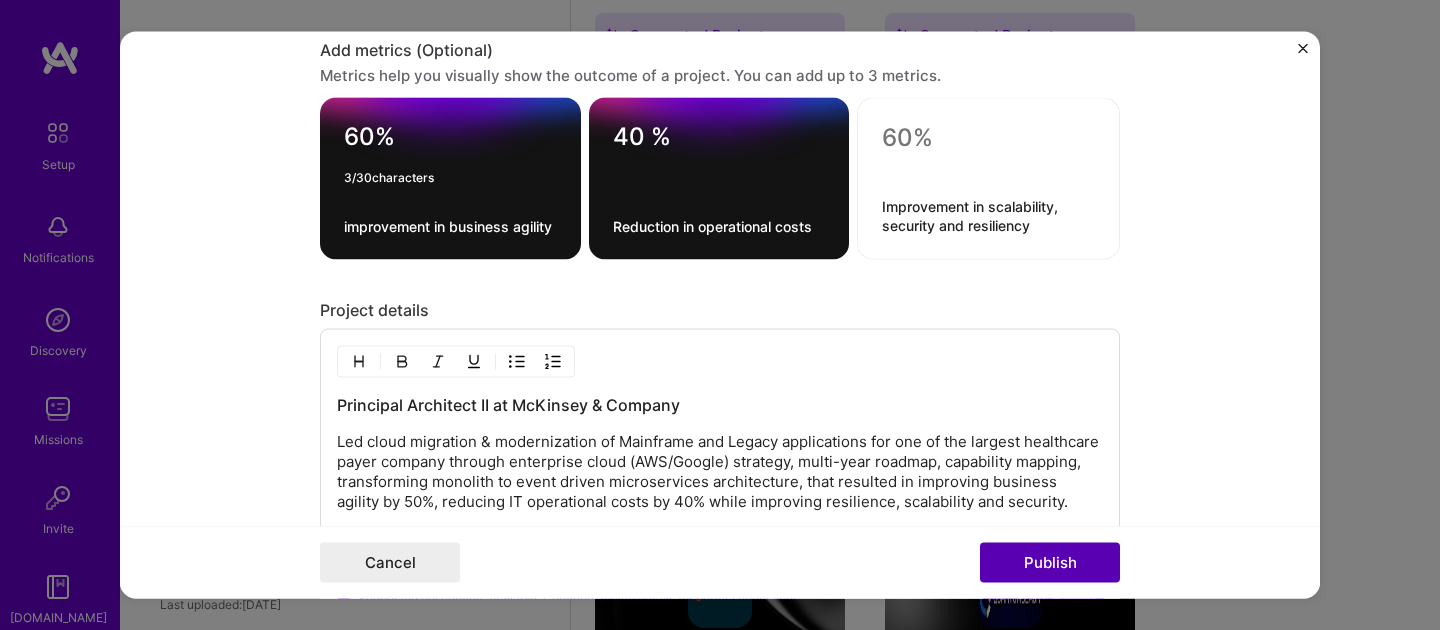 type on "60%" 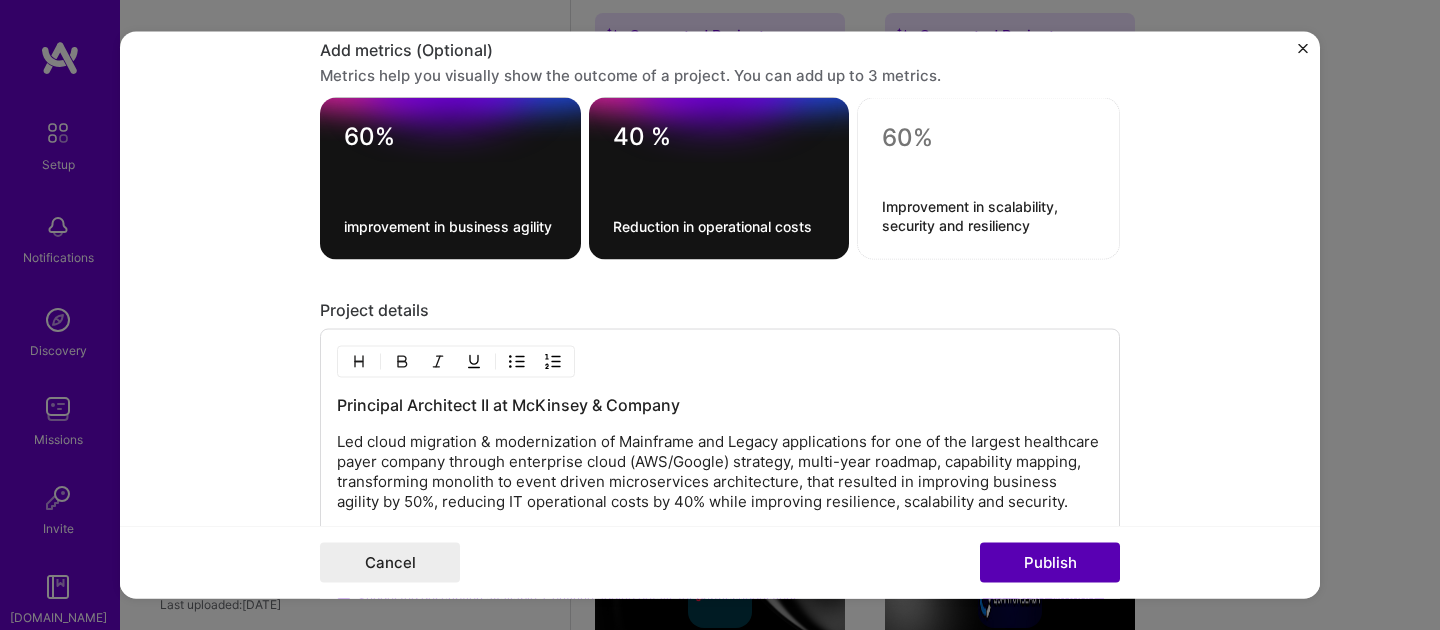 click on "Publish" at bounding box center (1050, 563) 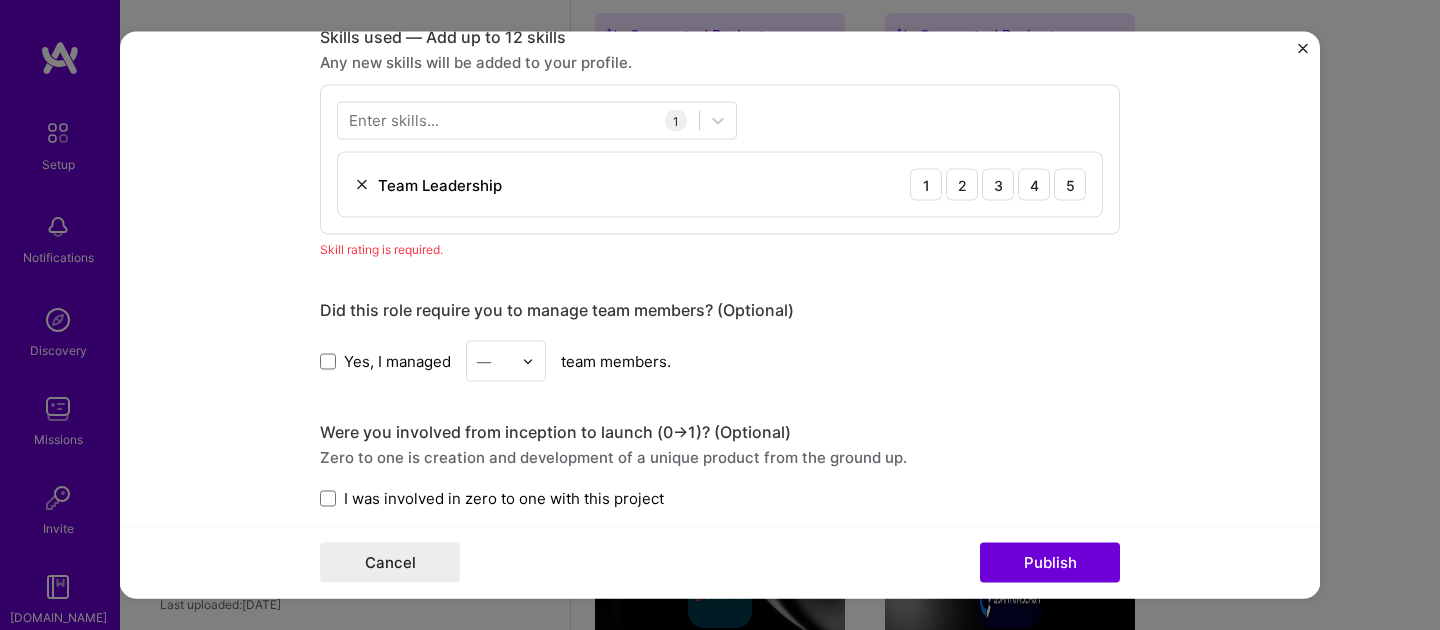 scroll, scrollTop: 1000, scrollLeft: 0, axis: vertical 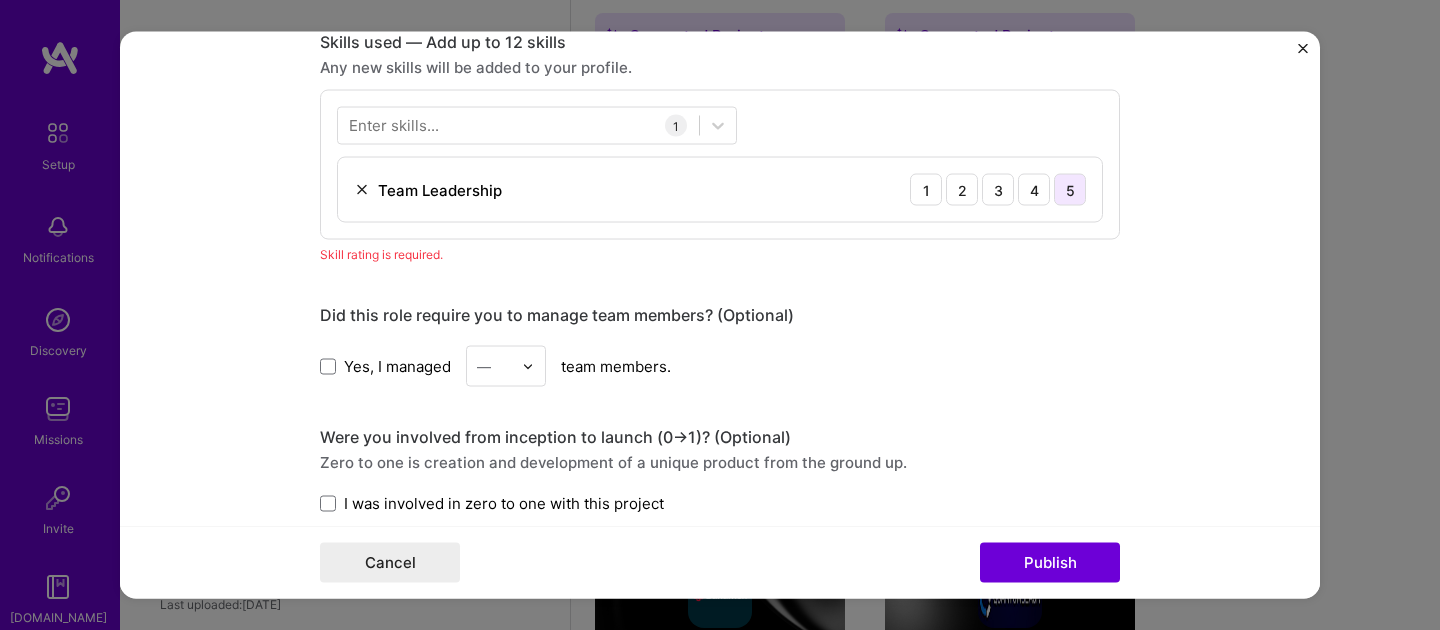 click on "5" at bounding box center (1070, 190) 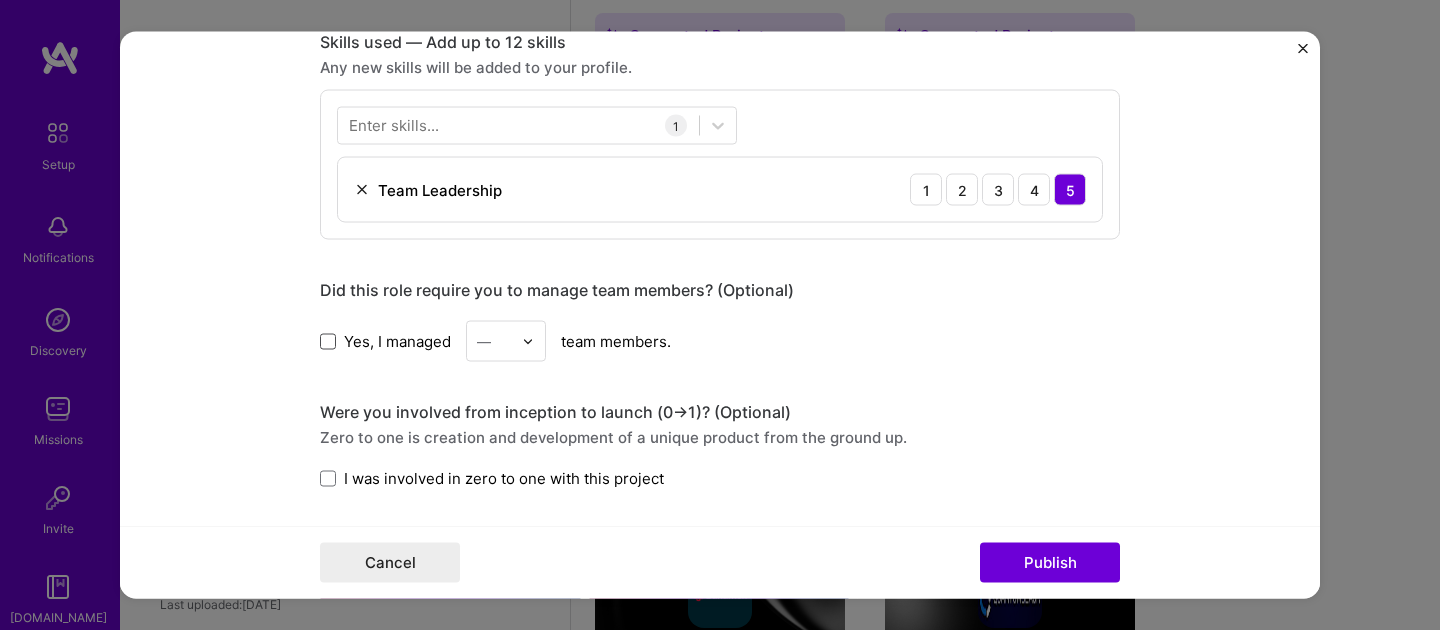 click at bounding box center (328, 341) 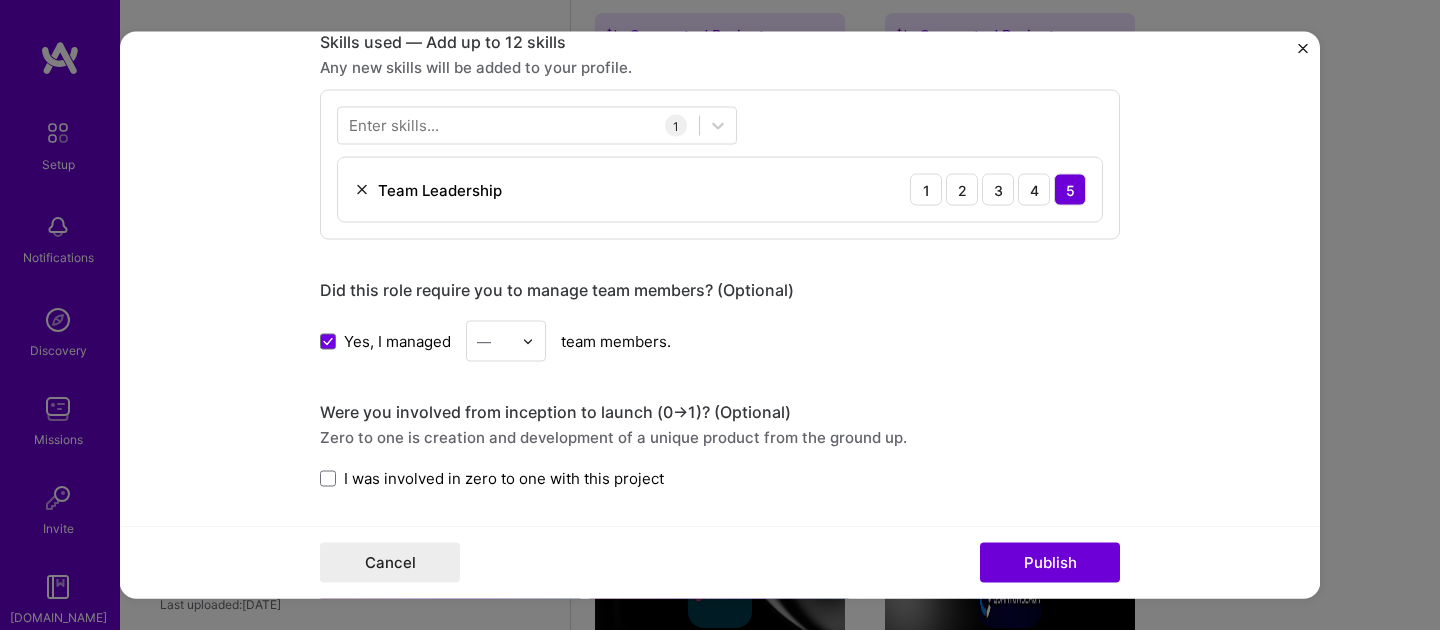 click at bounding box center [528, 341] 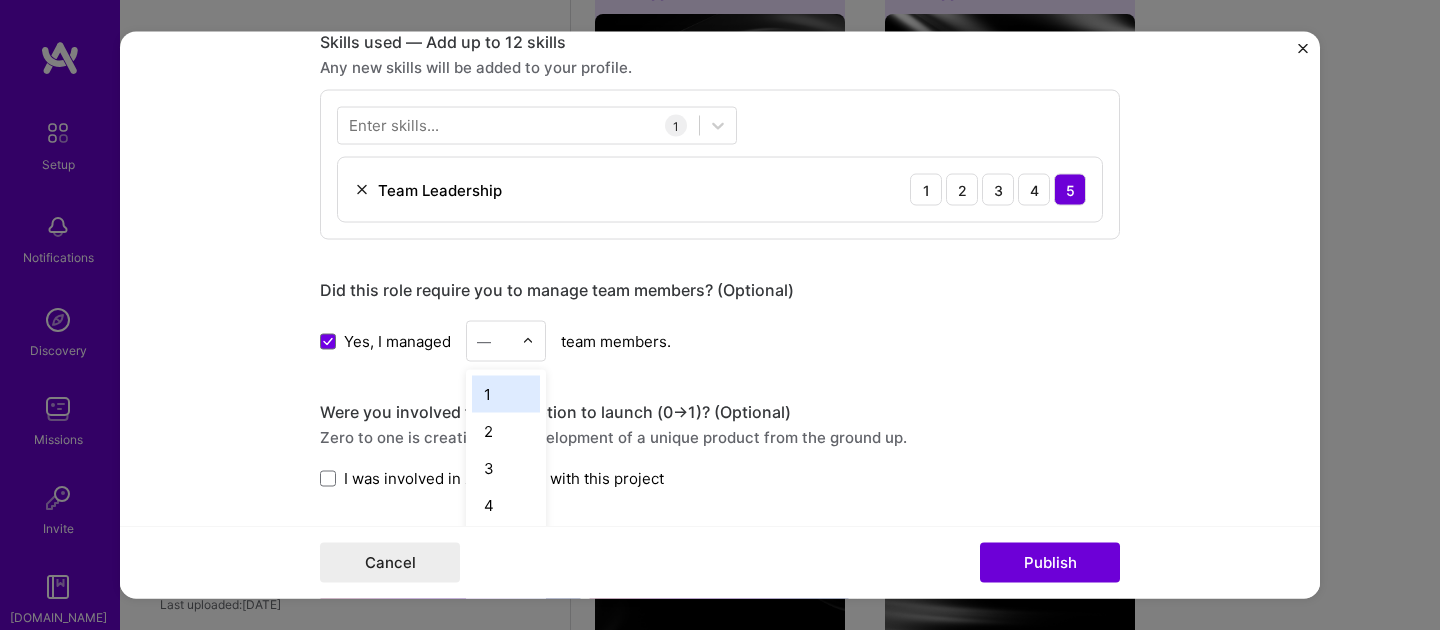 scroll, scrollTop: 1054, scrollLeft: 0, axis: vertical 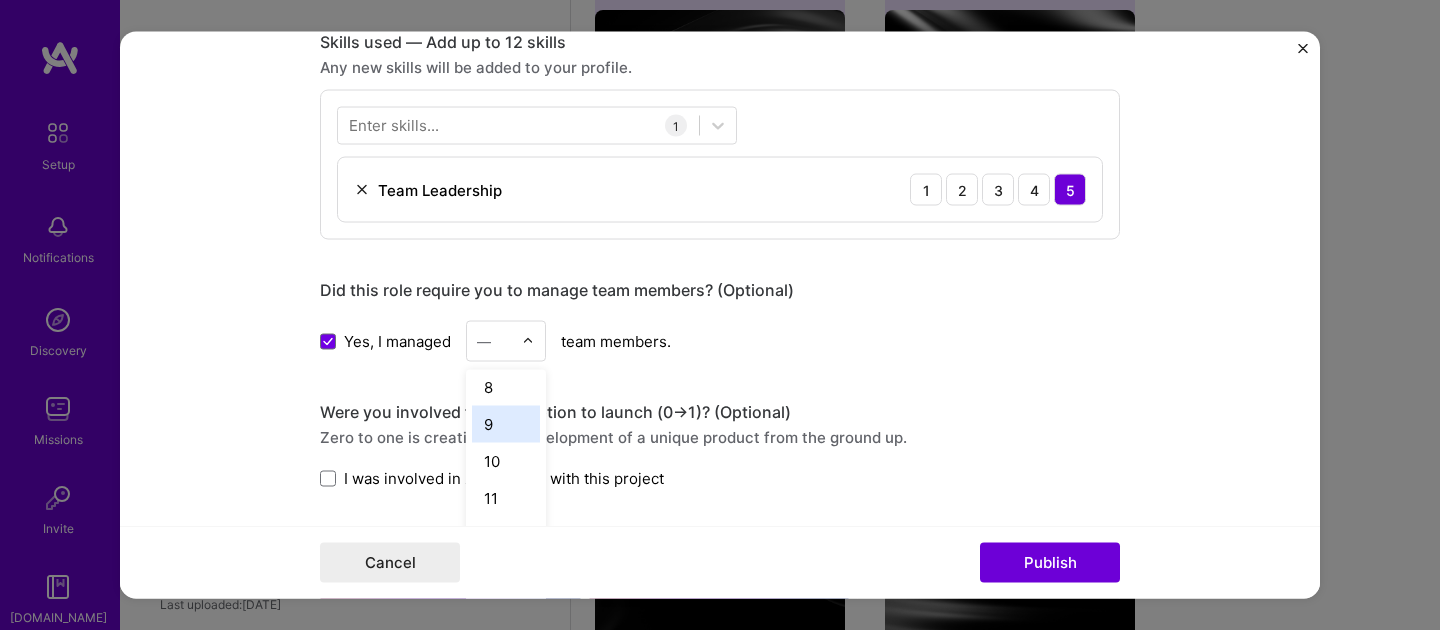 click on "9" at bounding box center (506, 424) 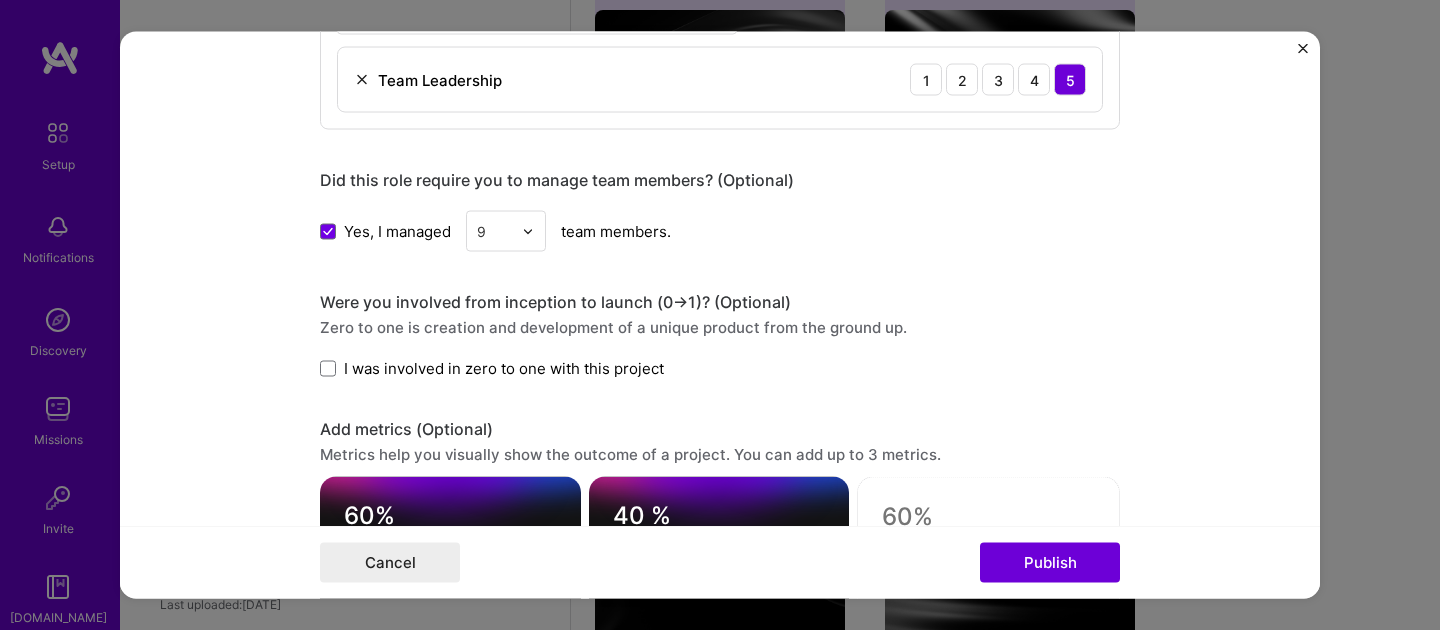 scroll, scrollTop: 1116, scrollLeft: 0, axis: vertical 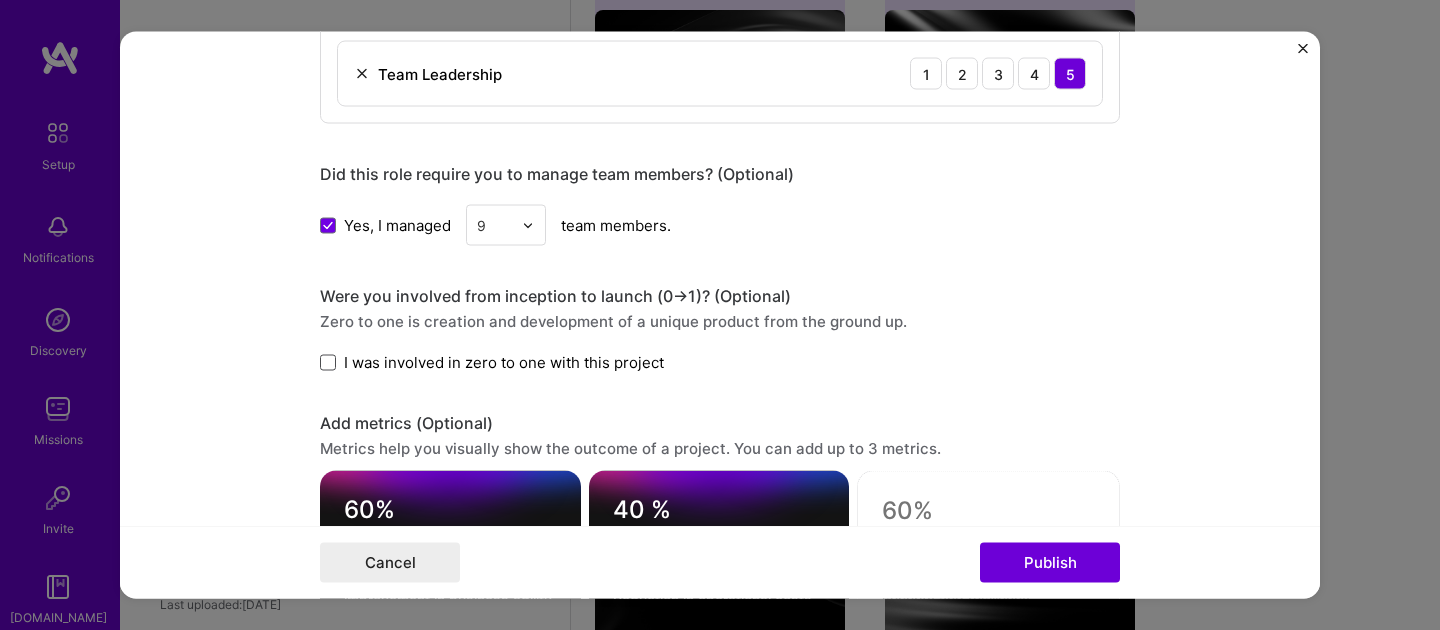 click at bounding box center (328, 362) 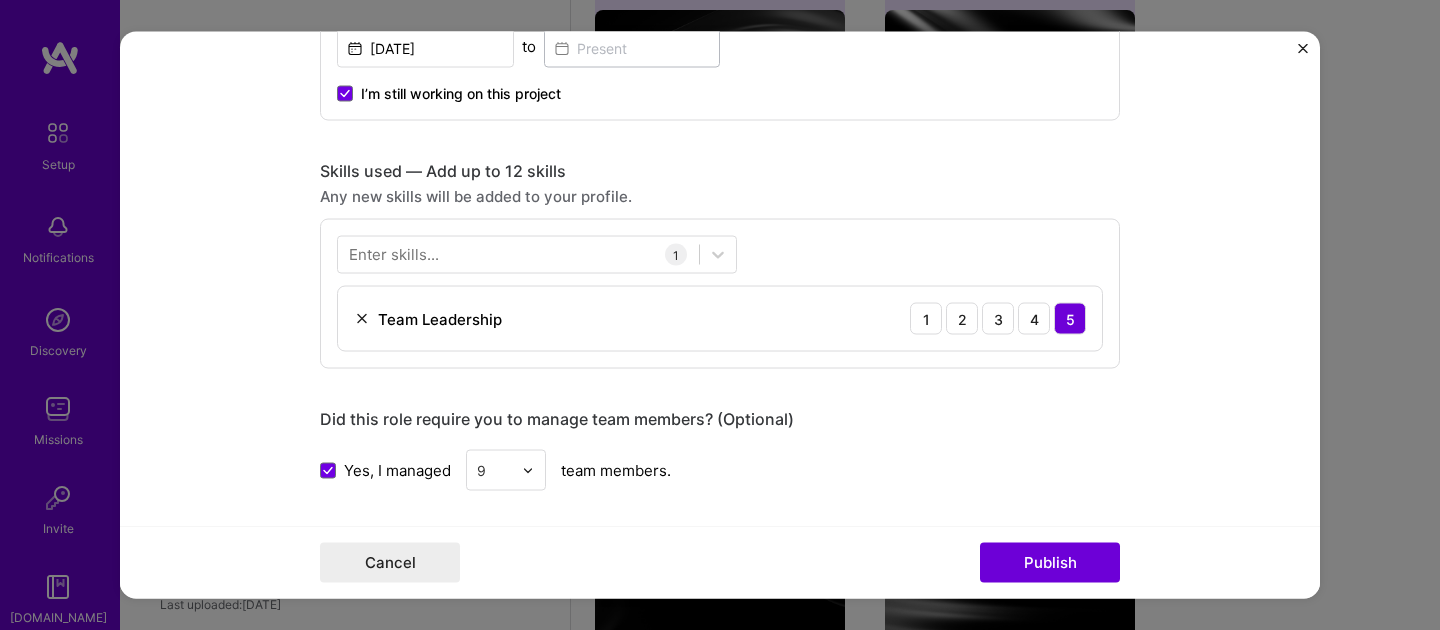 scroll, scrollTop: 861, scrollLeft: 0, axis: vertical 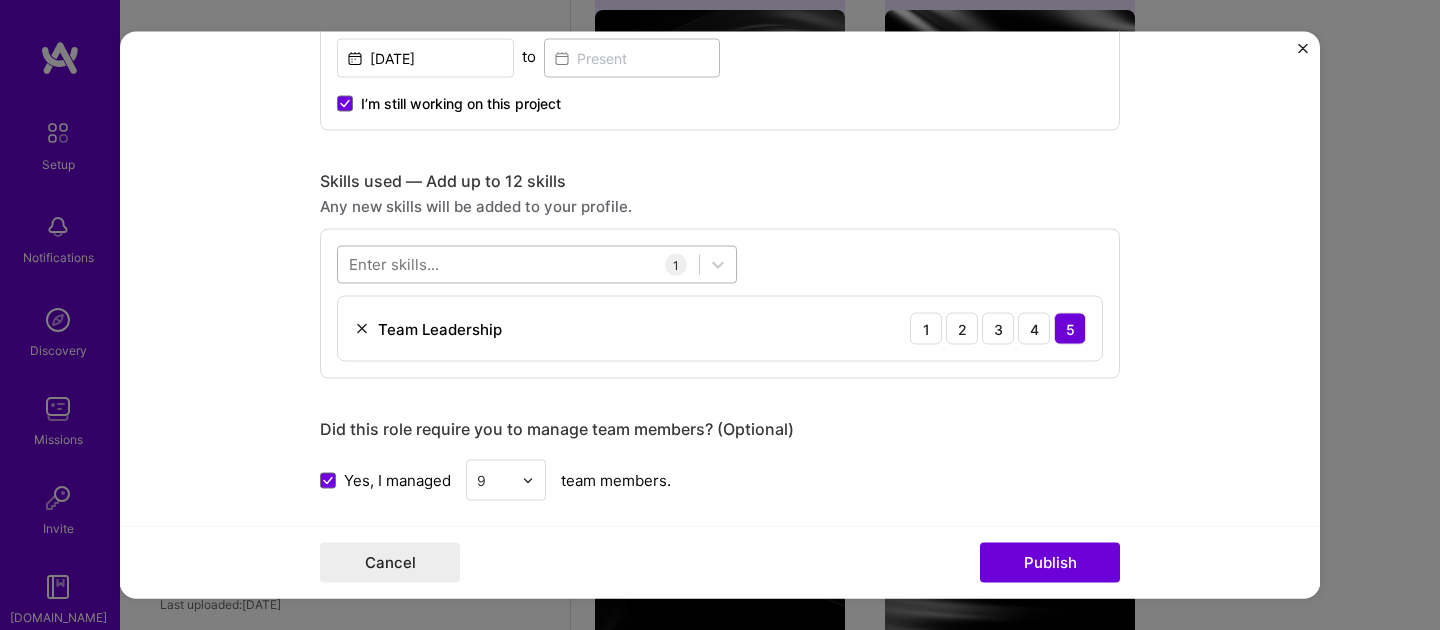 click at bounding box center [518, 264] 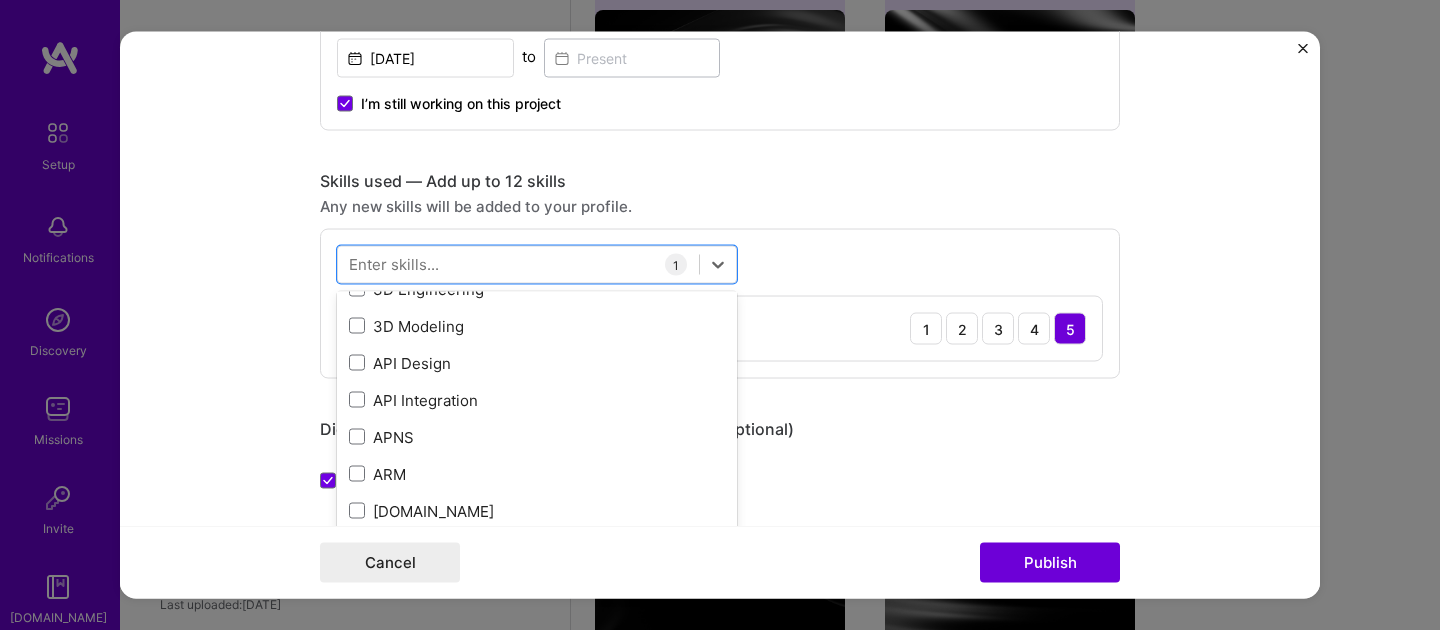 scroll, scrollTop: 108, scrollLeft: 0, axis: vertical 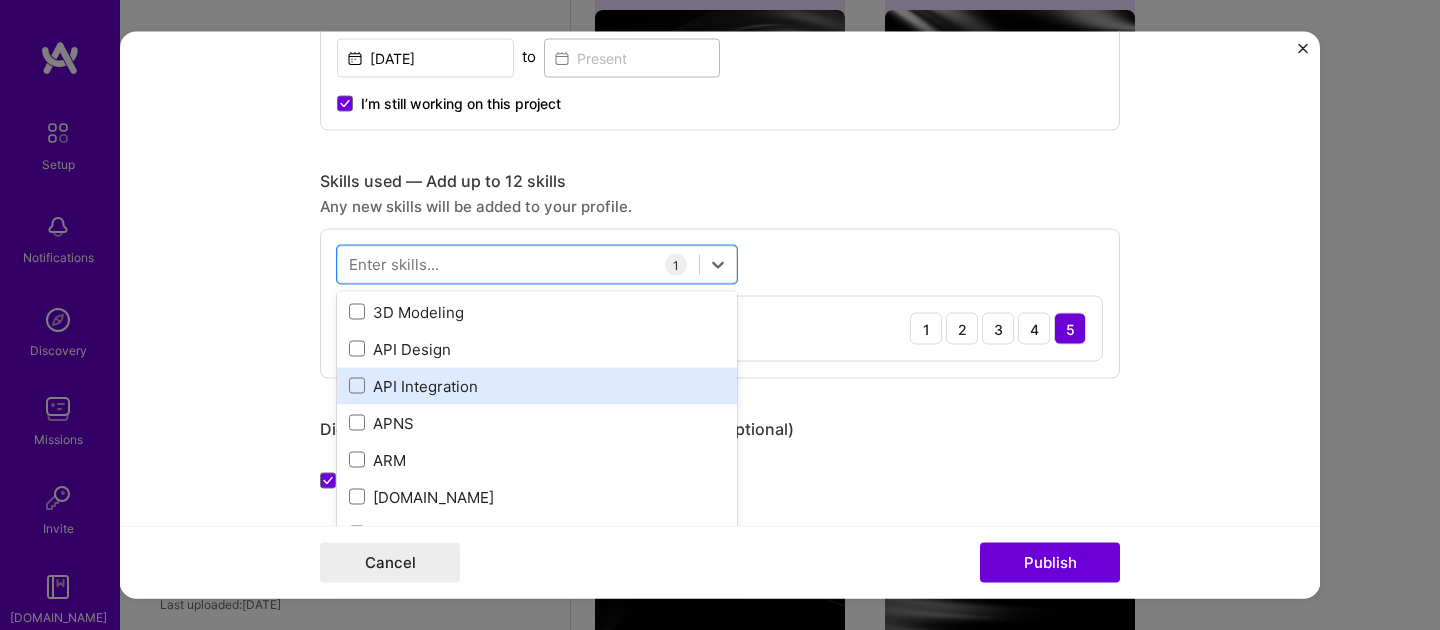 click on "API Integration" at bounding box center [537, 385] 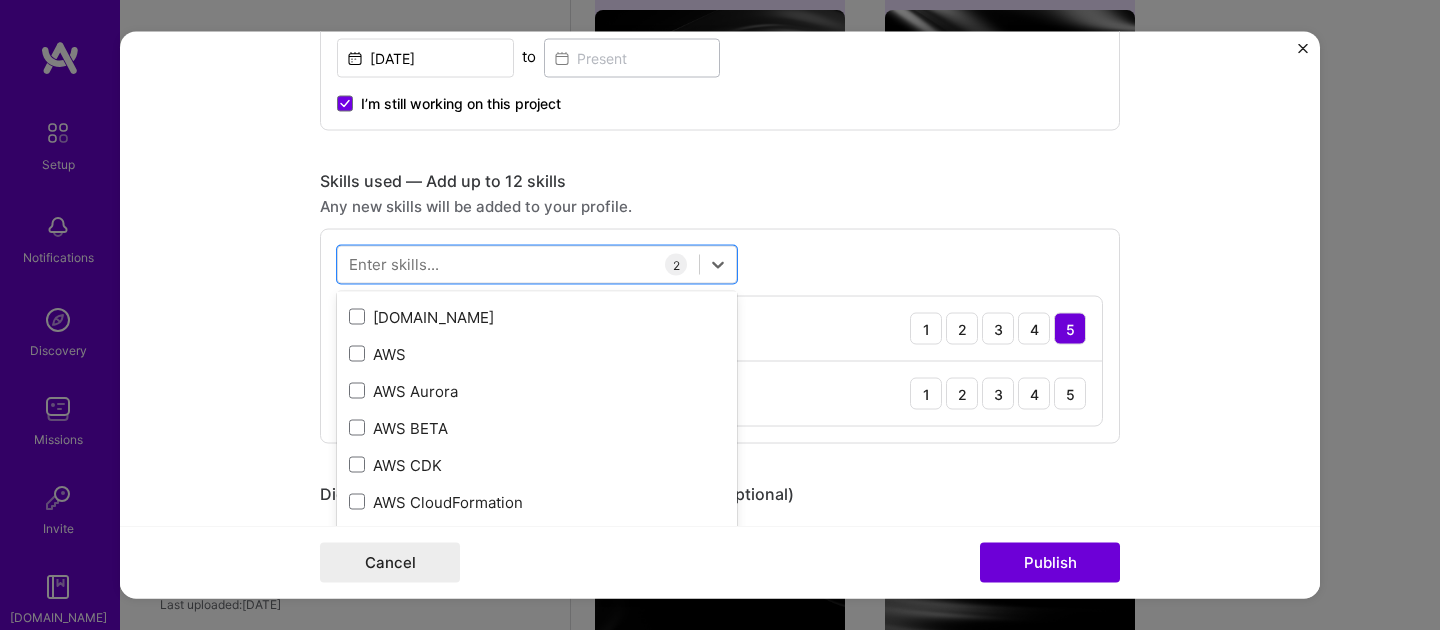 scroll, scrollTop: 293, scrollLeft: 0, axis: vertical 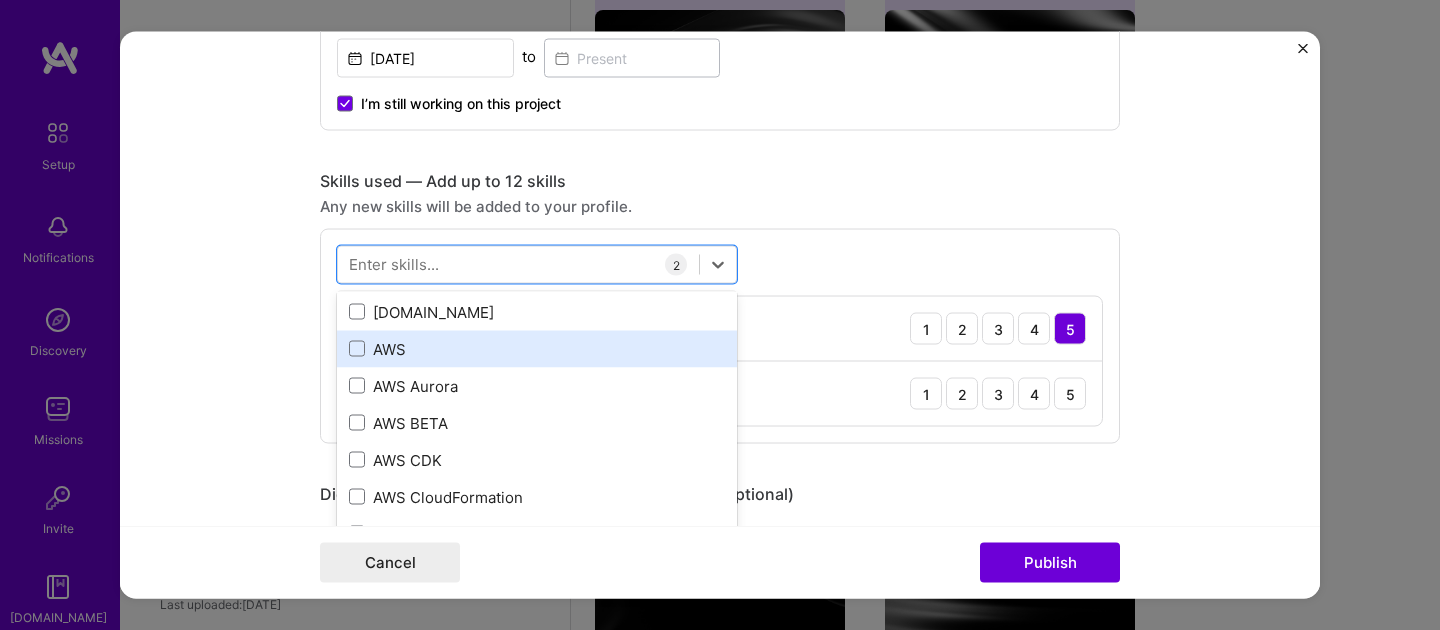 click on "AWS" at bounding box center [537, 348] 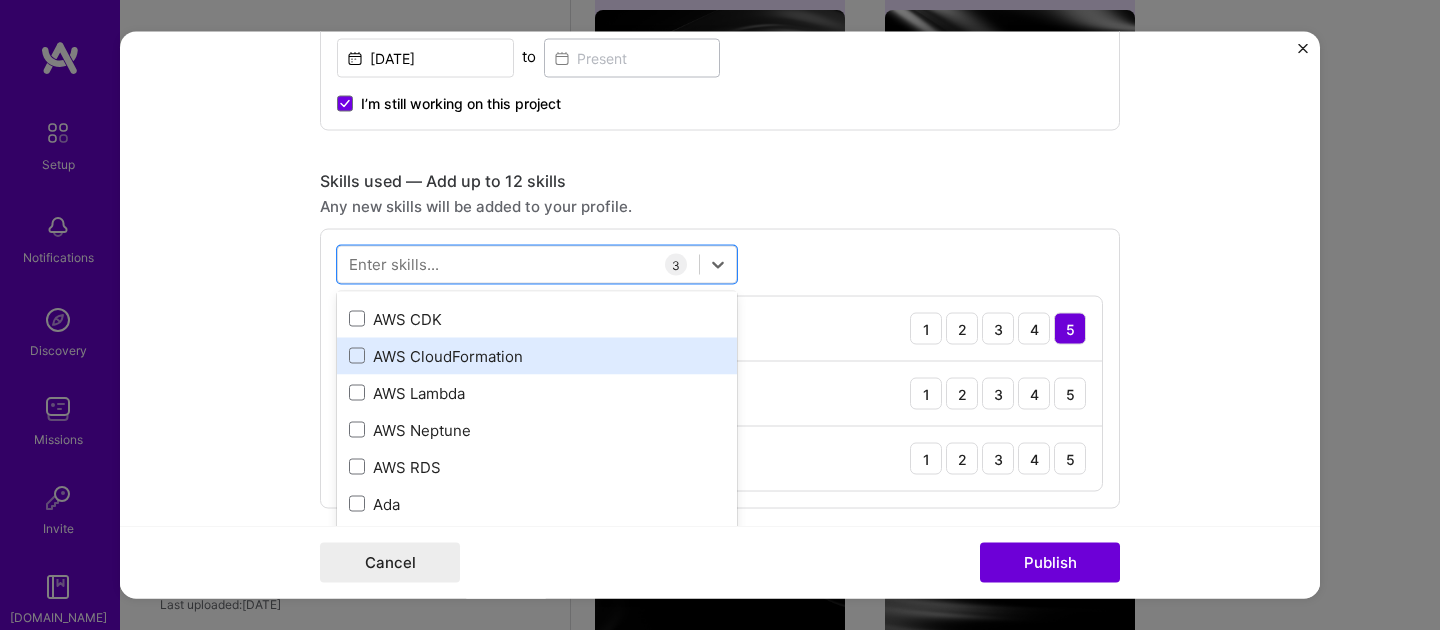 scroll, scrollTop: 439, scrollLeft: 0, axis: vertical 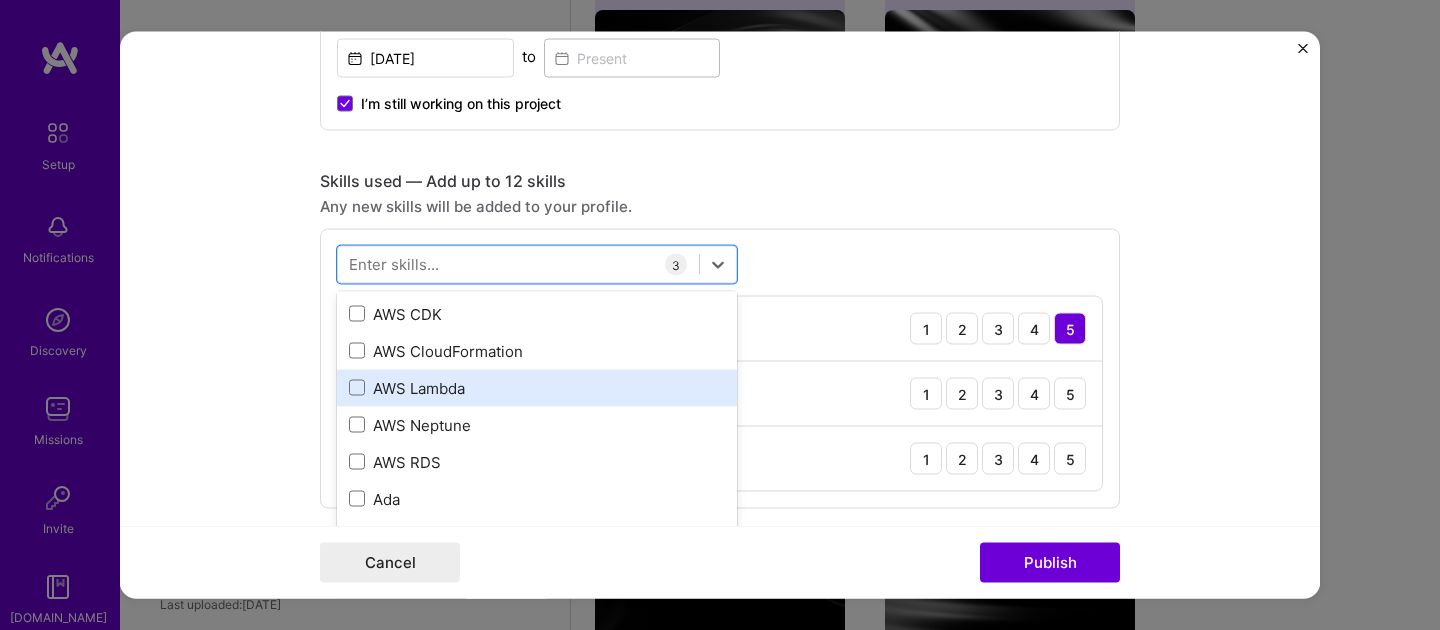 click on "AWS Lambda" at bounding box center [537, 387] 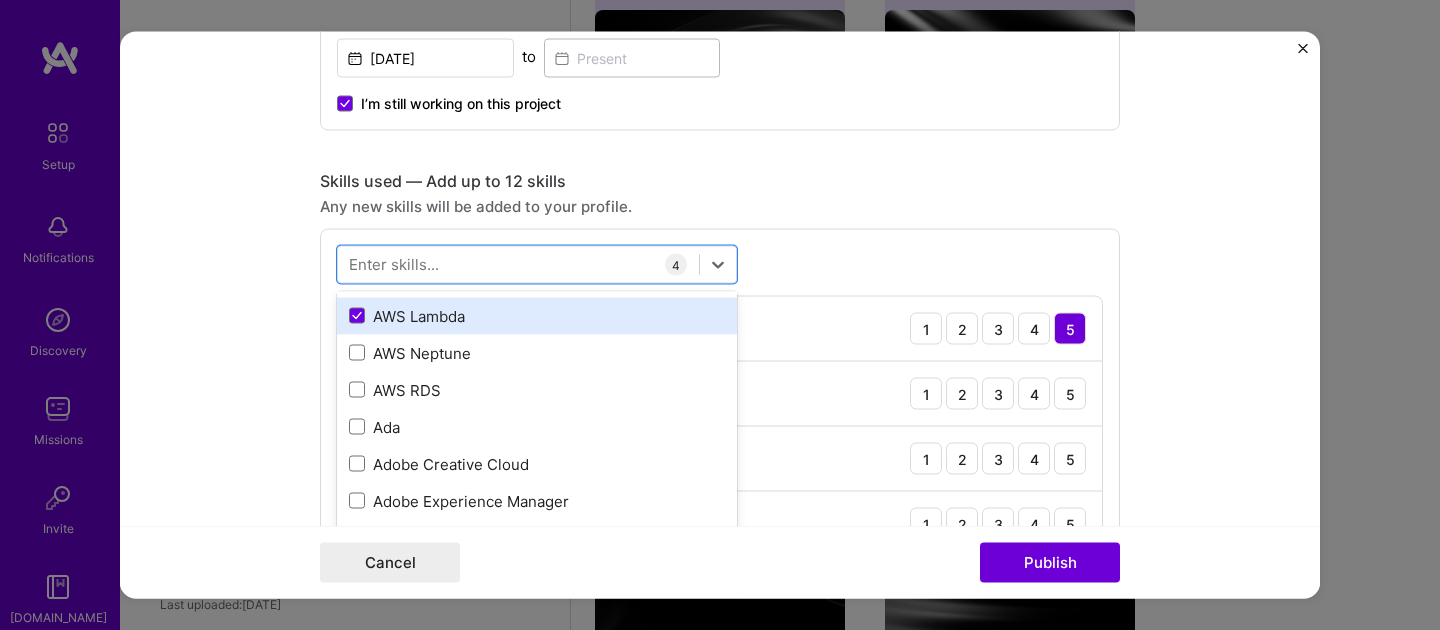 scroll, scrollTop: 513, scrollLeft: 0, axis: vertical 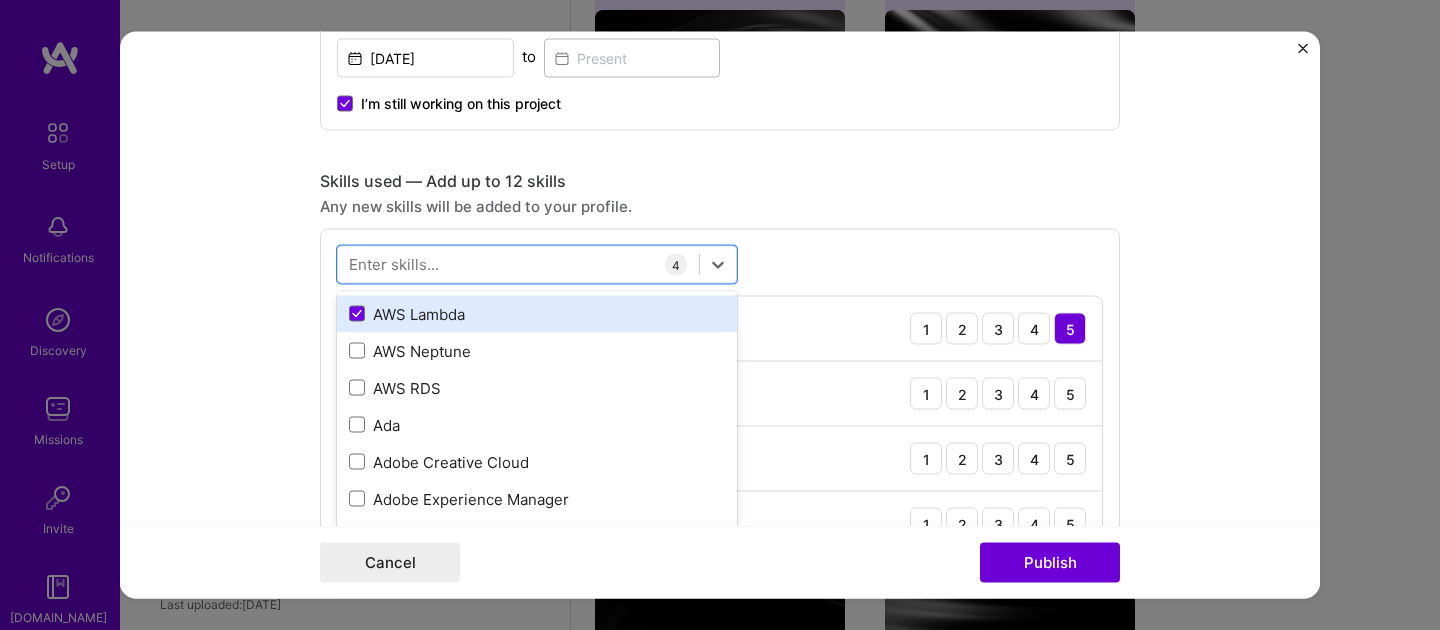 click on "AWS RDS" at bounding box center [537, 387] 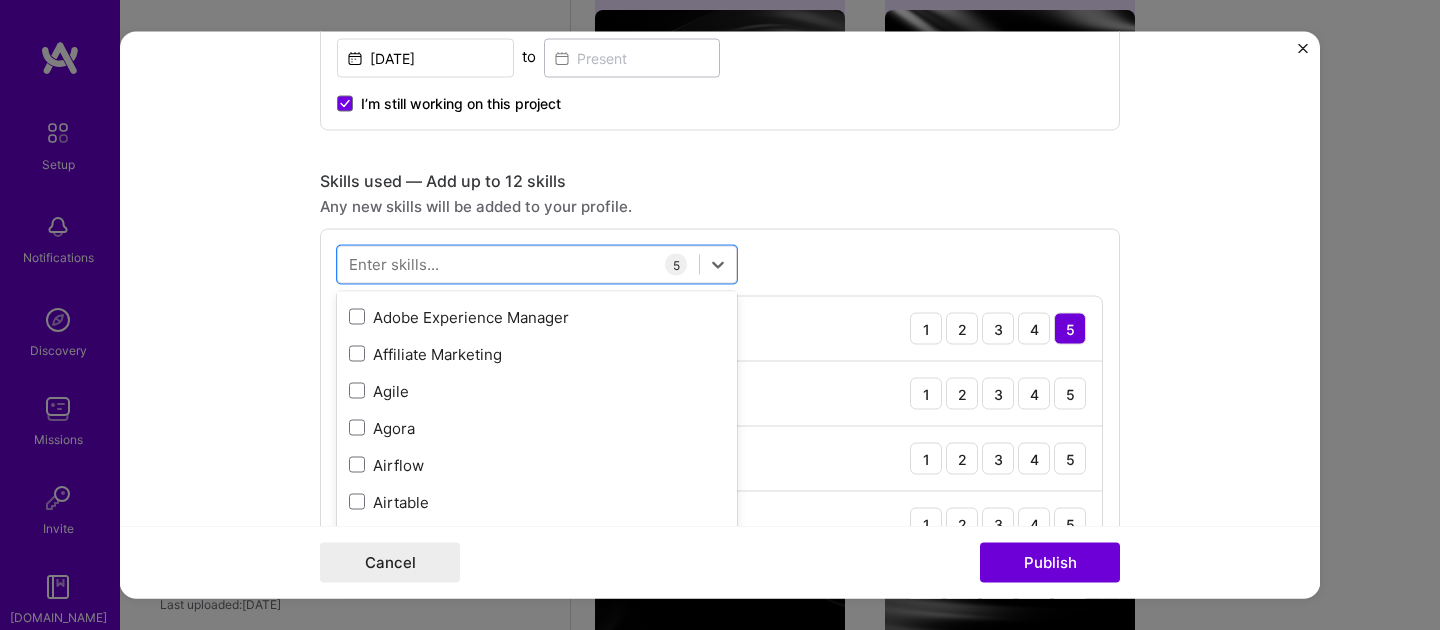 scroll, scrollTop: 697, scrollLeft: 0, axis: vertical 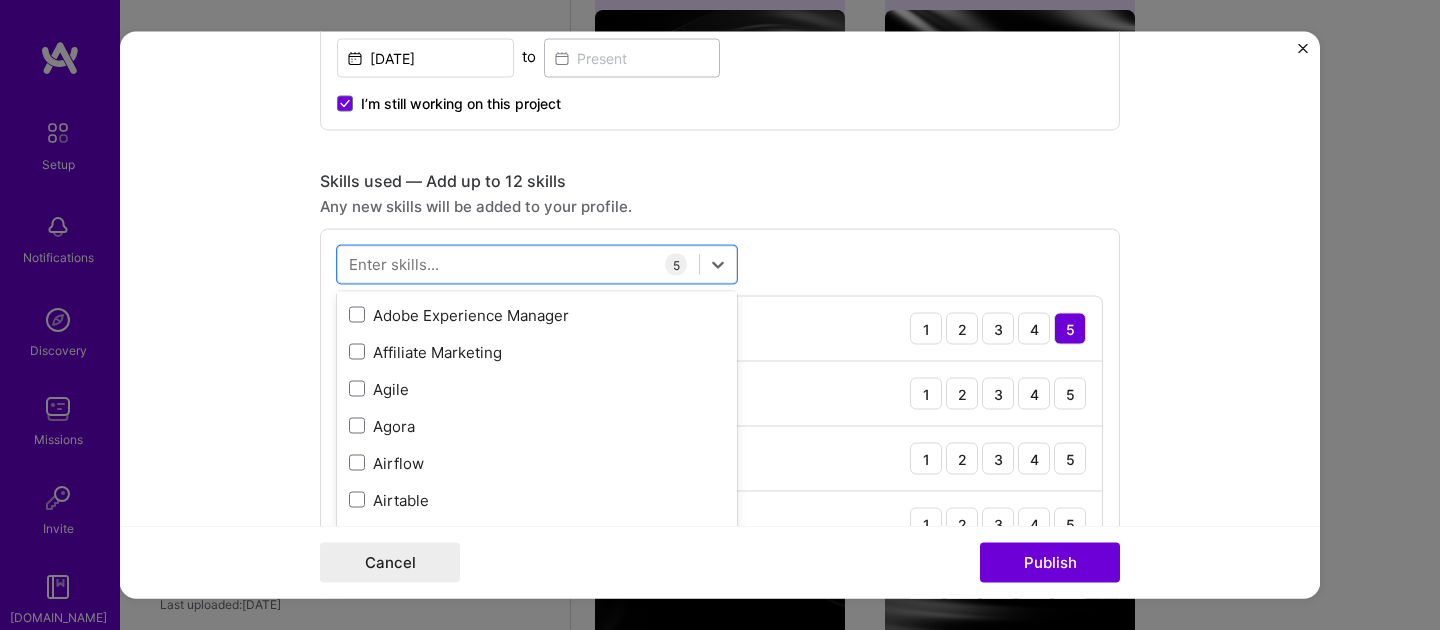 click on "Agile" at bounding box center (537, 388) 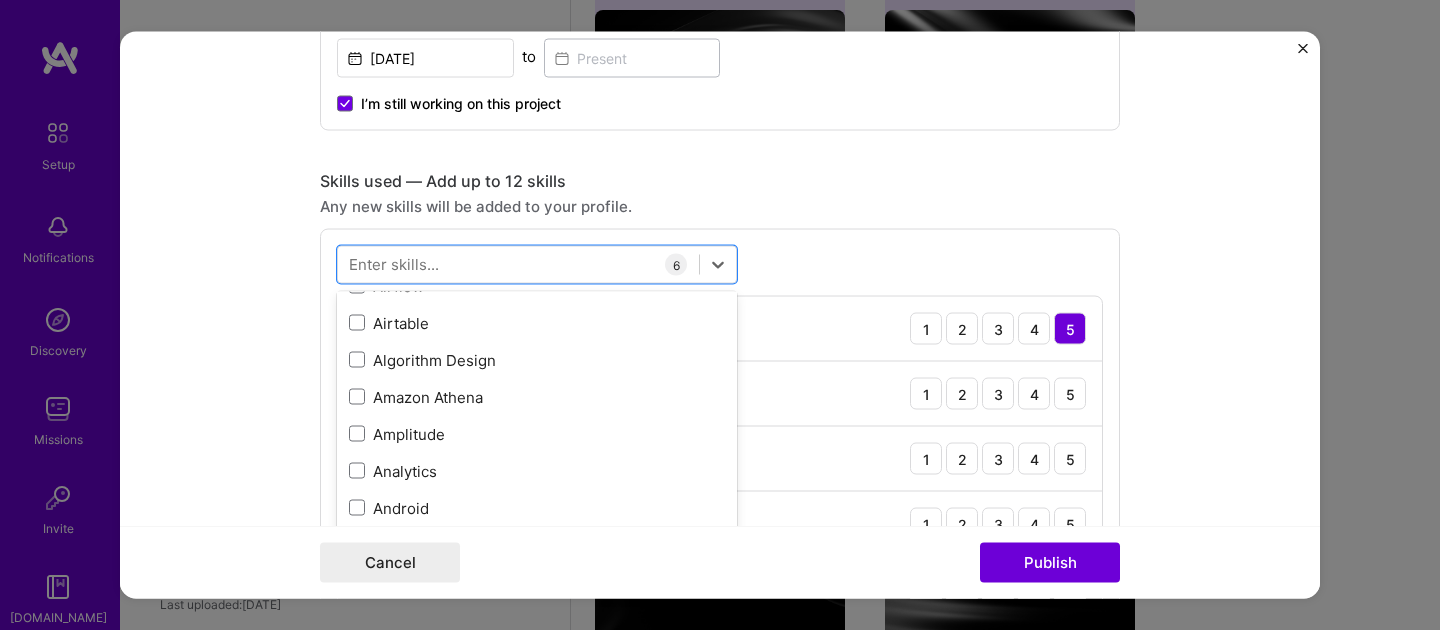 scroll, scrollTop: 879, scrollLeft: 0, axis: vertical 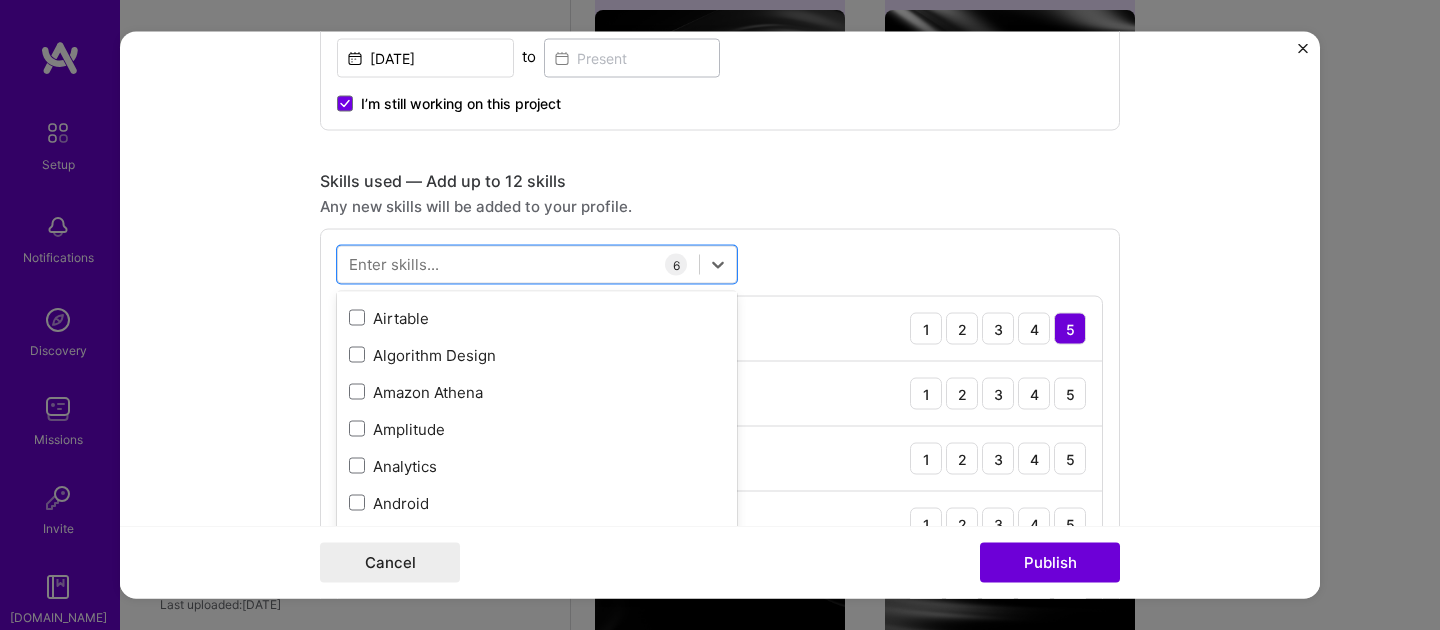 click on "Amazon Athena" at bounding box center [537, 391] 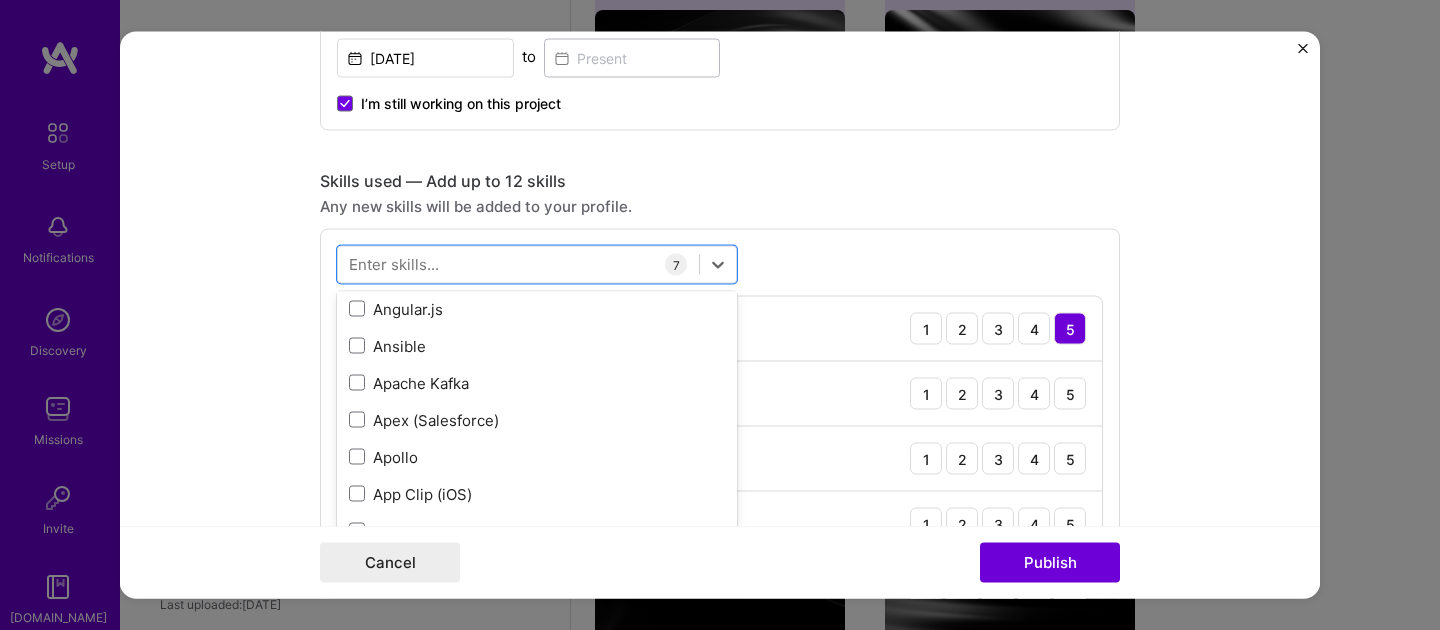 scroll, scrollTop: 1161, scrollLeft: 0, axis: vertical 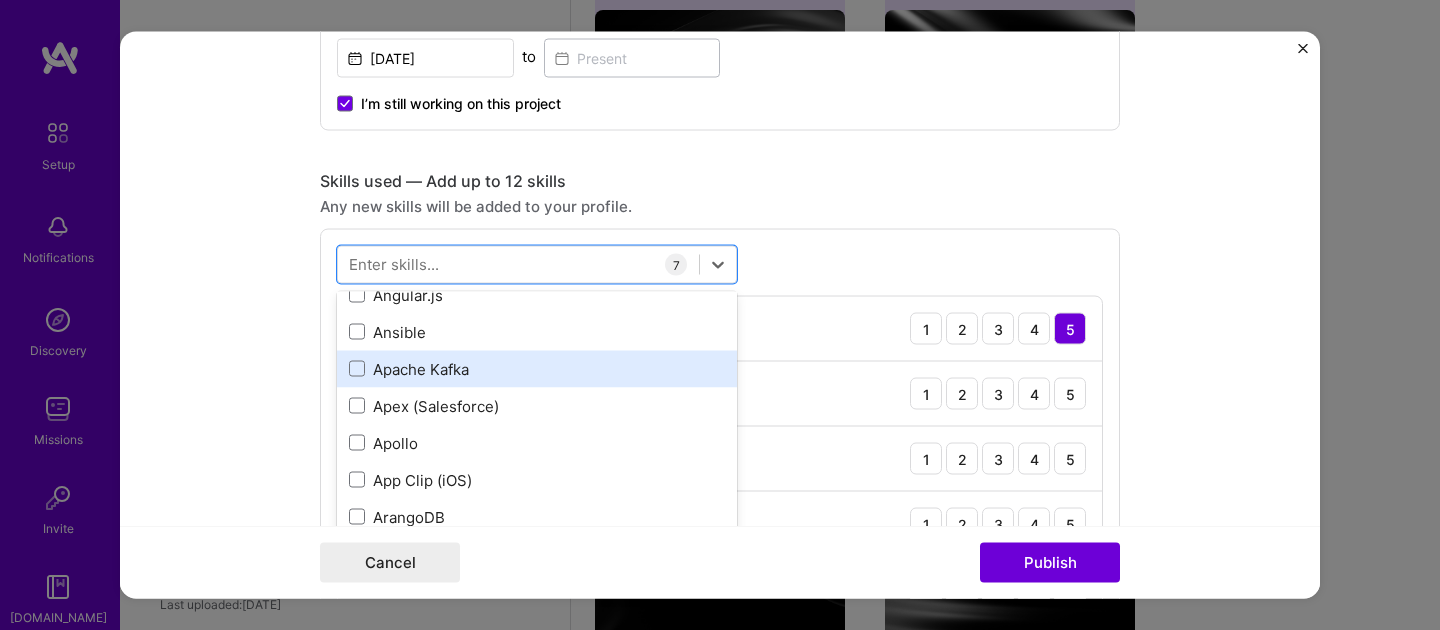 click on "Apache Kafka" at bounding box center (537, 368) 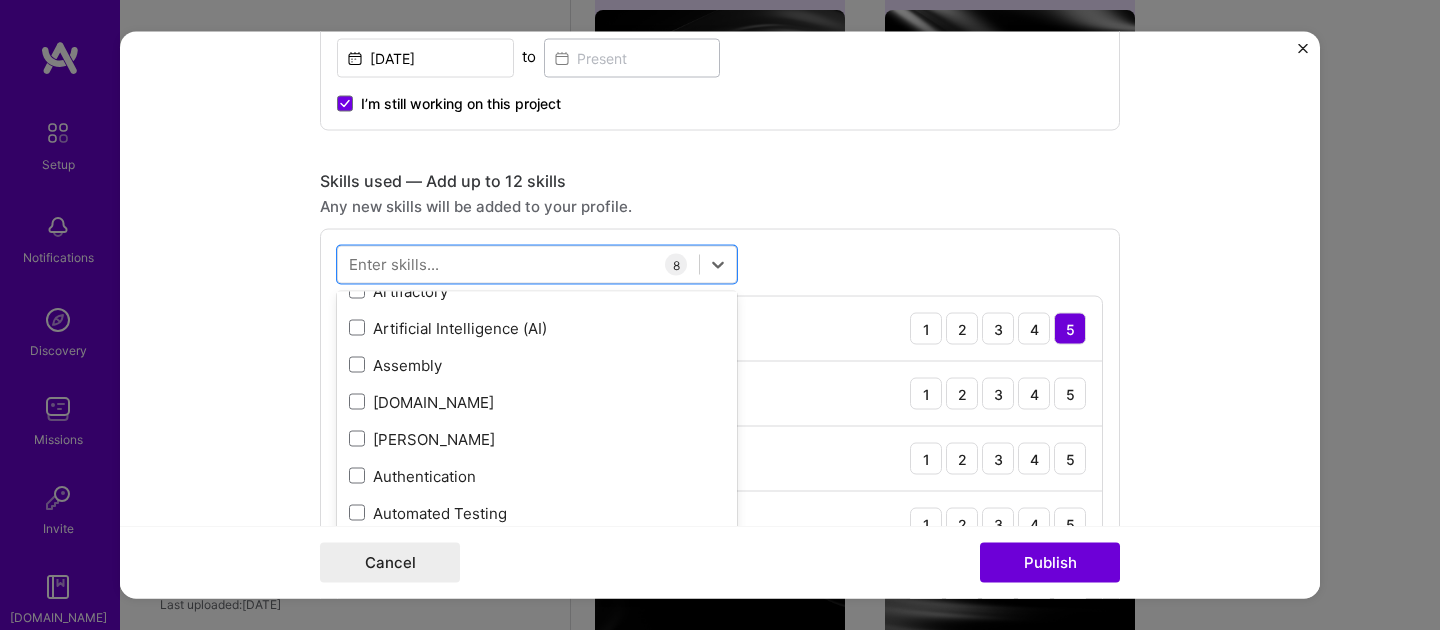 scroll, scrollTop: 1425, scrollLeft: 0, axis: vertical 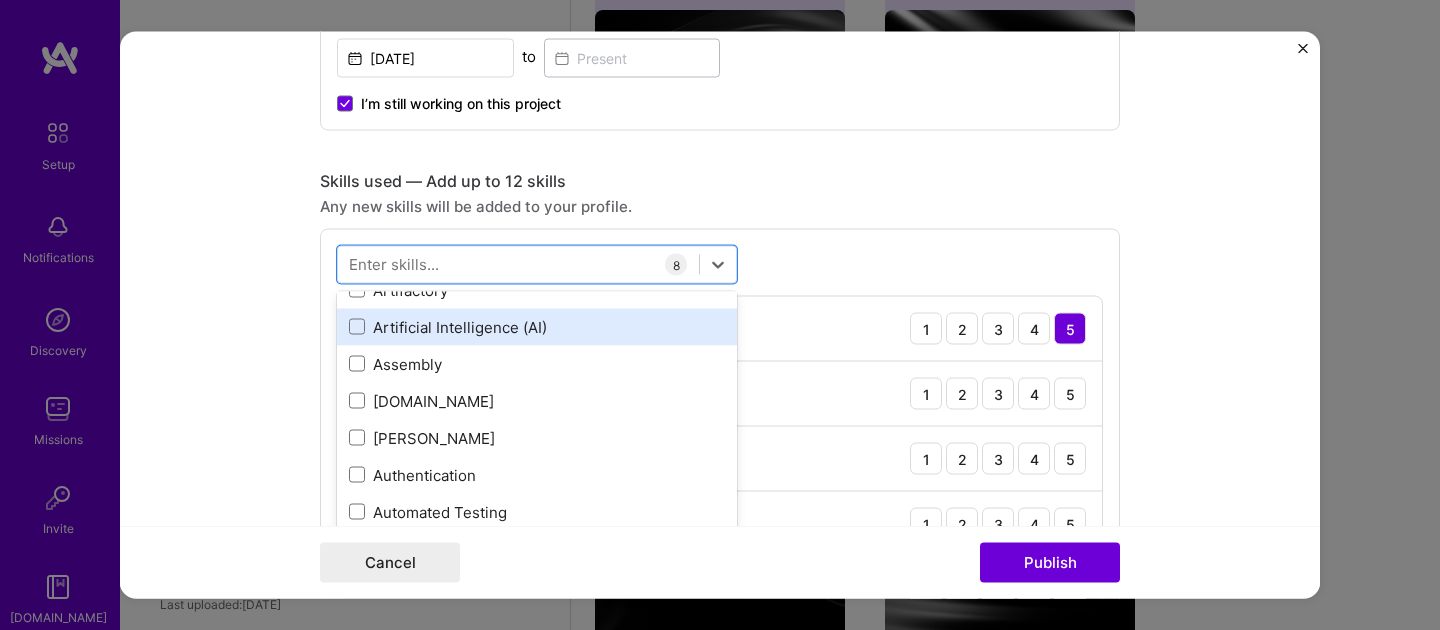 click on "Artificial Intelligence (AI)" at bounding box center (537, 326) 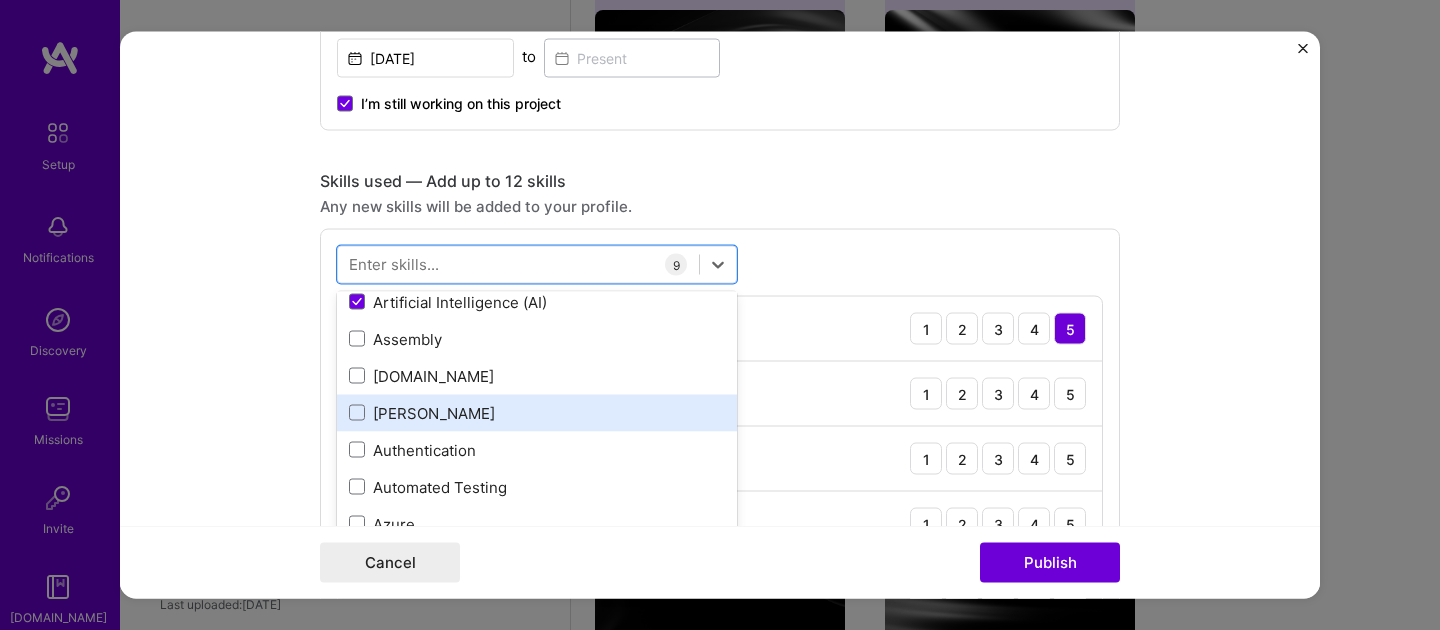 scroll, scrollTop: 1451, scrollLeft: 0, axis: vertical 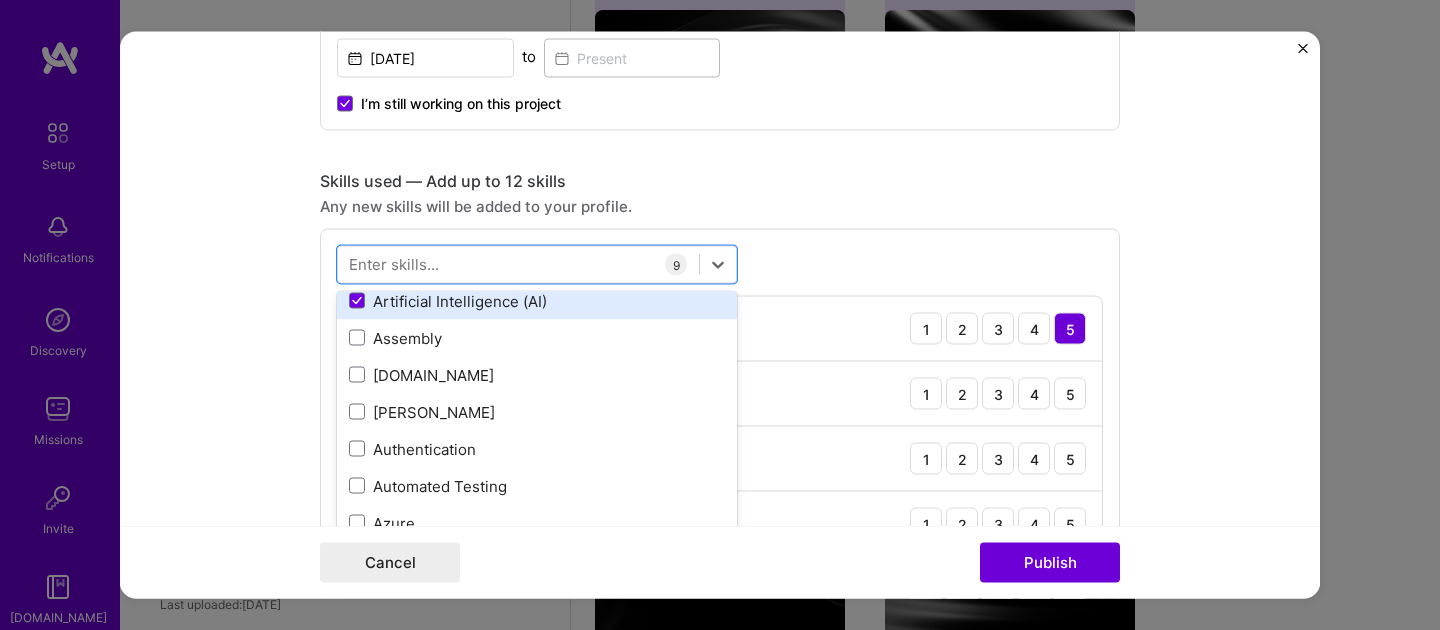 click on "Artificial Intelligence (AI)" at bounding box center [537, 300] 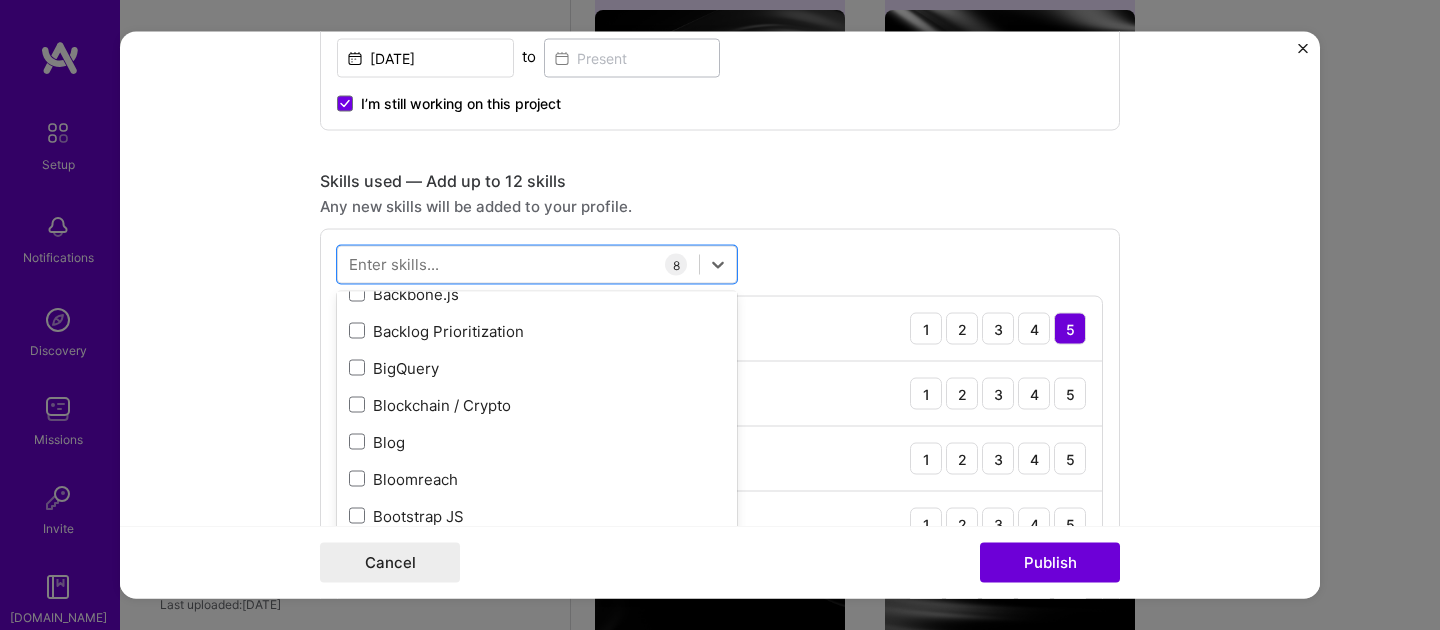 scroll, scrollTop: 1793, scrollLeft: 0, axis: vertical 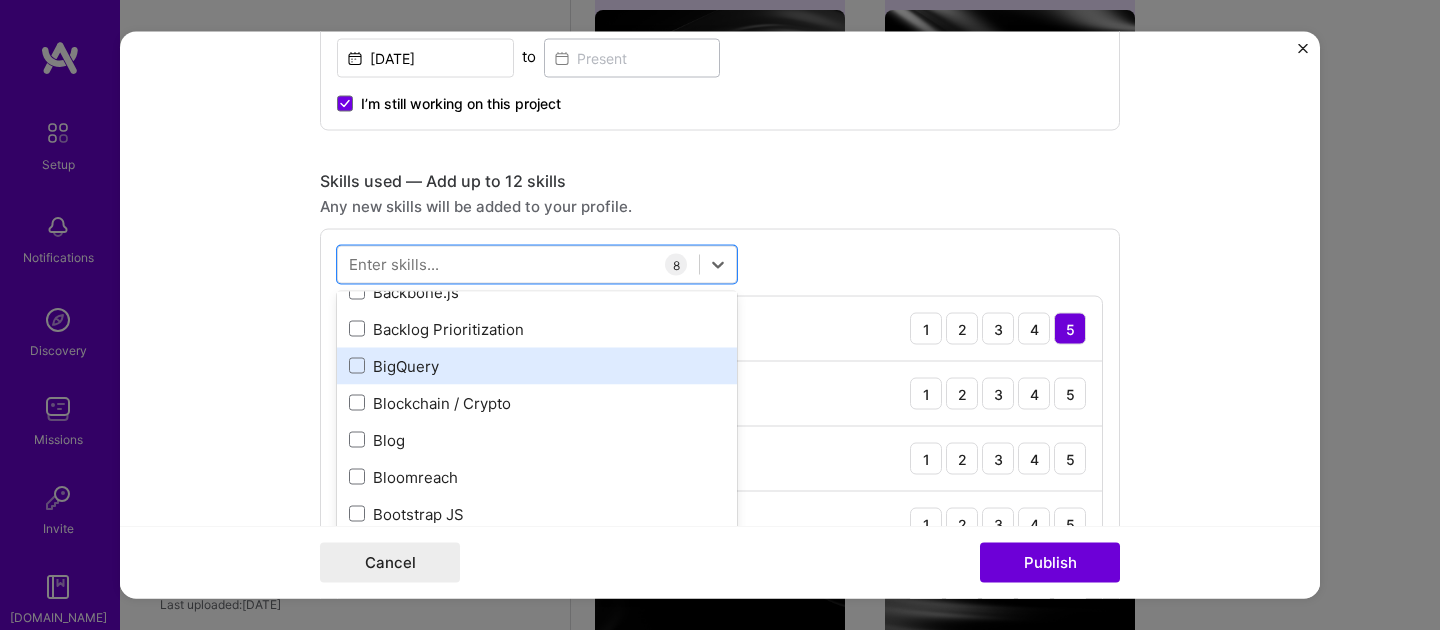 click on "BigQuery" at bounding box center [537, 365] 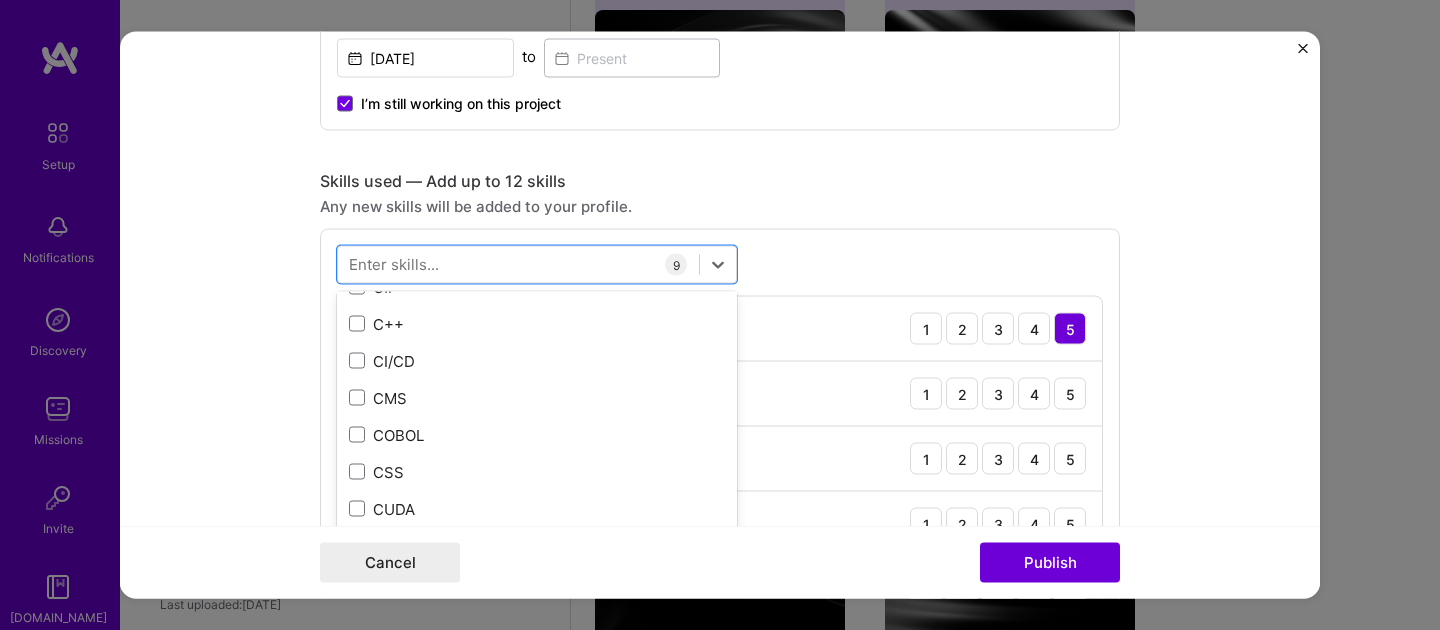 scroll, scrollTop: 2172, scrollLeft: 0, axis: vertical 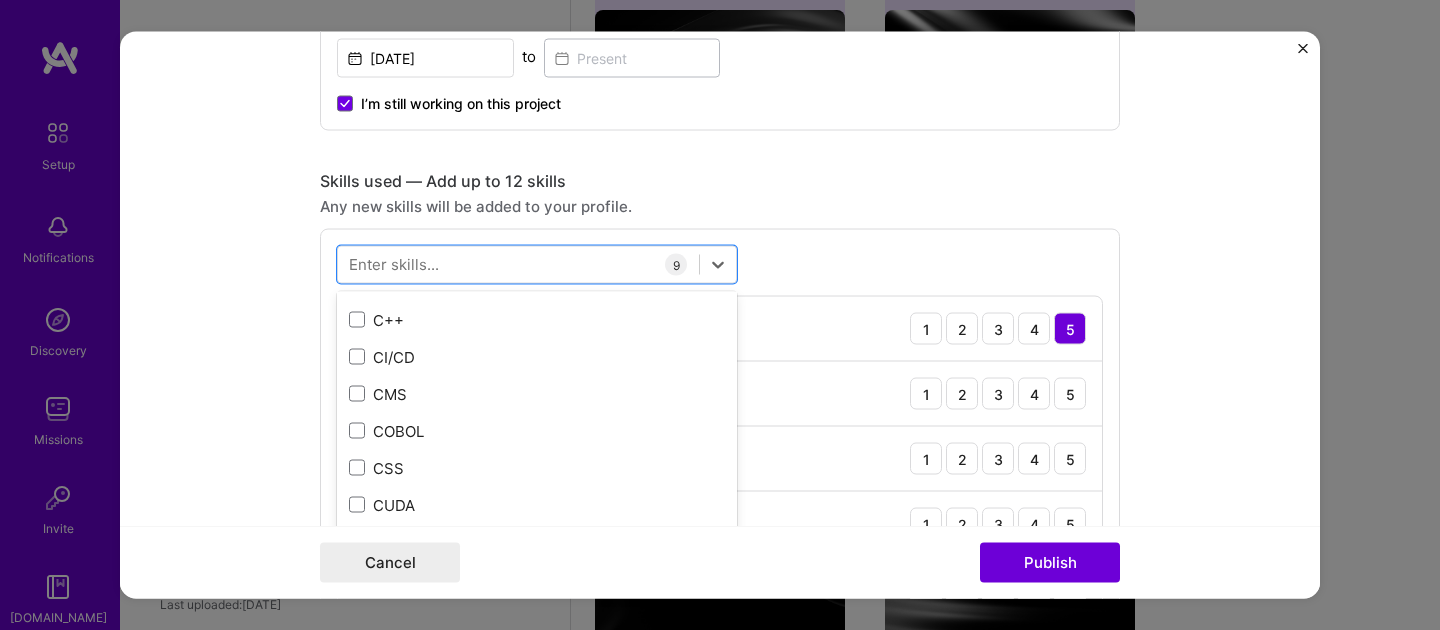 click on "CI/CD" at bounding box center [537, 356] 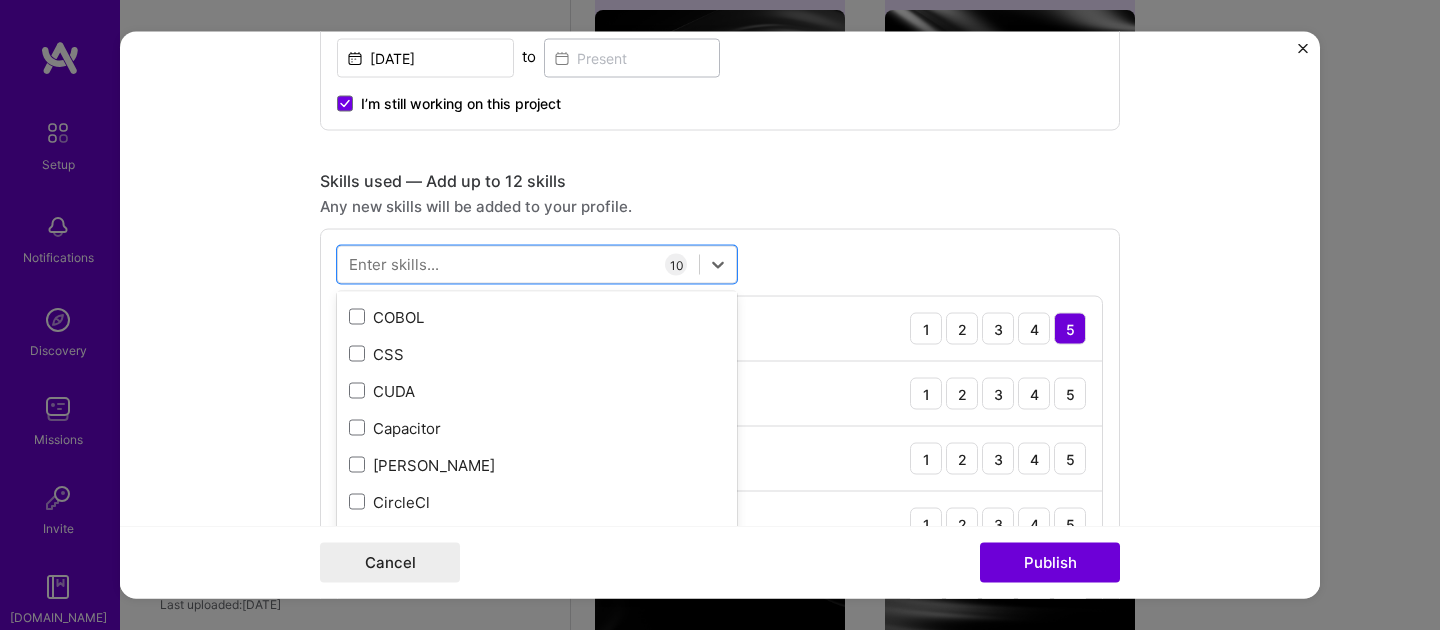 scroll, scrollTop: 2291, scrollLeft: 0, axis: vertical 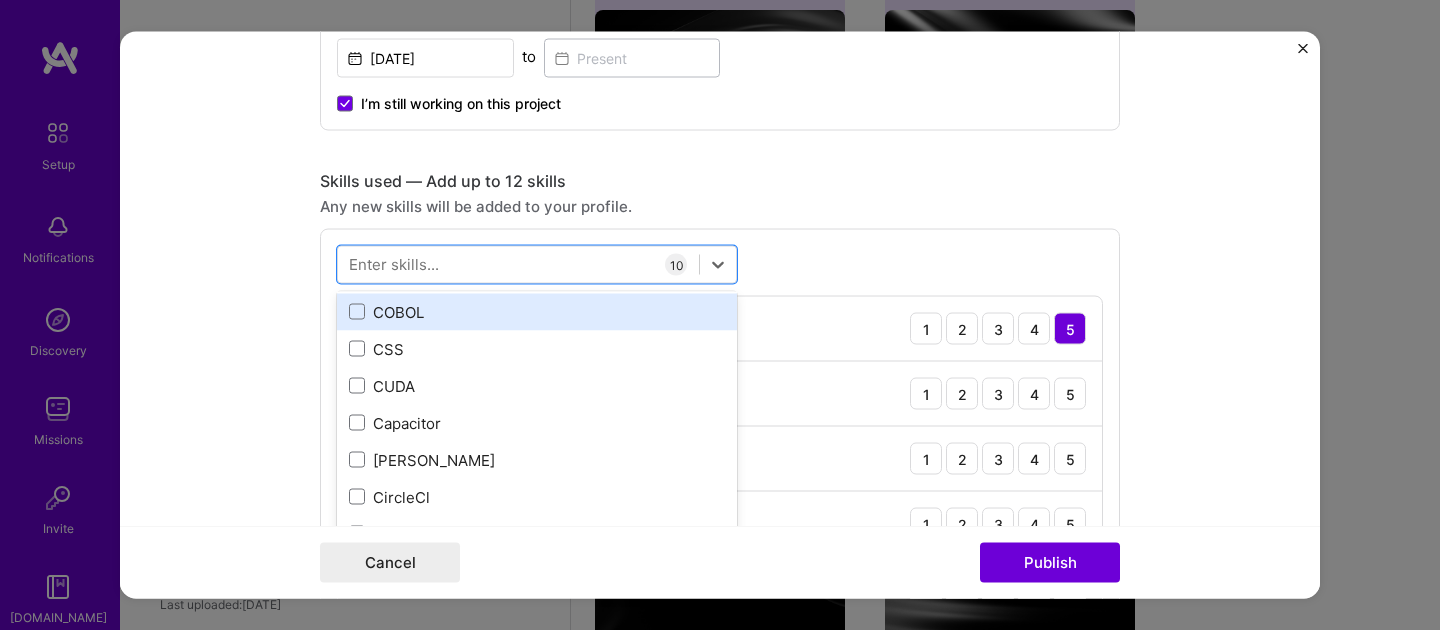 click on "COBOL" at bounding box center (537, 311) 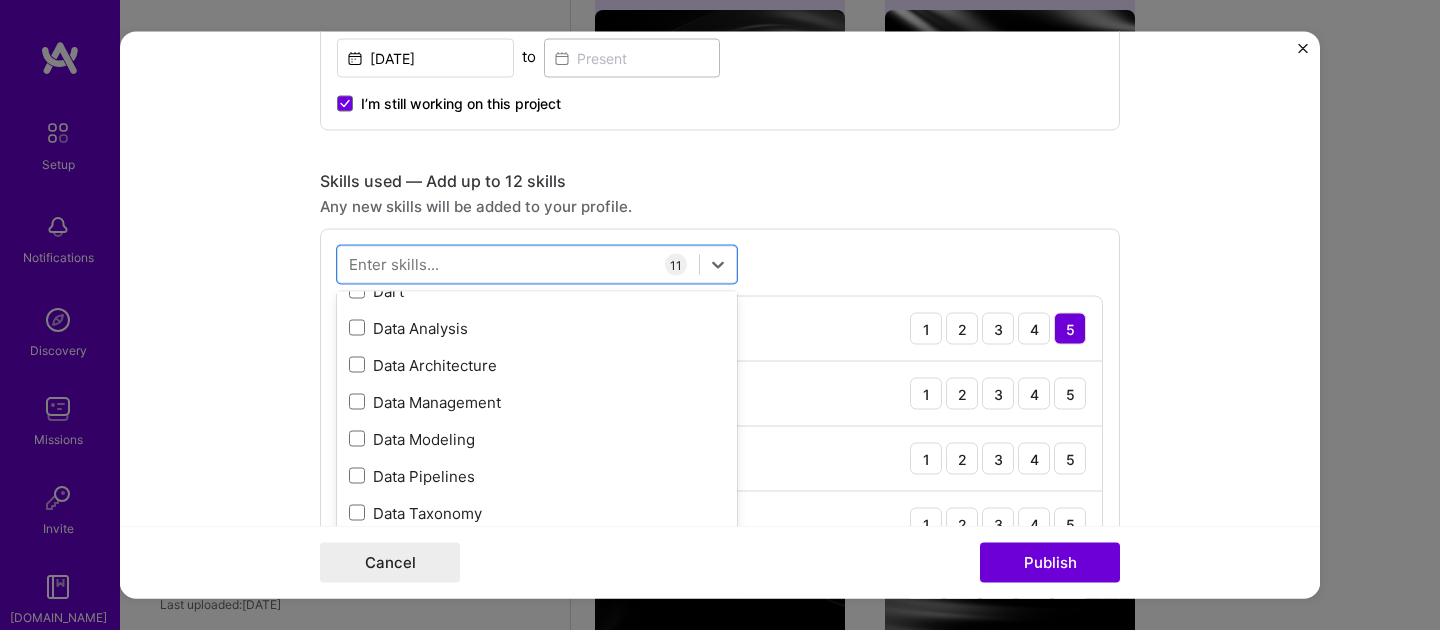 scroll, scrollTop: 3164, scrollLeft: 0, axis: vertical 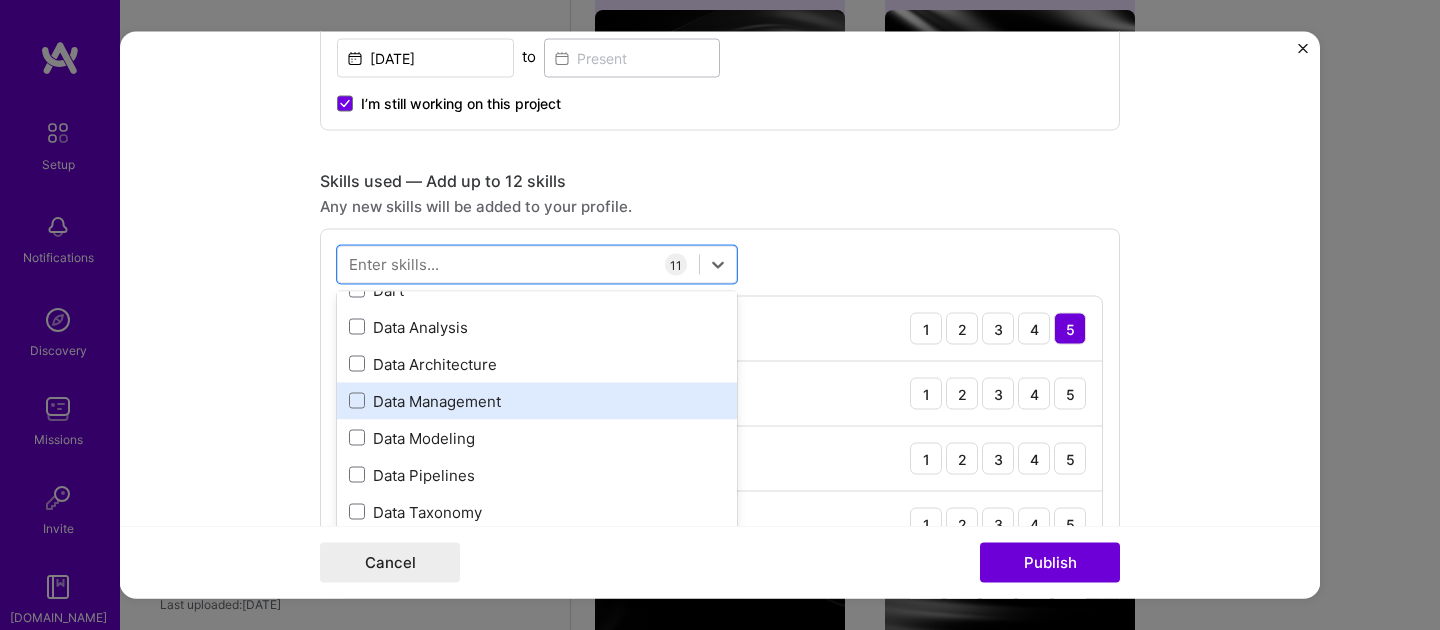 click on "Data Management" at bounding box center [537, 400] 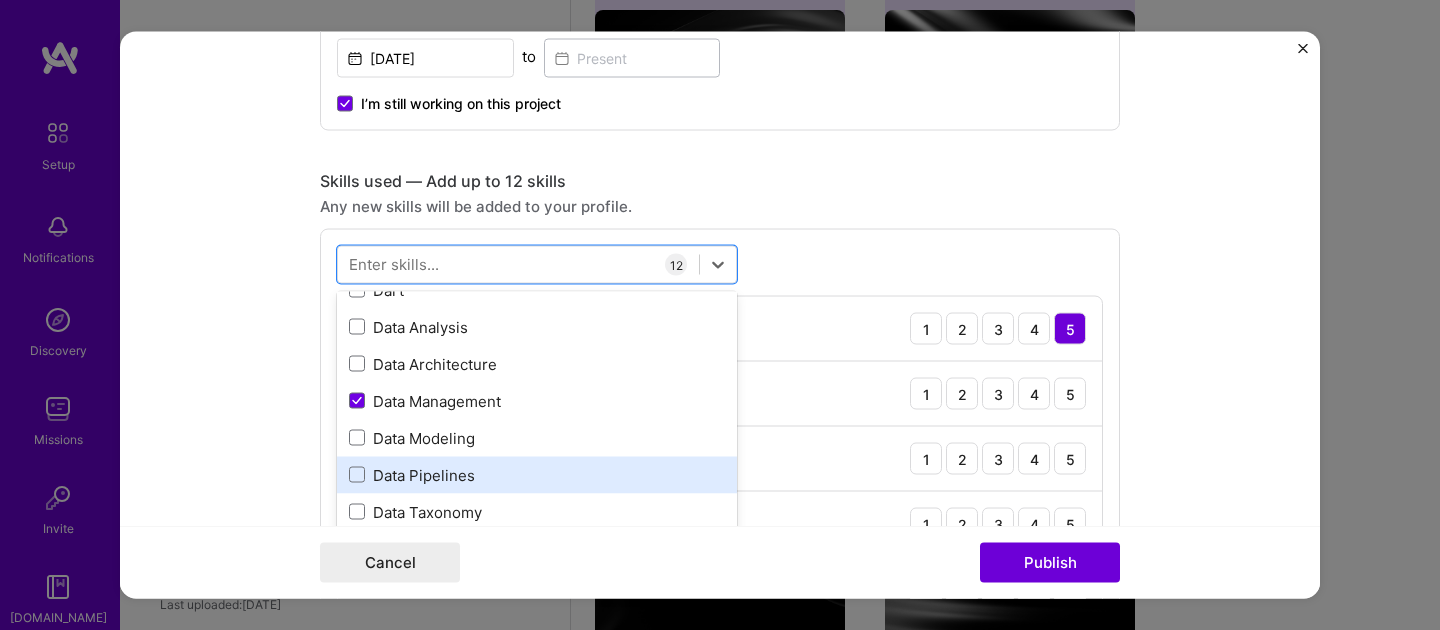 click on "Data Pipelines" at bounding box center (537, 474) 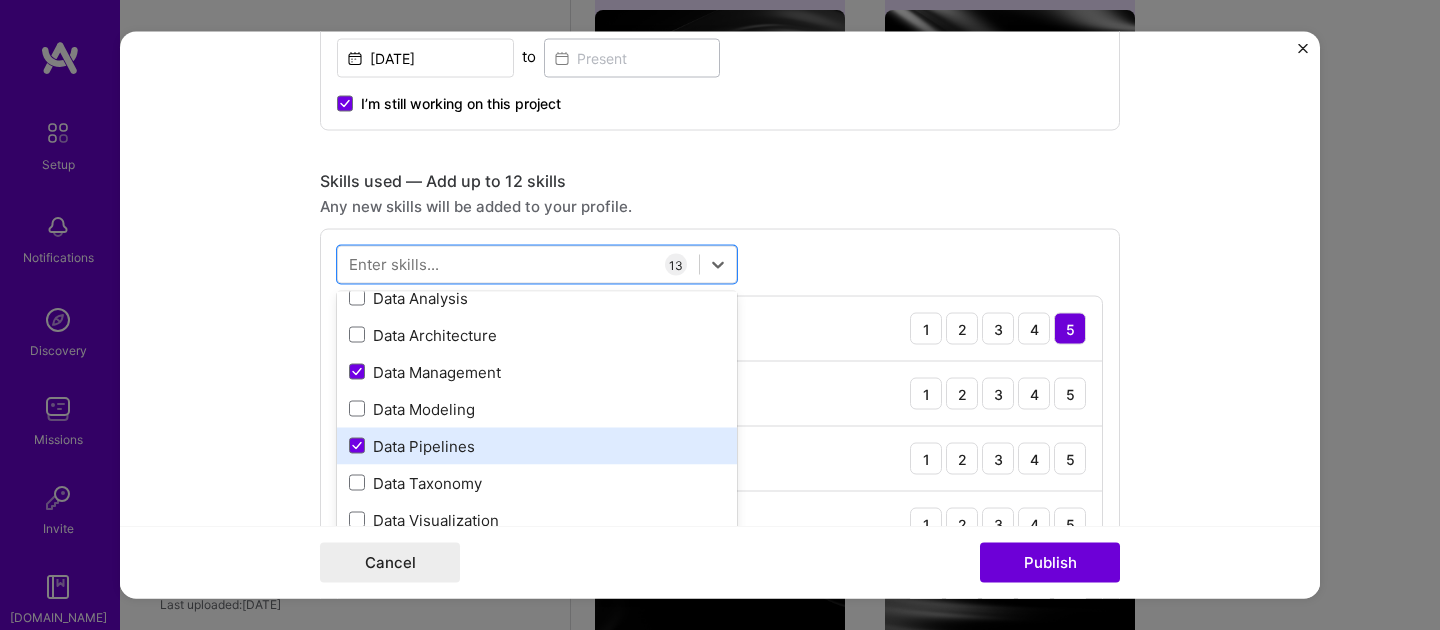 scroll, scrollTop: 3193, scrollLeft: 0, axis: vertical 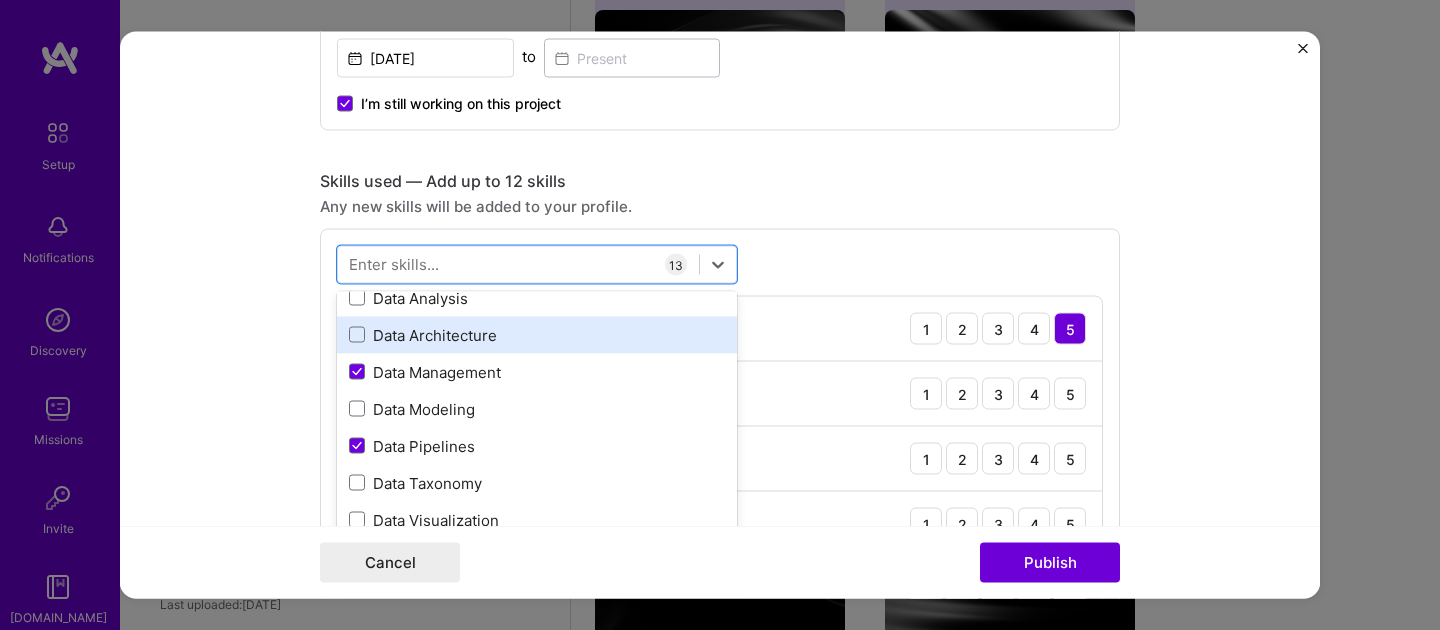 click on "Data Architecture" at bounding box center [537, 334] 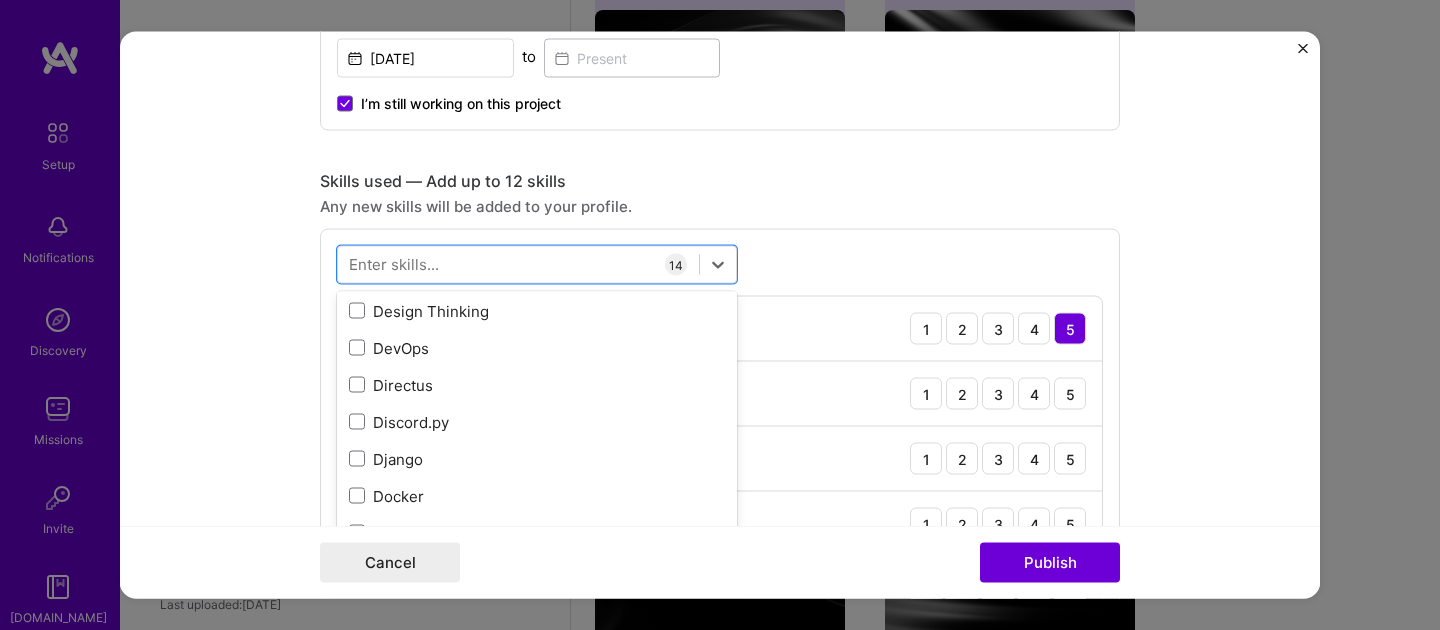 scroll, scrollTop: 3790, scrollLeft: 0, axis: vertical 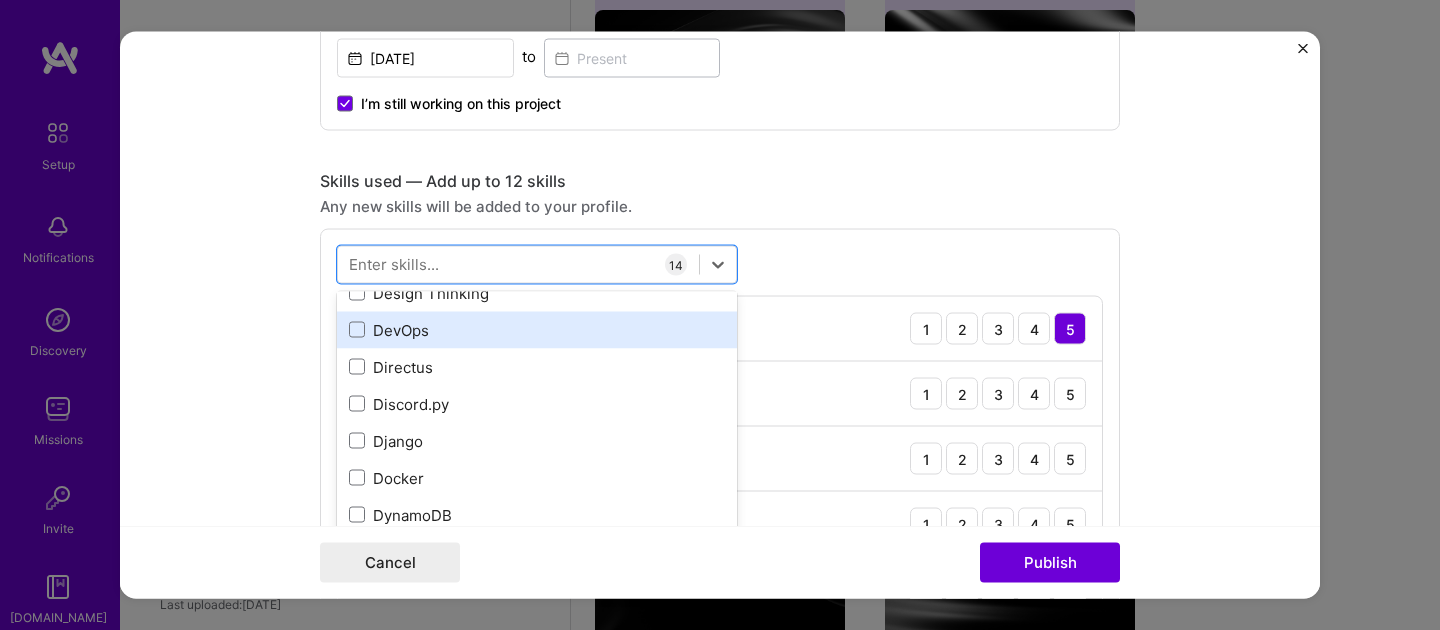 click on "DevOps" at bounding box center [537, 329] 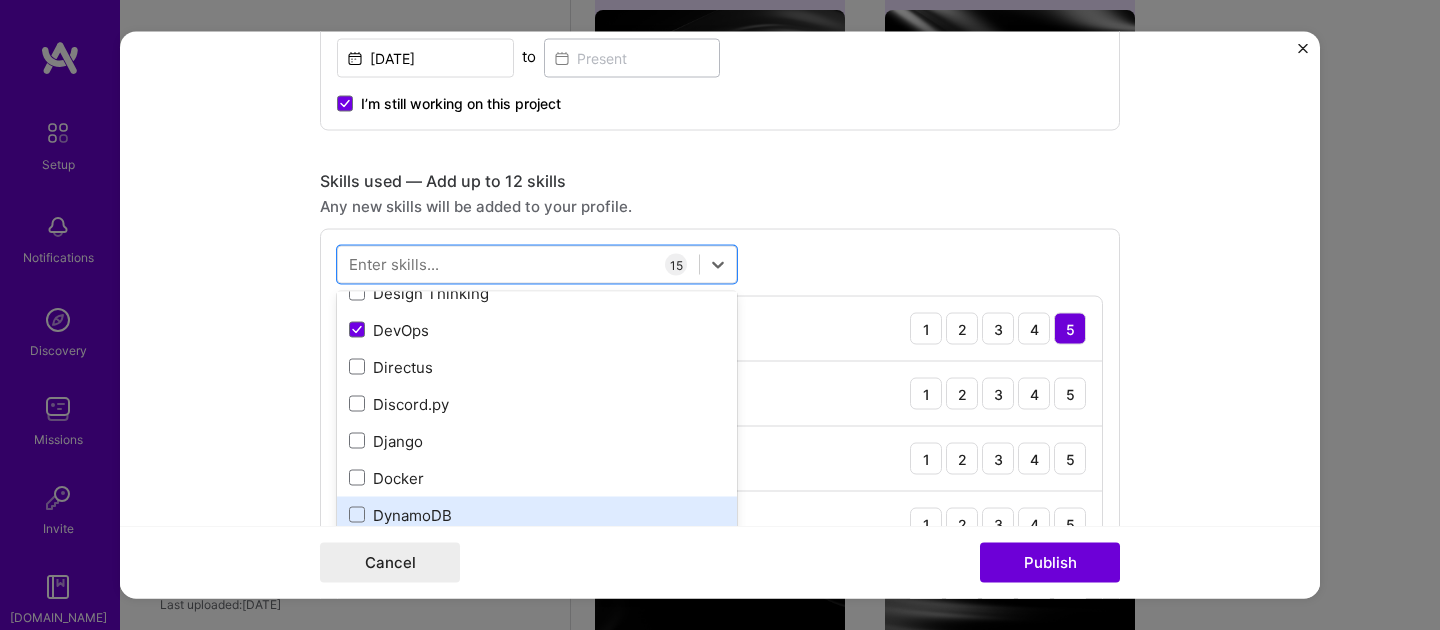 click on "DynamoDB" at bounding box center (537, 514) 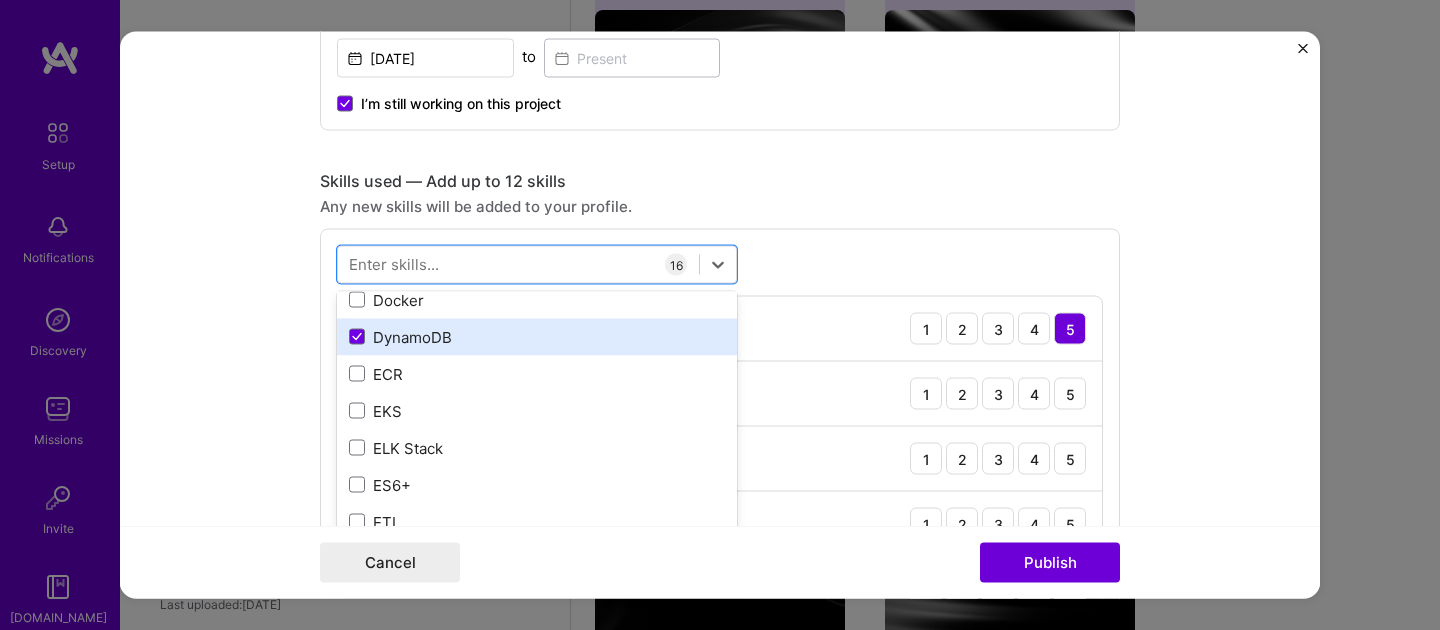 scroll, scrollTop: 3970, scrollLeft: 0, axis: vertical 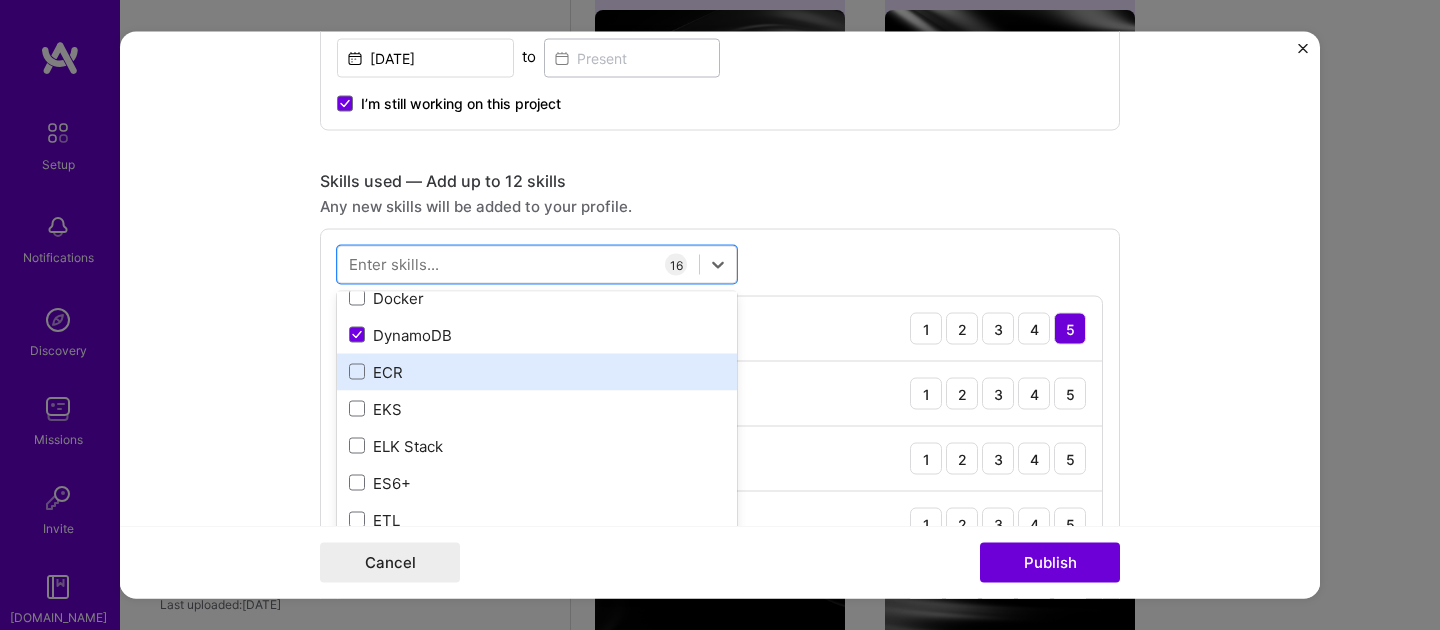 click on "ECR" at bounding box center [537, 371] 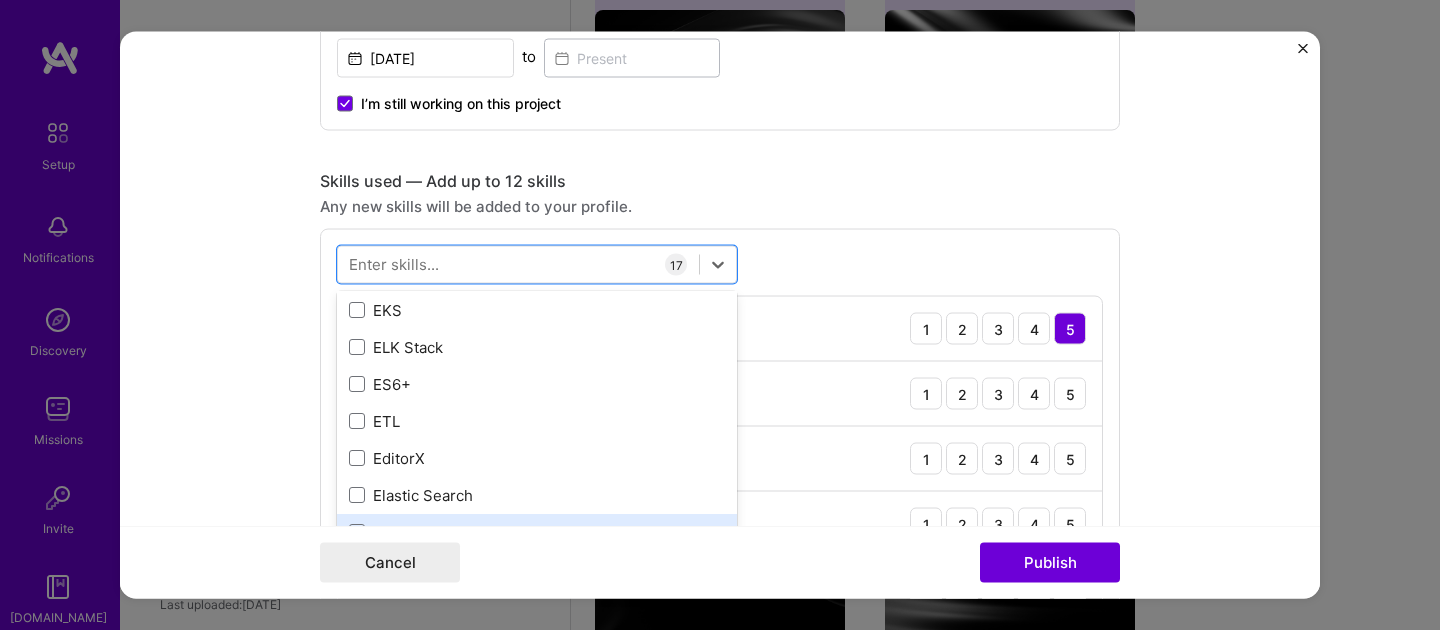 scroll, scrollTop: 4068, scrollLeft: 0, axis: vertical 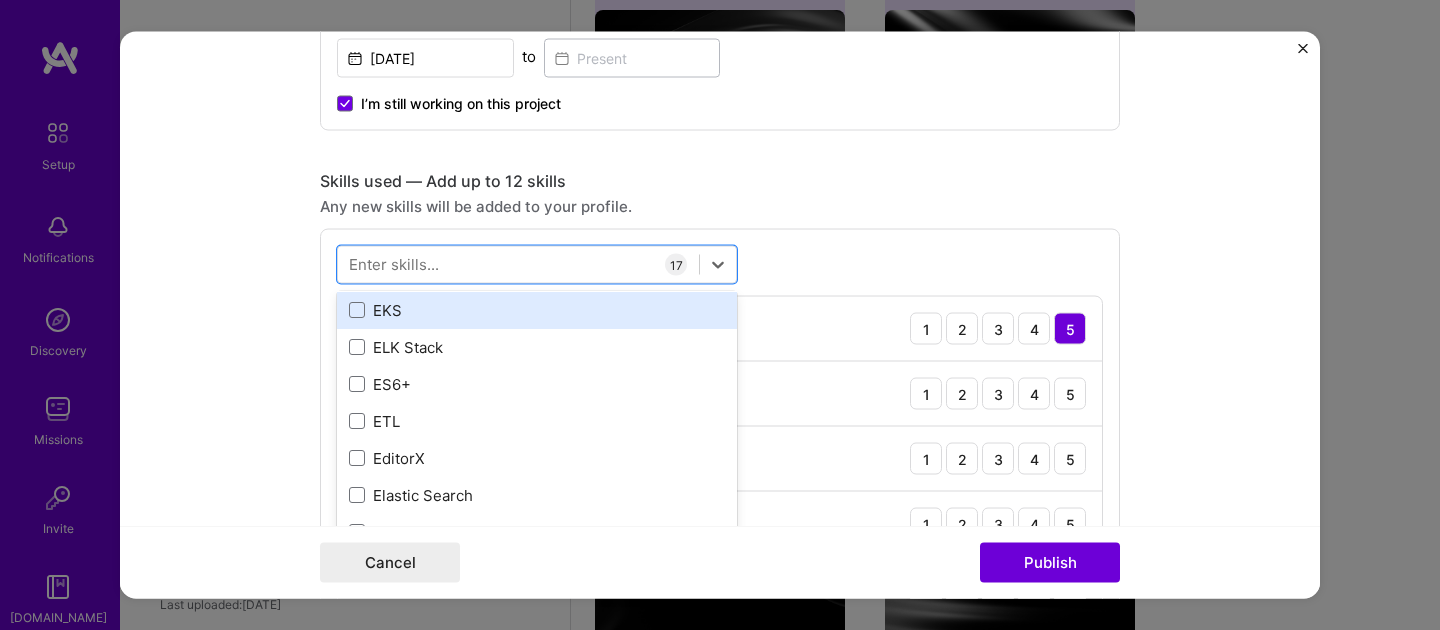 click on "EKS" at bounding box center [537, 310] 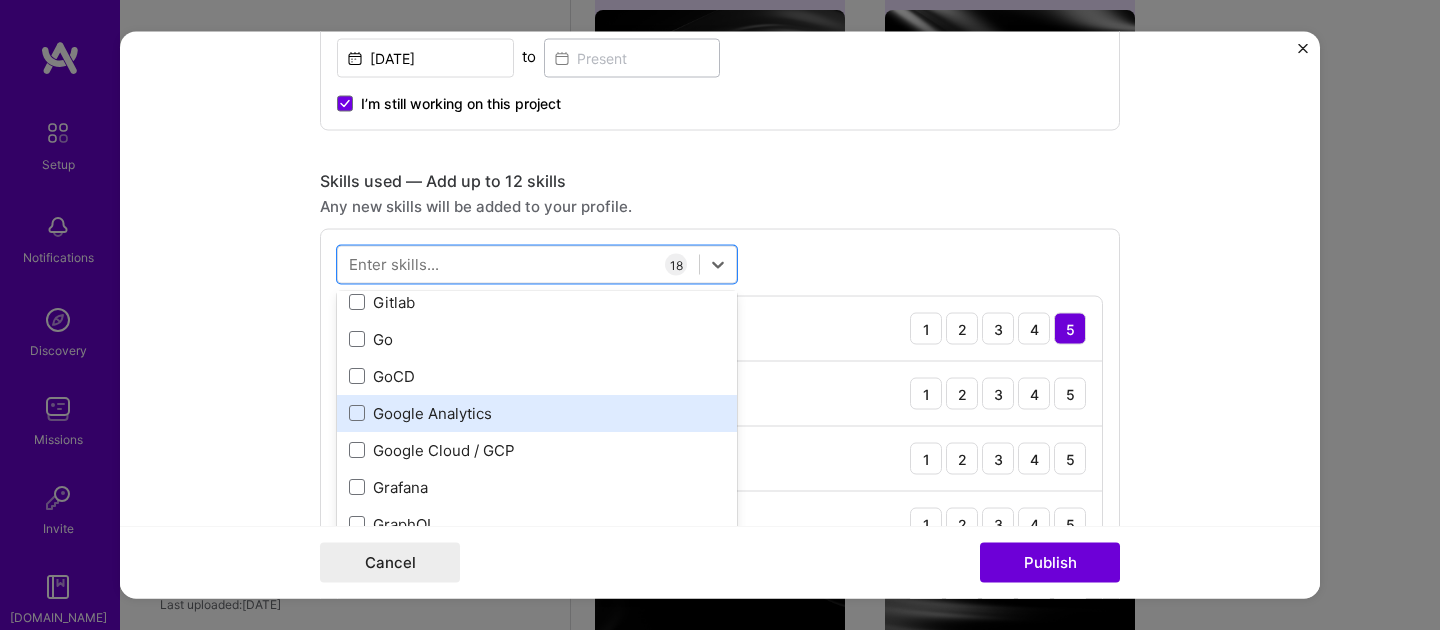 scroll, scrollTop: 5450, scrollLeft: 0, axis: vertical 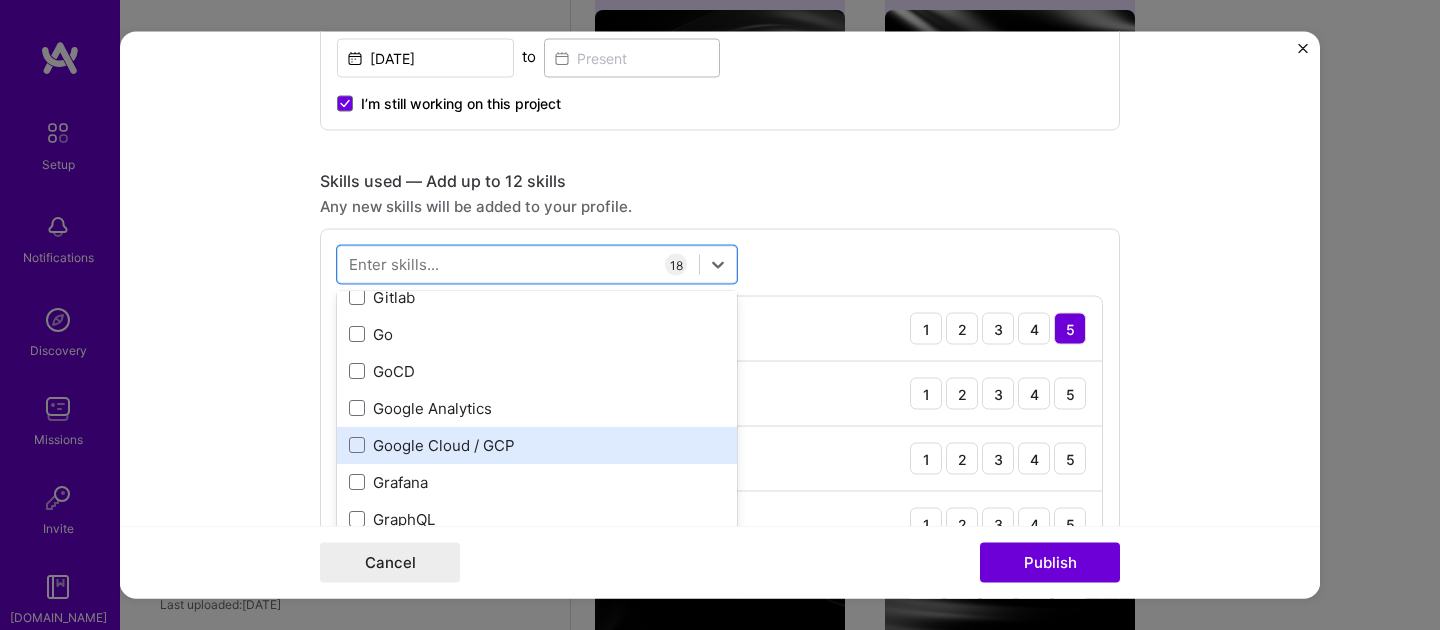 click on "Google Cloud / GCP" at bounding box center [537, 445] 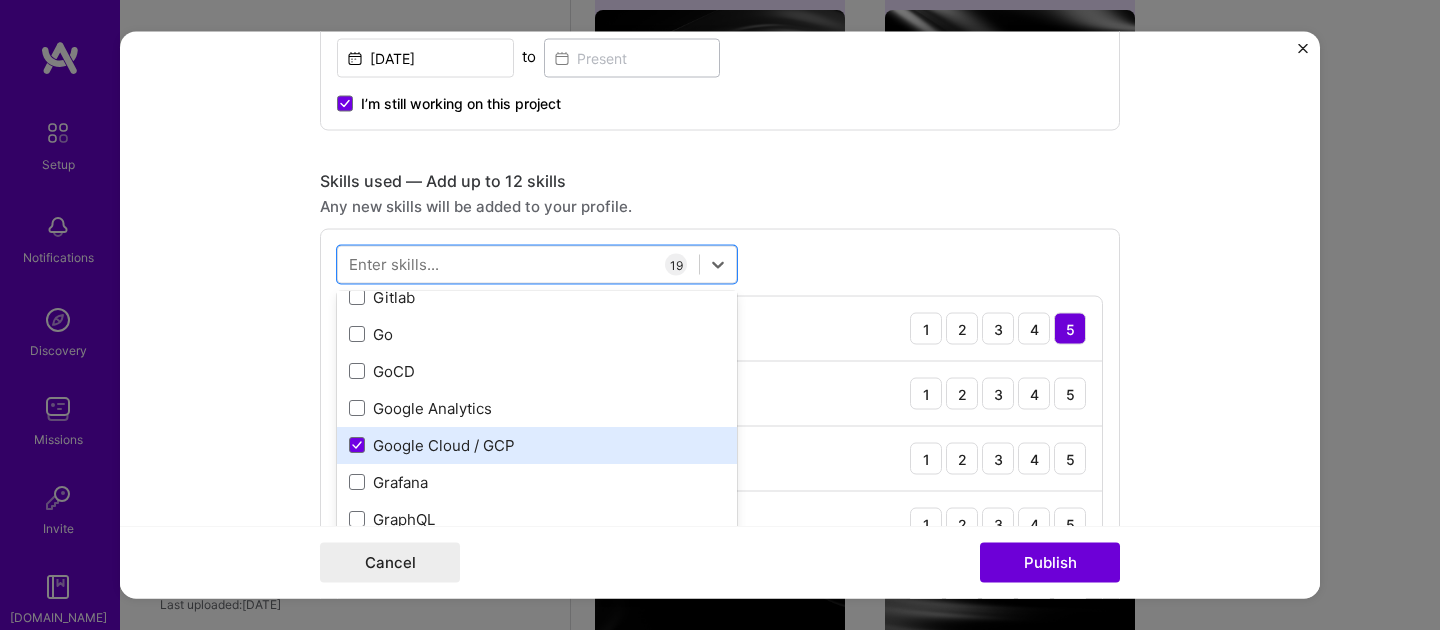 scroll, scrollTop: 5537, scrollLeft: 0, axis: vertical 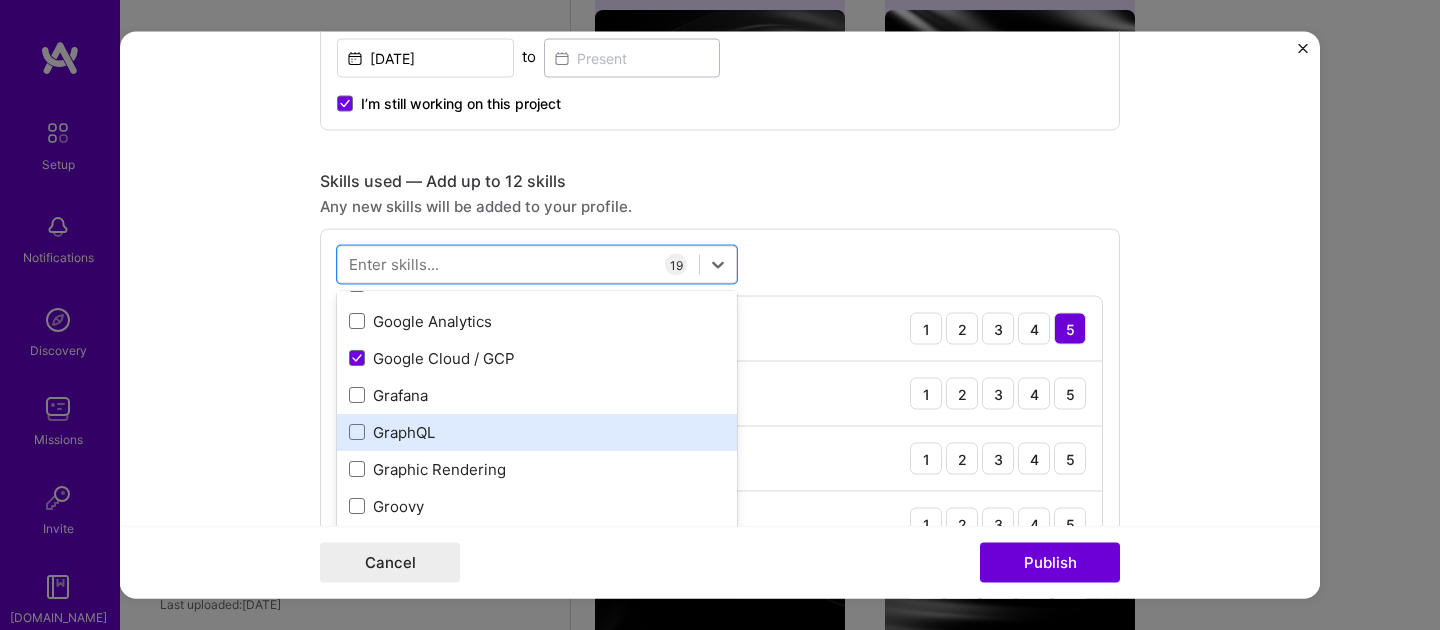 click on "GraphQL" at bounding box center (537, 432) 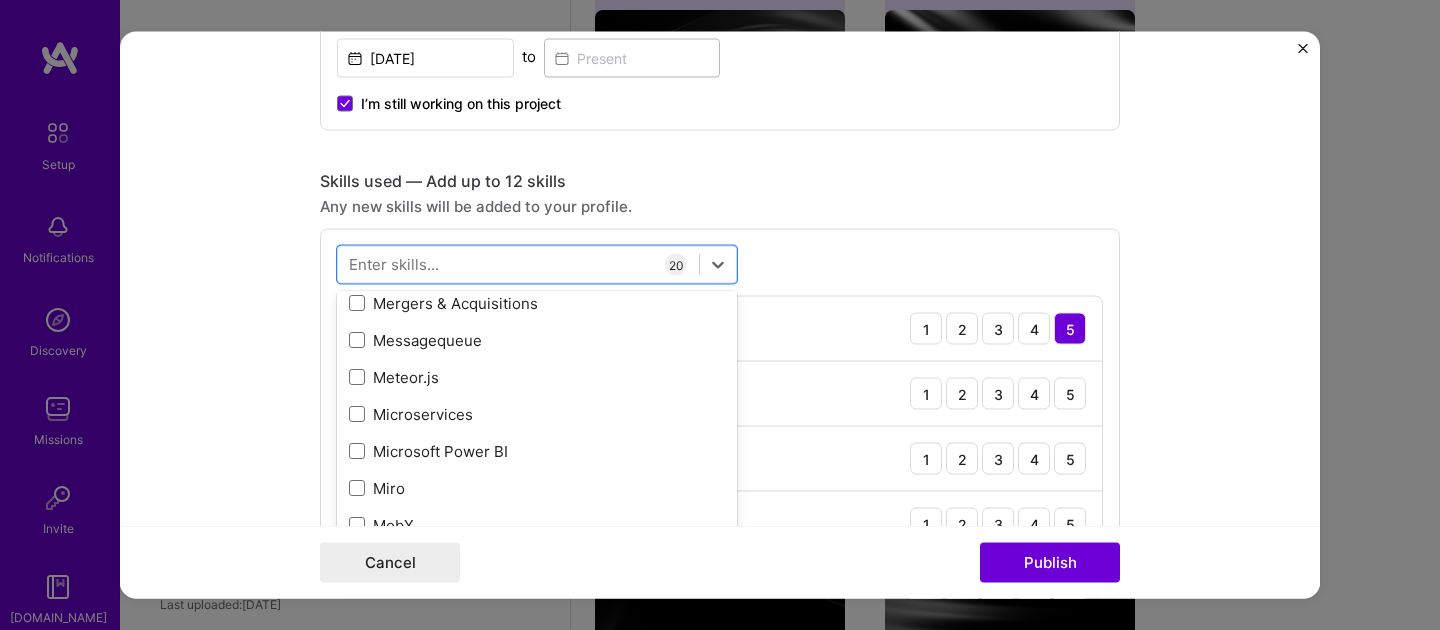 scroll, scrollTop: 7563, scrollLeft: 0, axis: vertical 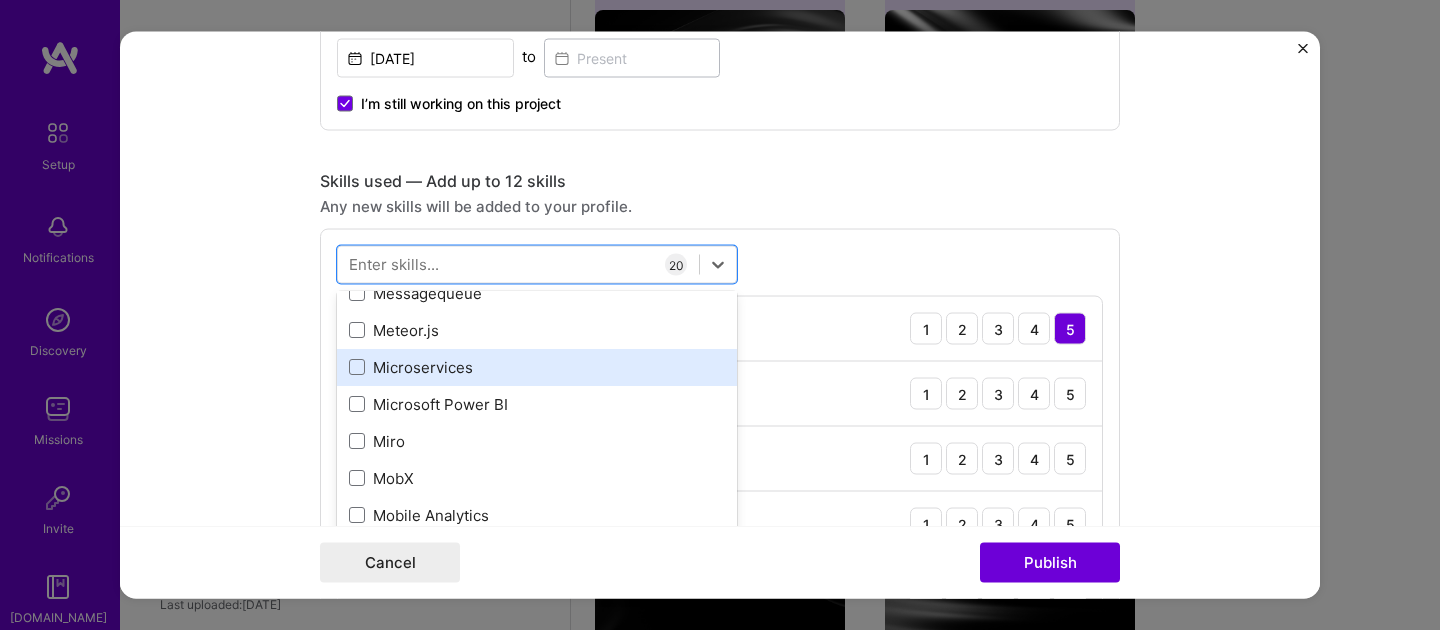click on "Microservices" at bounding box center [537, 367] 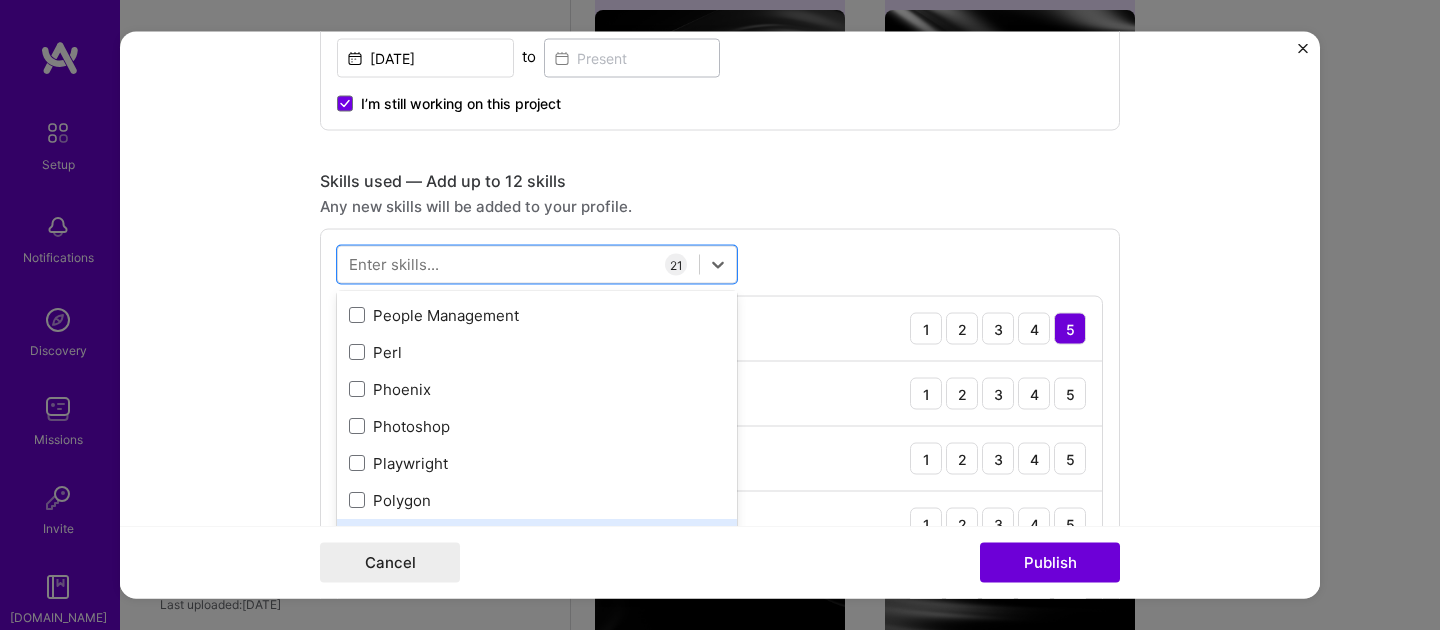 scroll, scrollTop: 8753, scrollLeft: 0, axis: vertical 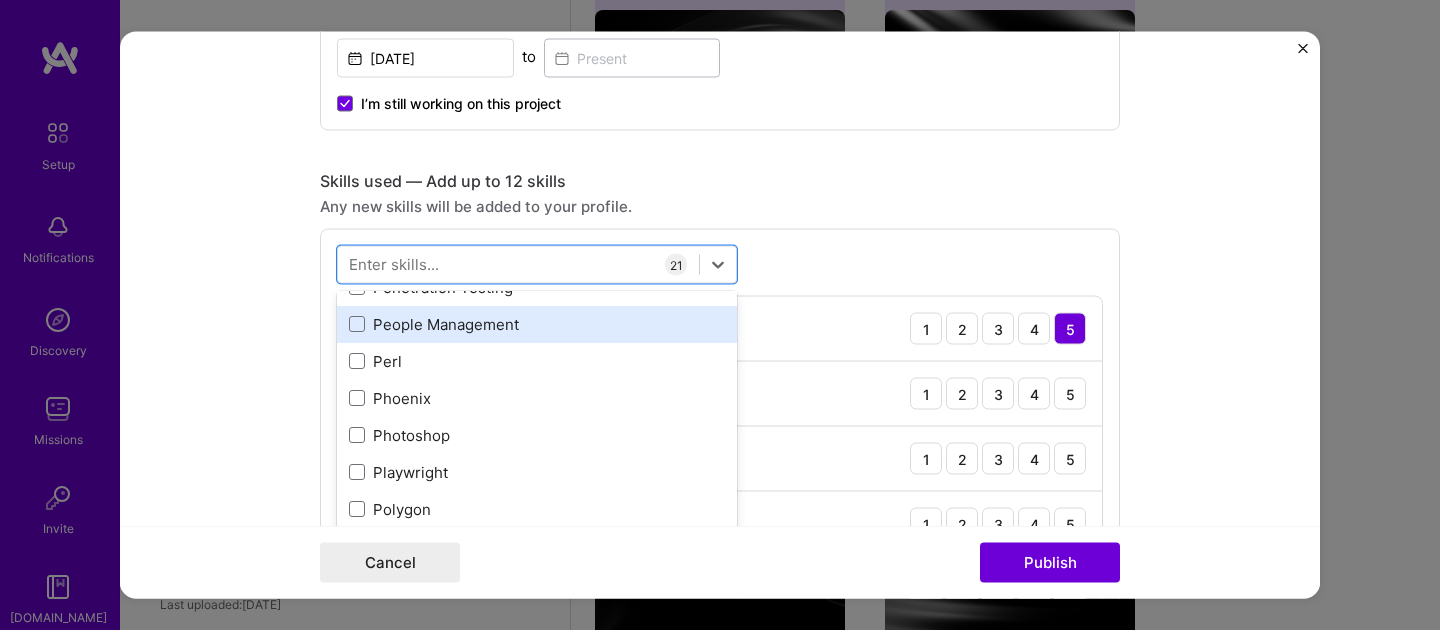 click on "People Management" at bounding box center (537, 324) 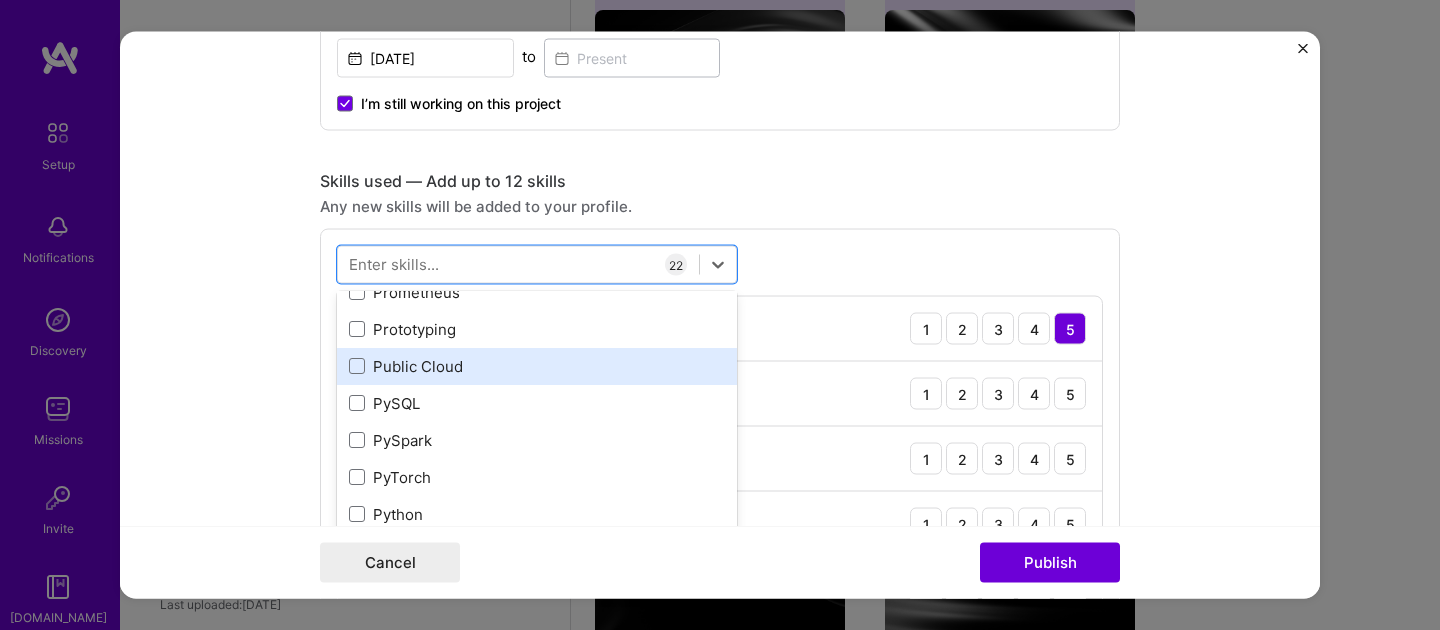 scroll, scrollTop: 9423, scrollLeft: 0, axis: vertical 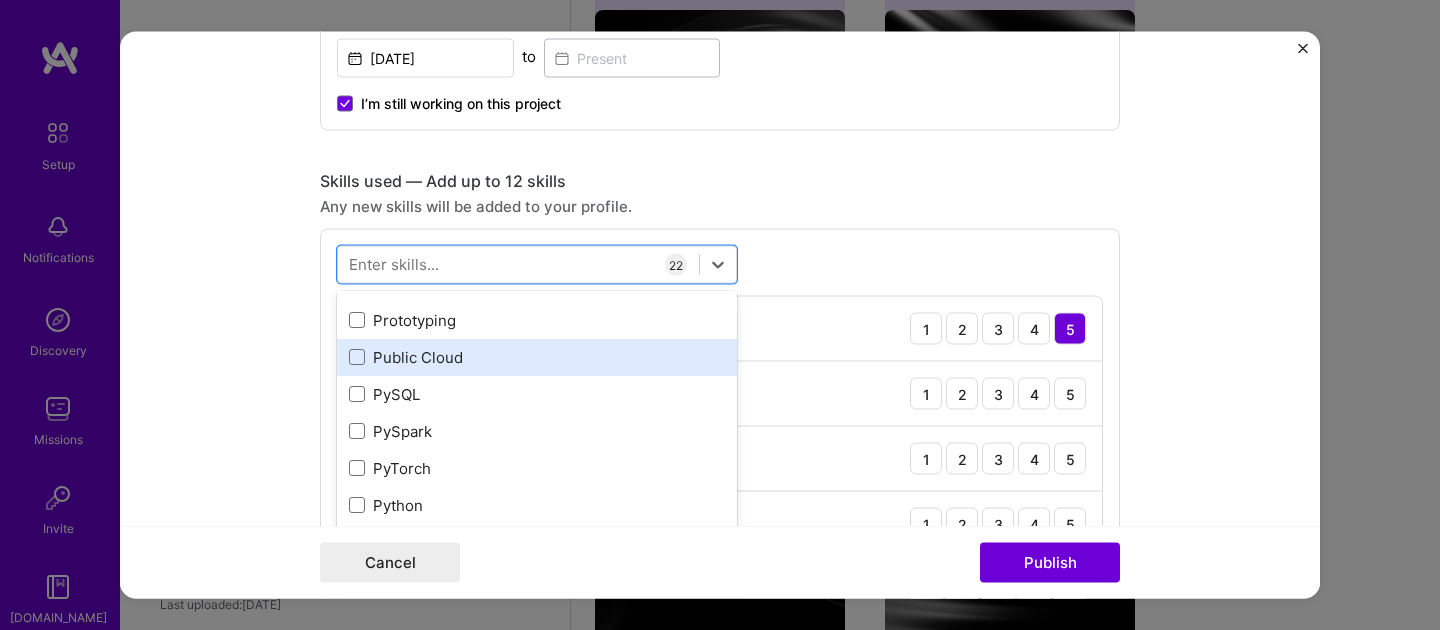 click on "Public Cloud" at bounding box center [537, 357] 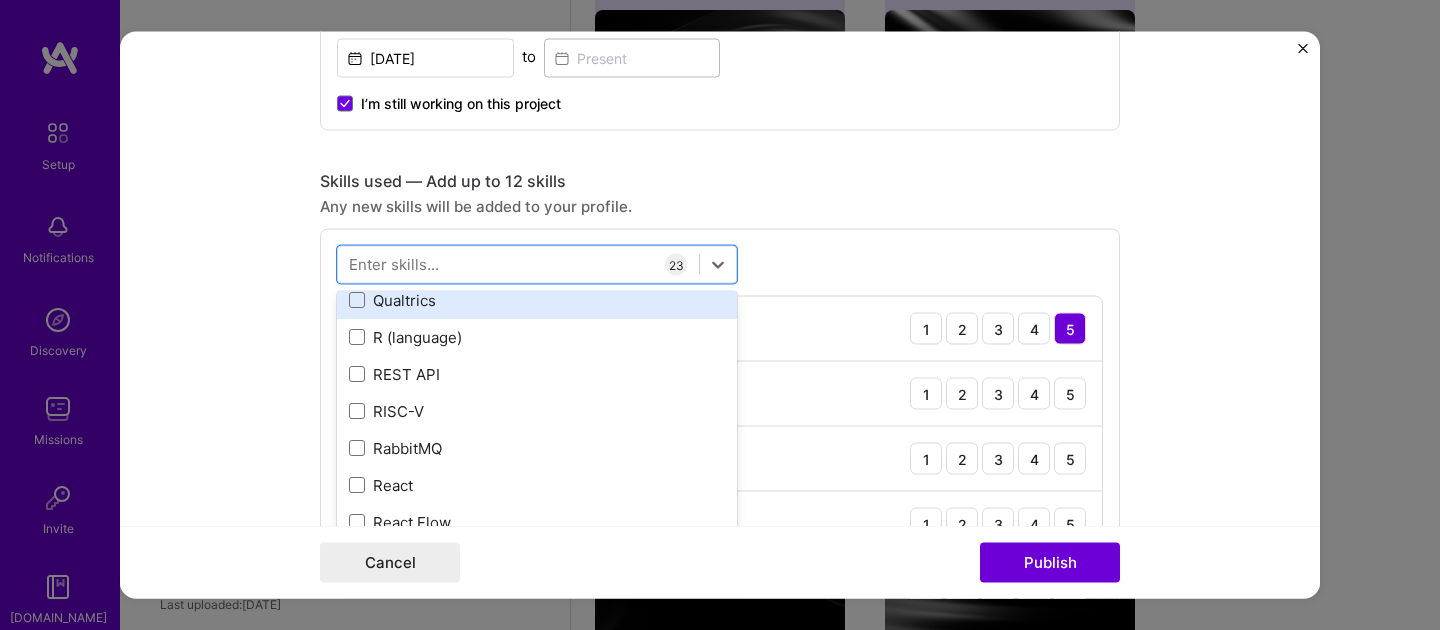 scroll, scrollTop: 9706, scrollLeft: 0, axis: vertical 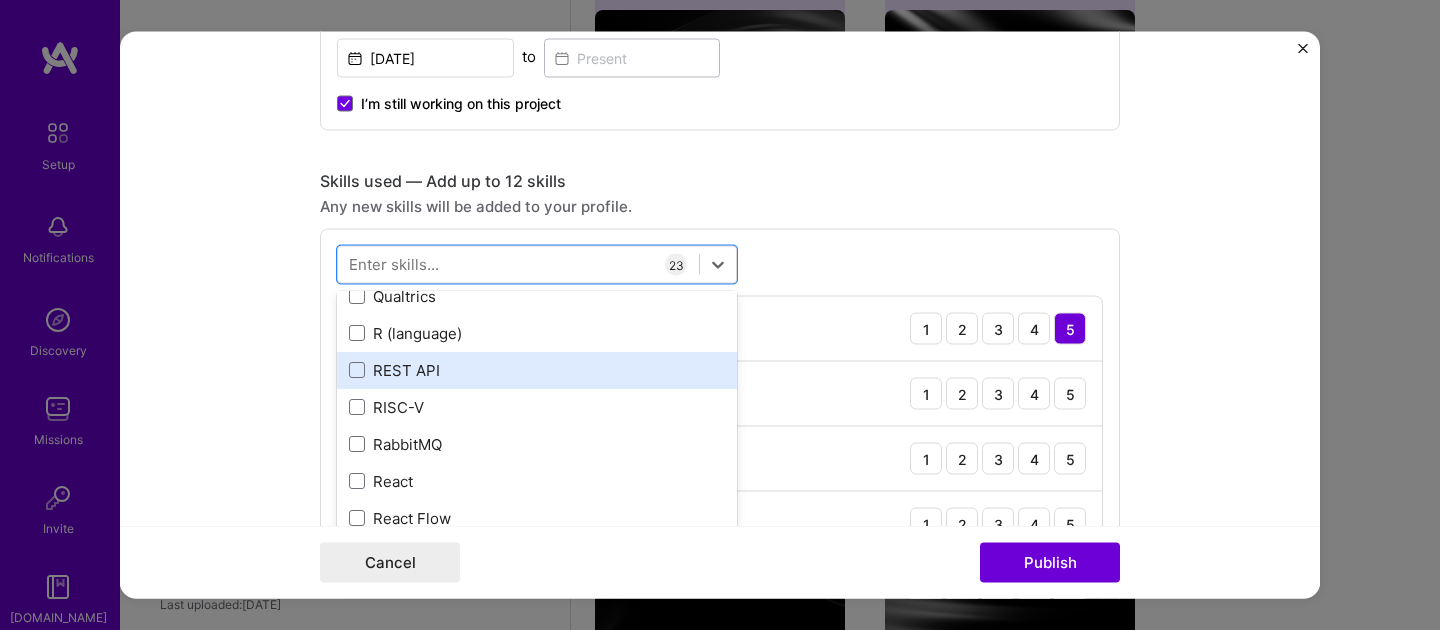 click on "REST API" at bounding box center [537, 370] 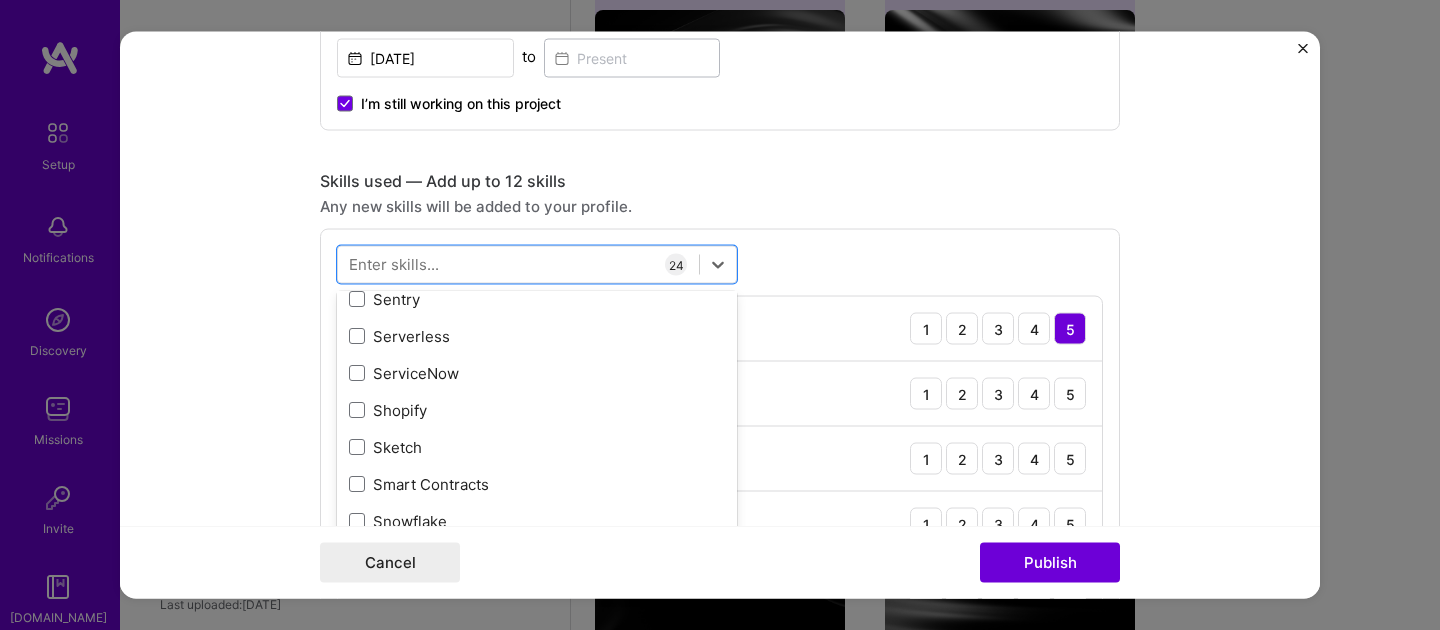 scroll, scrollTop: 11111, scrollLeft: 0, axis: vertical 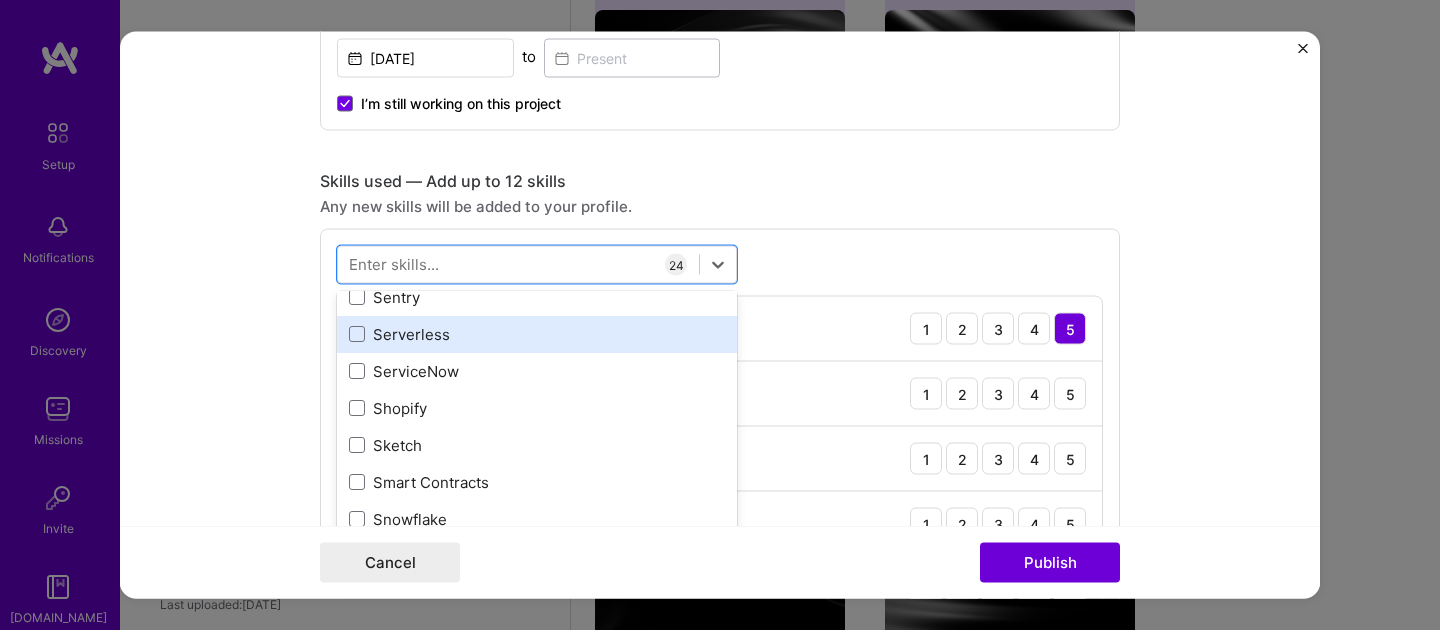 click on "Serverless" at bounding box center (537, 334) 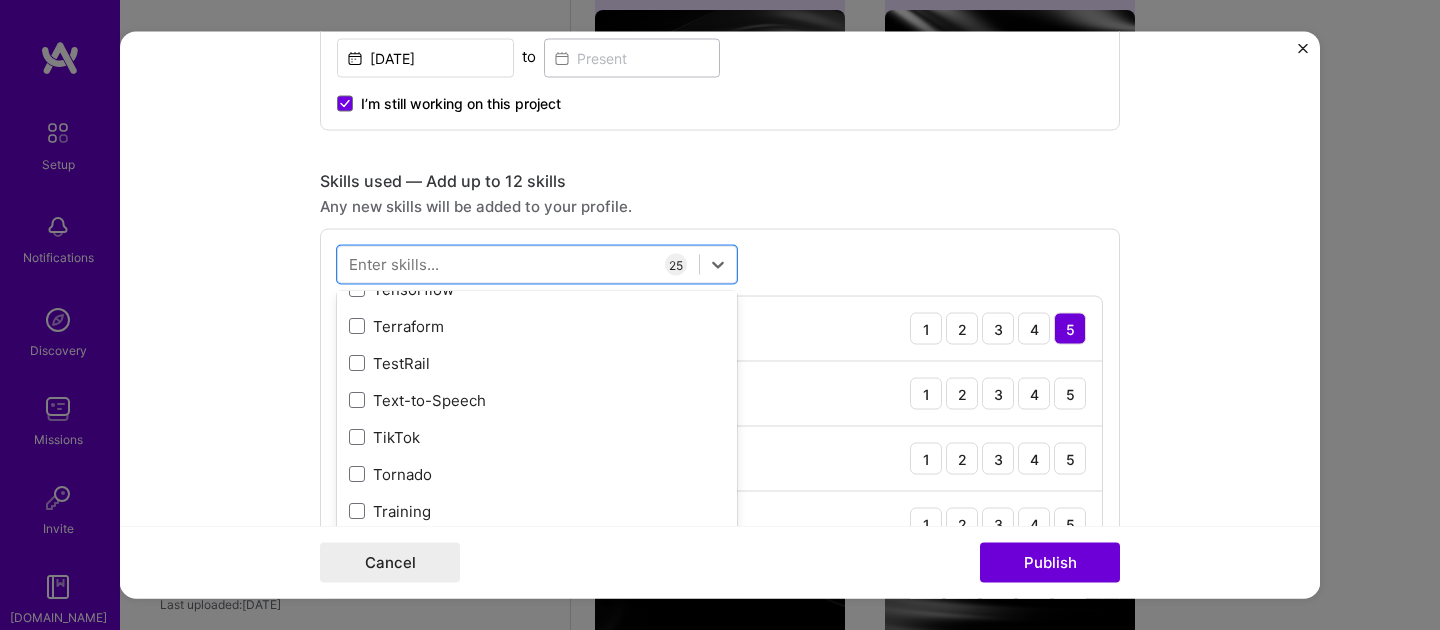 scroll, scrollTop: 12311, scrollLeft: 0, axis: vertical 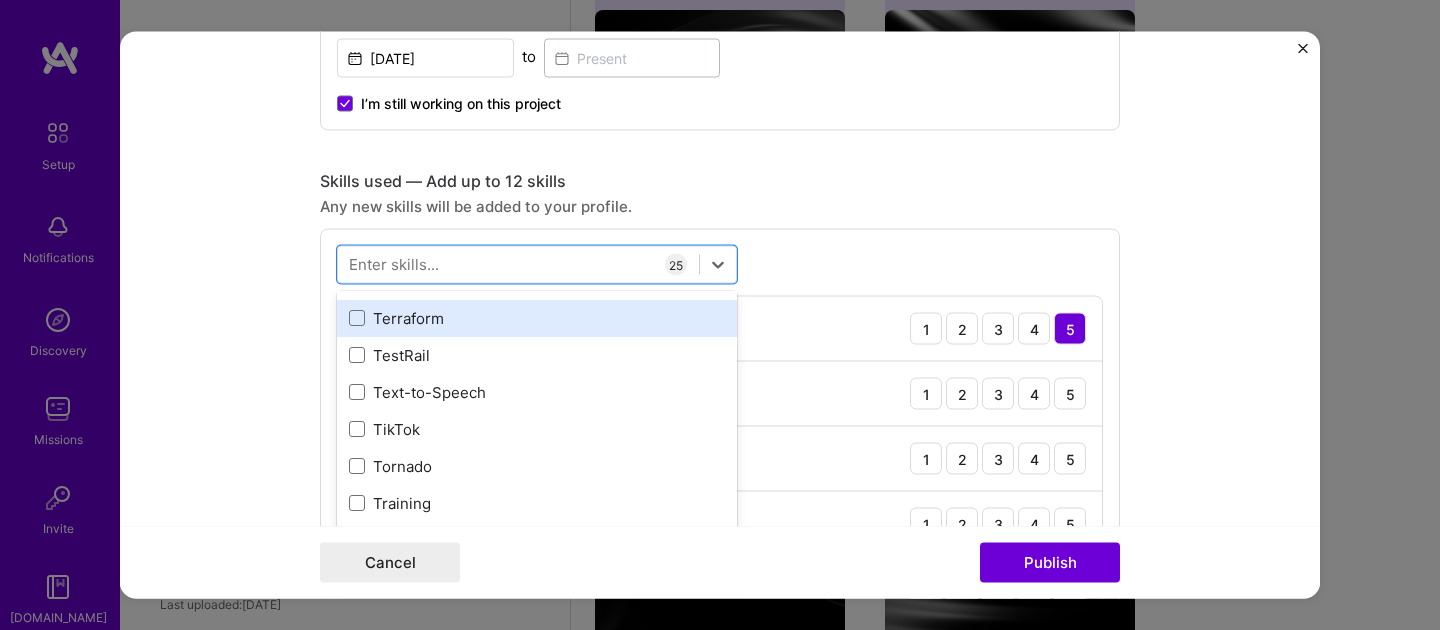 click on "Terraform" at bounding box center (537, 318) 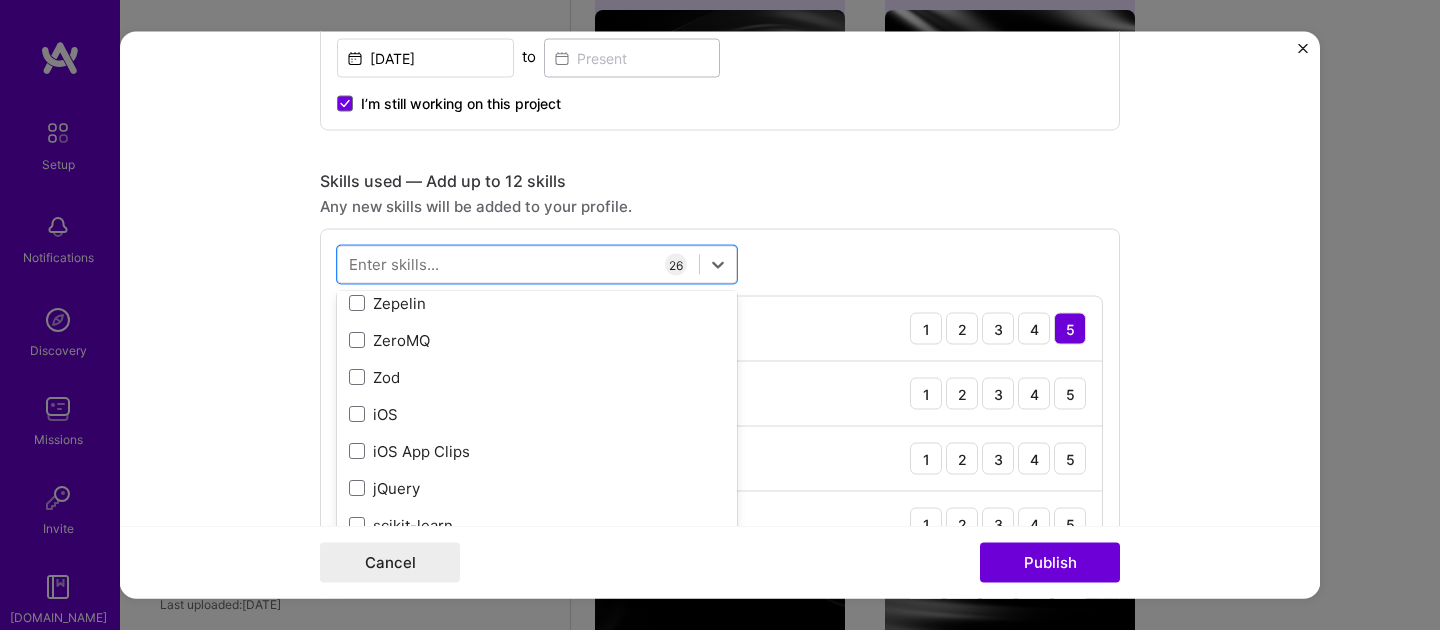 scroll, scrollTop: 13734, scrollLeft: 0, axis: vertical 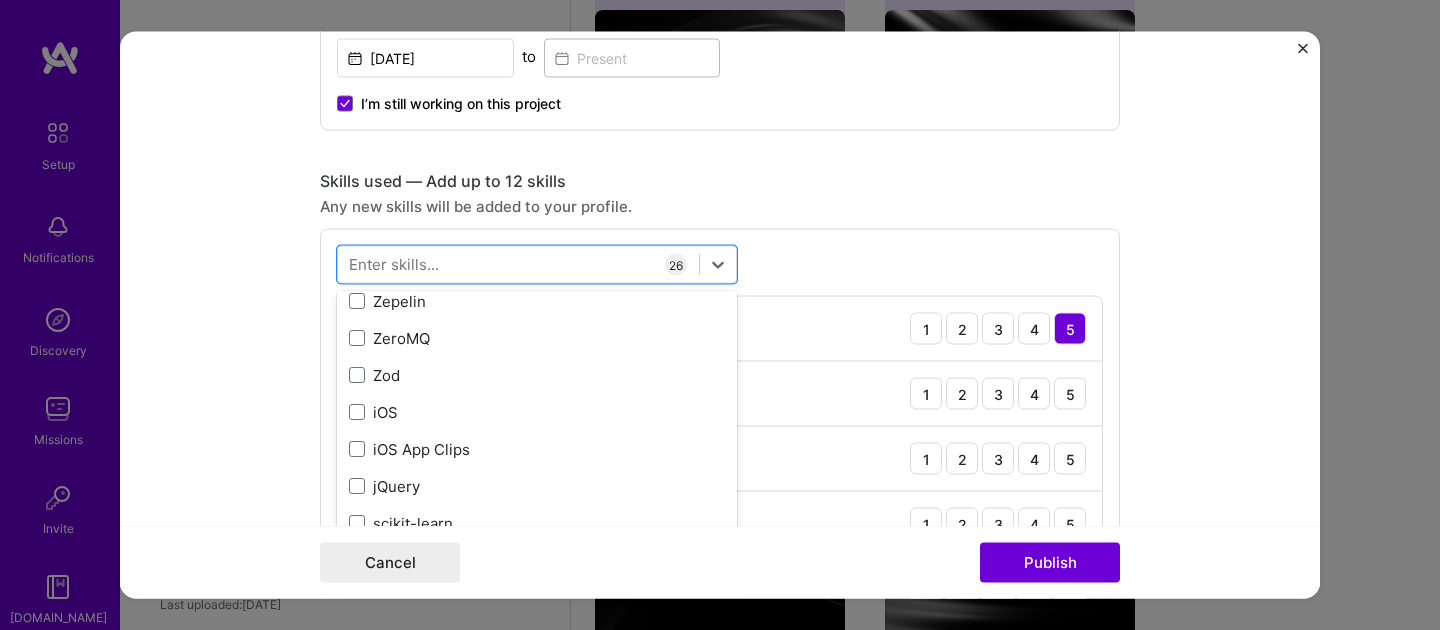 click on "option Terraform, selected. option ZeroMQ focused, 0 of 2. 378 results available. Use Up and Down to choose options, press Enter to select the currently focused option, press Escape to exit the menu, press Tab to select the option and exit the menu. All Skills .NET 3D Engineering 3D Modeling API Design API Integration APNS ARM [DOMAIN_NAME] AWS AWS Aurora AWS BETA AWS CDK AWS CloudFormation AWS Lambda AWS Neptune AWS RDS Ada Adobe Creative Cloud Adobe Experience Manager Affiliate Marketing Agile Agora Airflow Airtable Algorithm Design Amazon Athena Amplitude Analytics Android Angular Angular.js Ansible Apache [PERSON_NAME] Apex (Salesforce) Apollo App Clip (iOS) ArangoDB Artifactory Artificial Intelligence (AI) Assembly [DOMAIN_NAME] [PERSON_NAME] Authentication Automated Testing Azure BLE (Bluetooth) Babylon.js Backbone.js Backlog Prioritization BigQuery Blockchain / Crypto Blog Bloomreach Bootstrap JS Boto3 Brand Strategy C C# C++ CI/CD CMS COBOL CSS CUDA Capacitor [PERSON_NAME] CircleCl Clojure Coaching Coffeescript Computer Vision F#" at bounding box center [720, 1116] 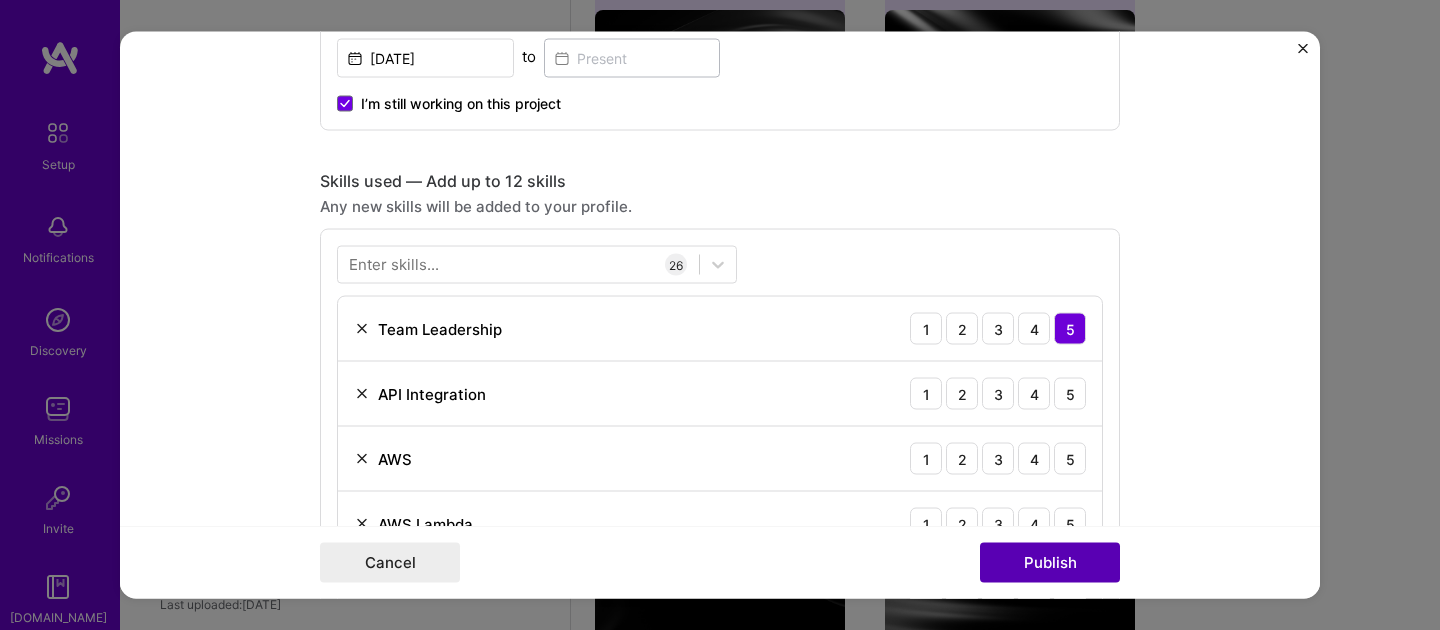click on "Publish" at bounding box center [1050, 563] 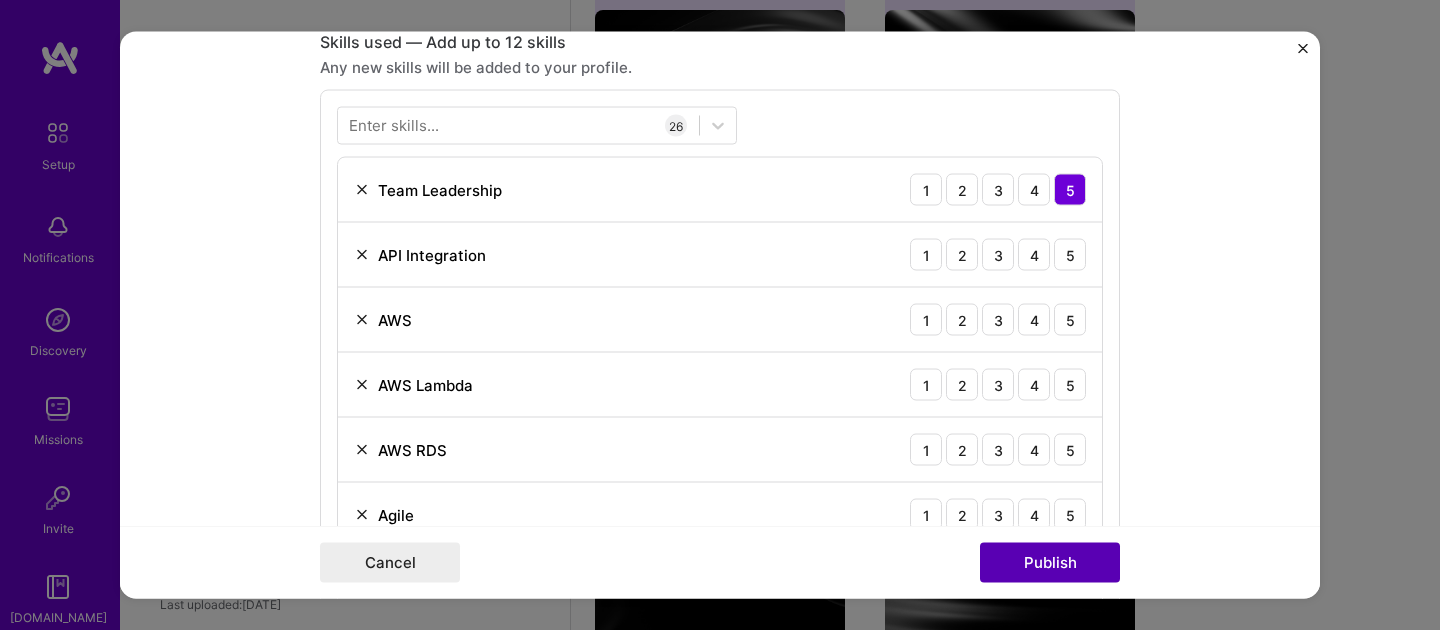 click on "Publish" at bounding box center (1050, 563) 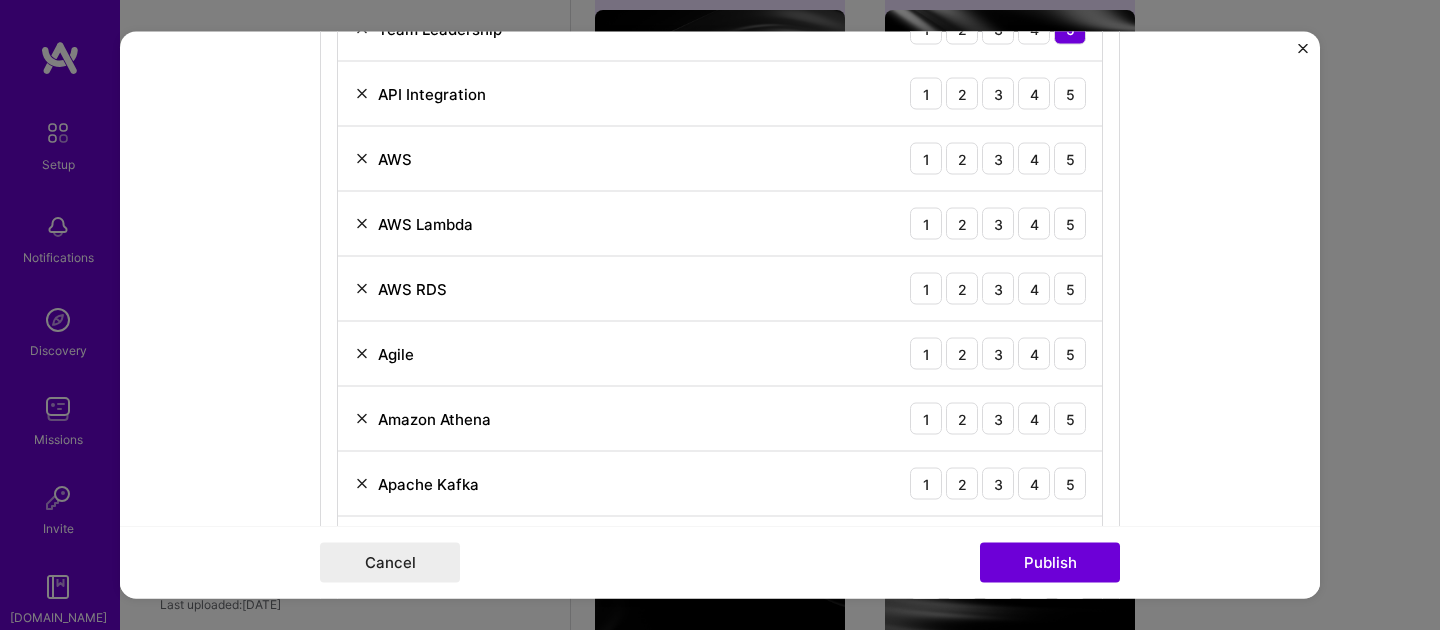 scroll, scrollTop: 1166, scrollLeft: 0, axis: vertical 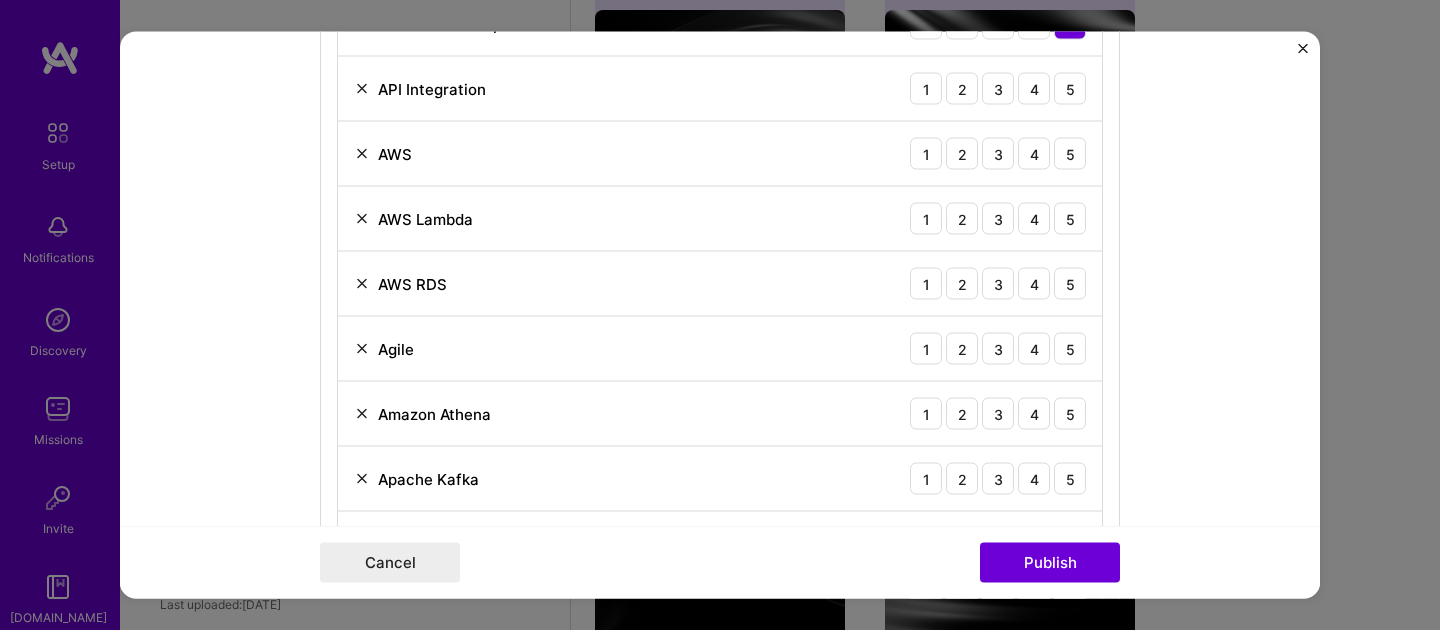 click at bounding box center [362, 414] 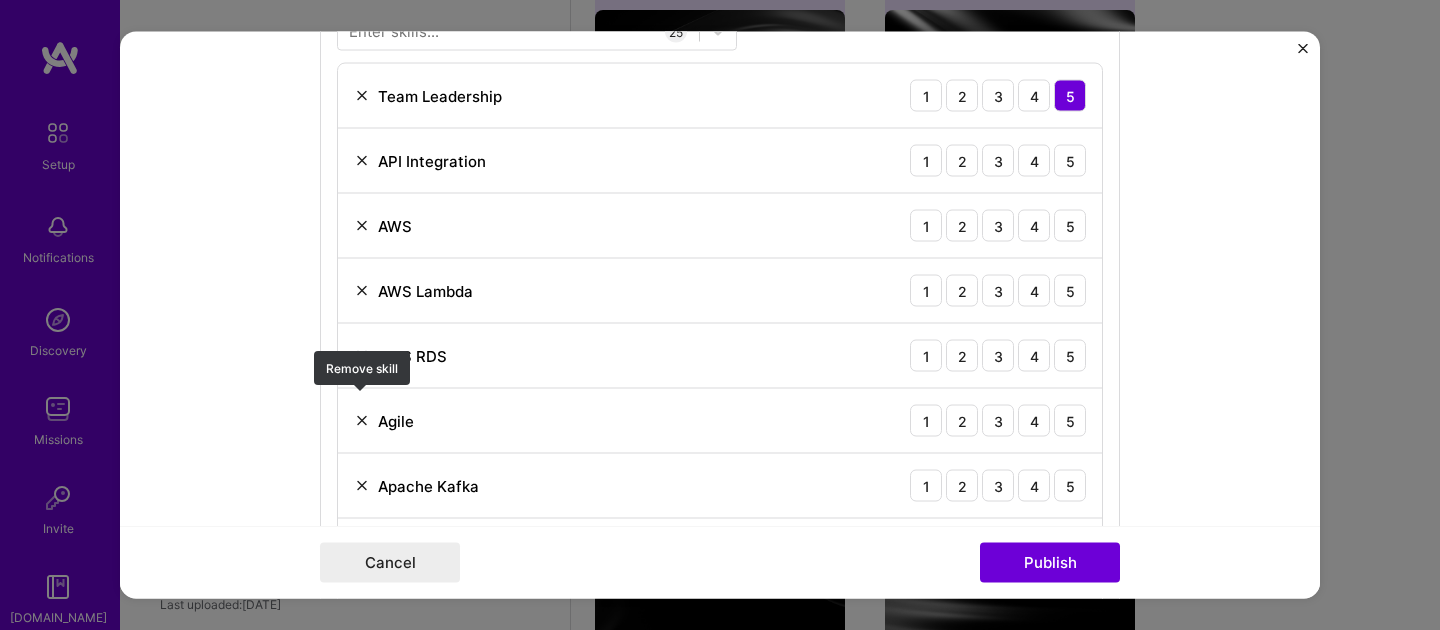scroll, scrollTop: 1131, scrollLeft: 0, axis: vertical 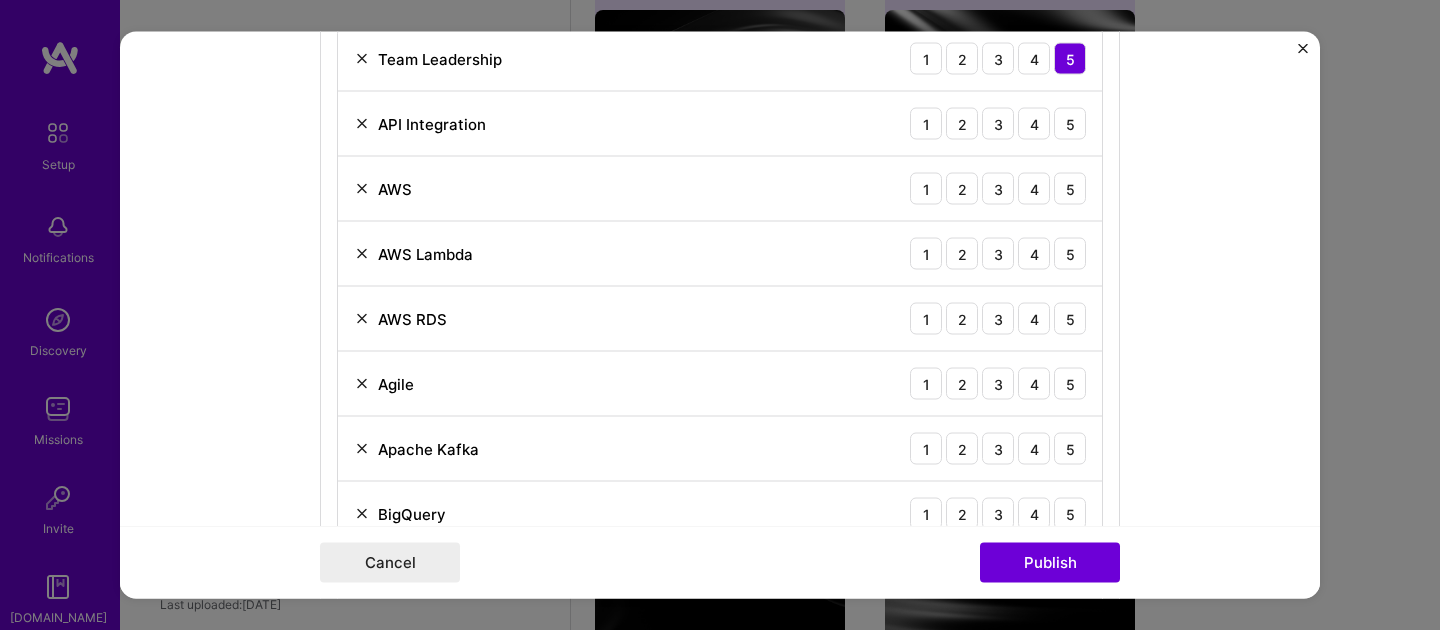 click at bounding box center [362, 124] 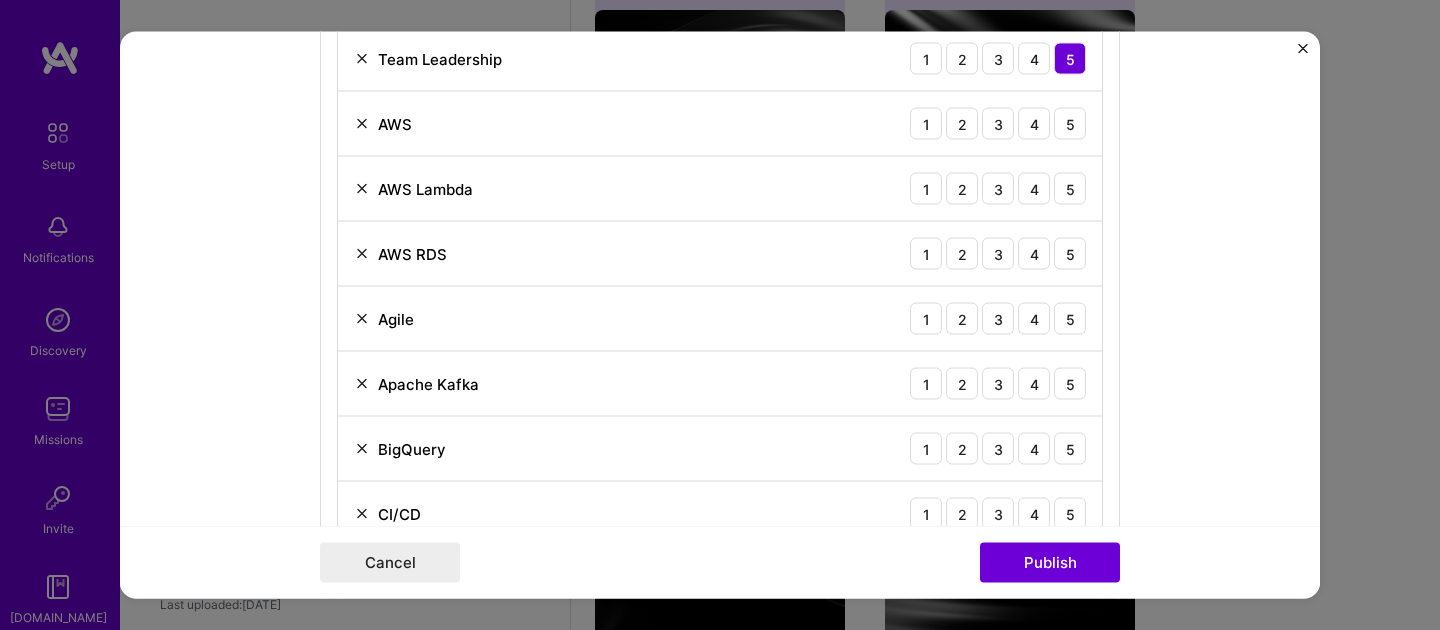 click at bounding box center (362, 449) 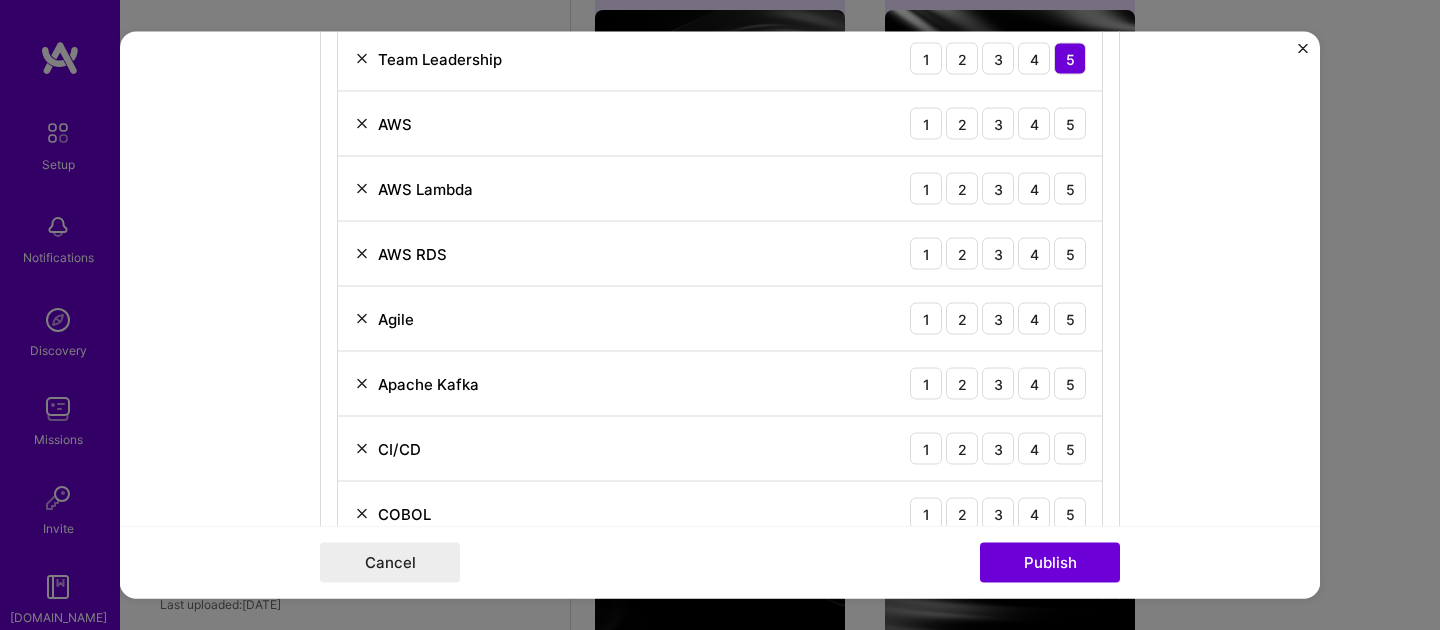 click at bounding box center [362, 449] 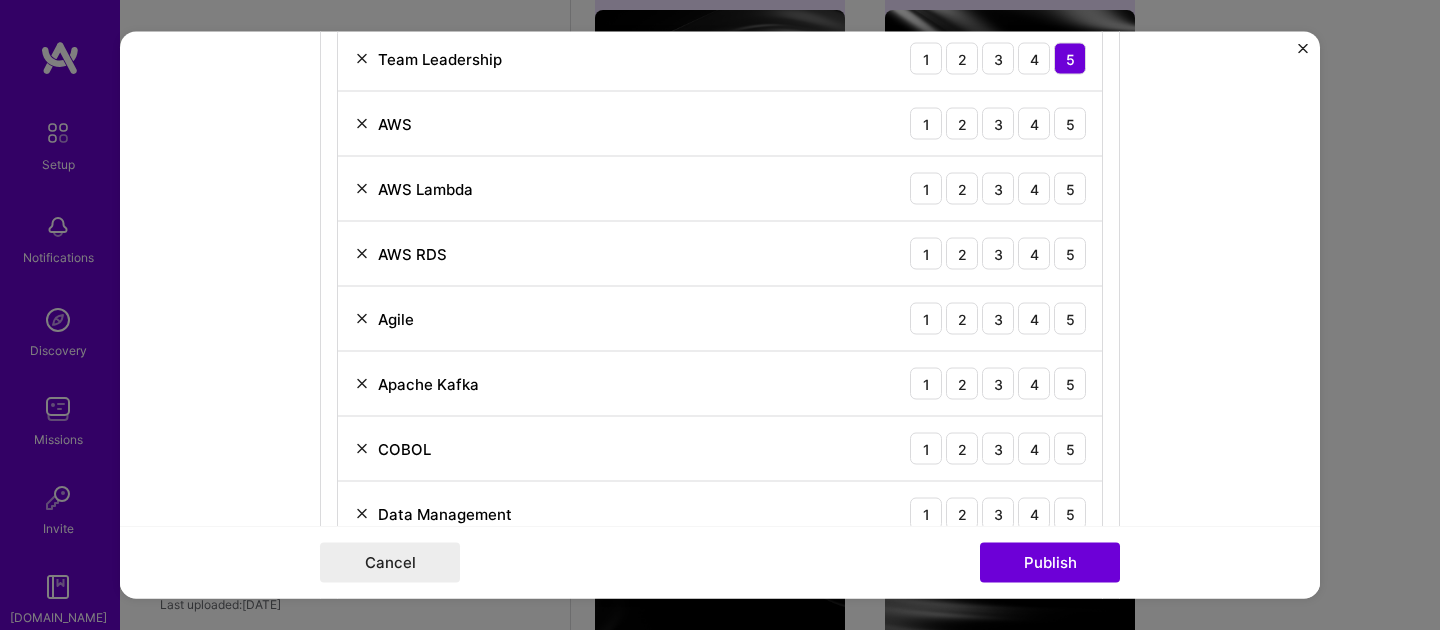 click at bounding box center (362, 449) 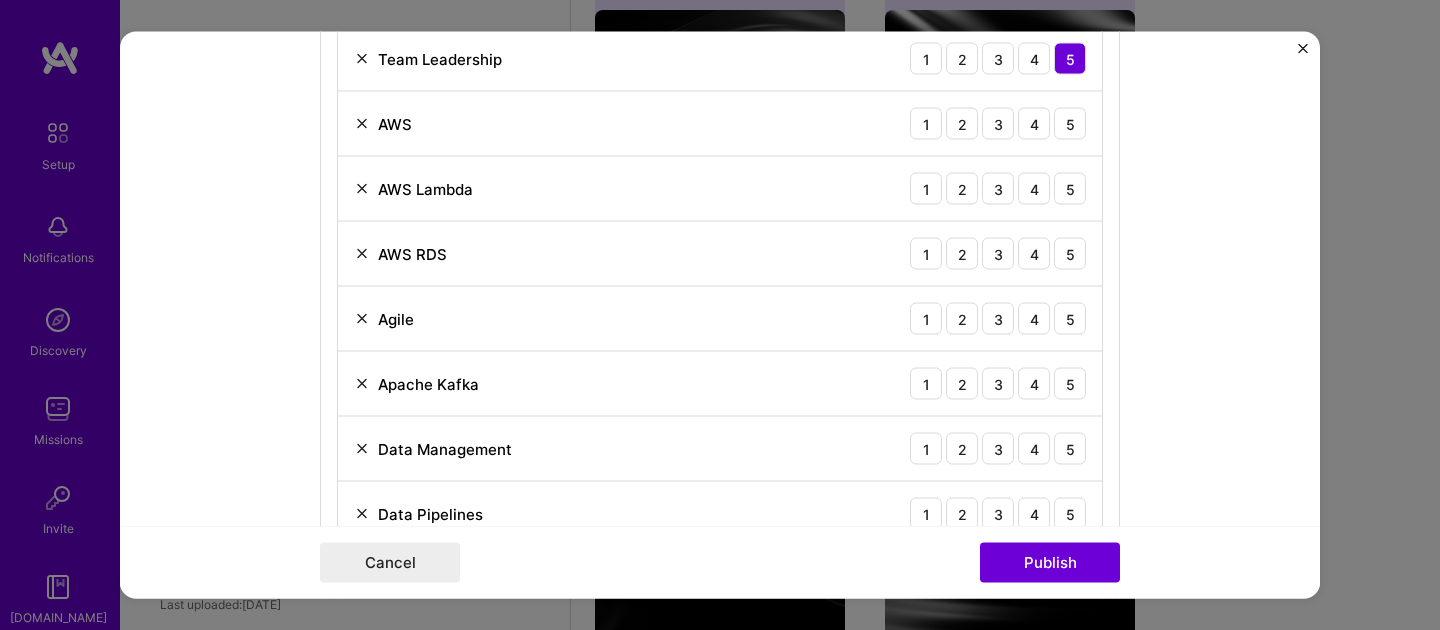 click at bounding box center (362, 449) 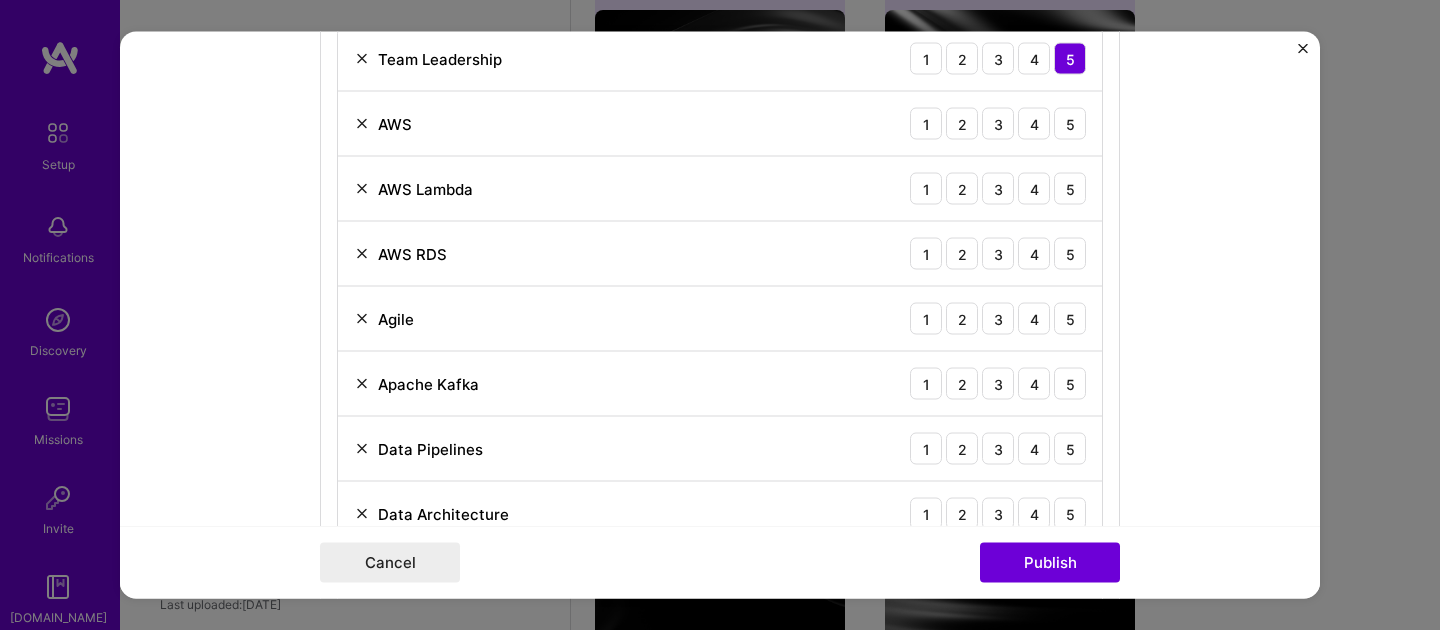 click at bounding box center (362, 514) 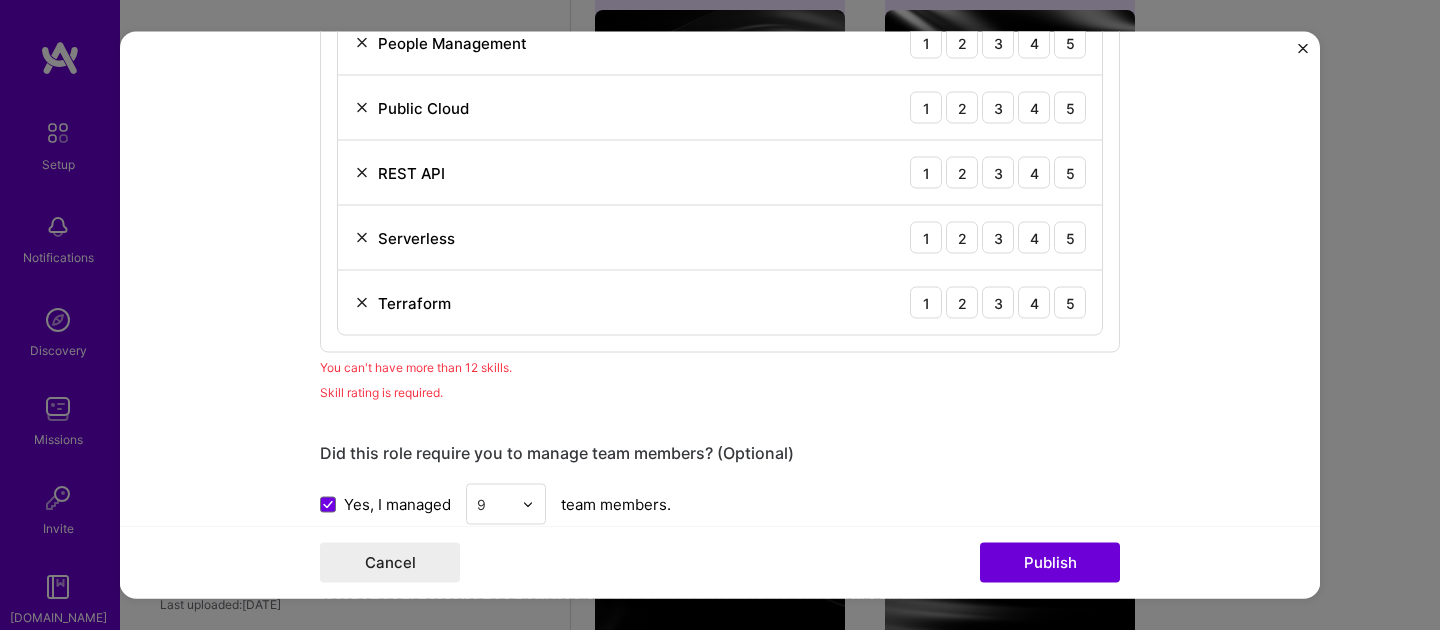 scroll, scrollTop: 2052, scrollLeft: 0, axis: vertical 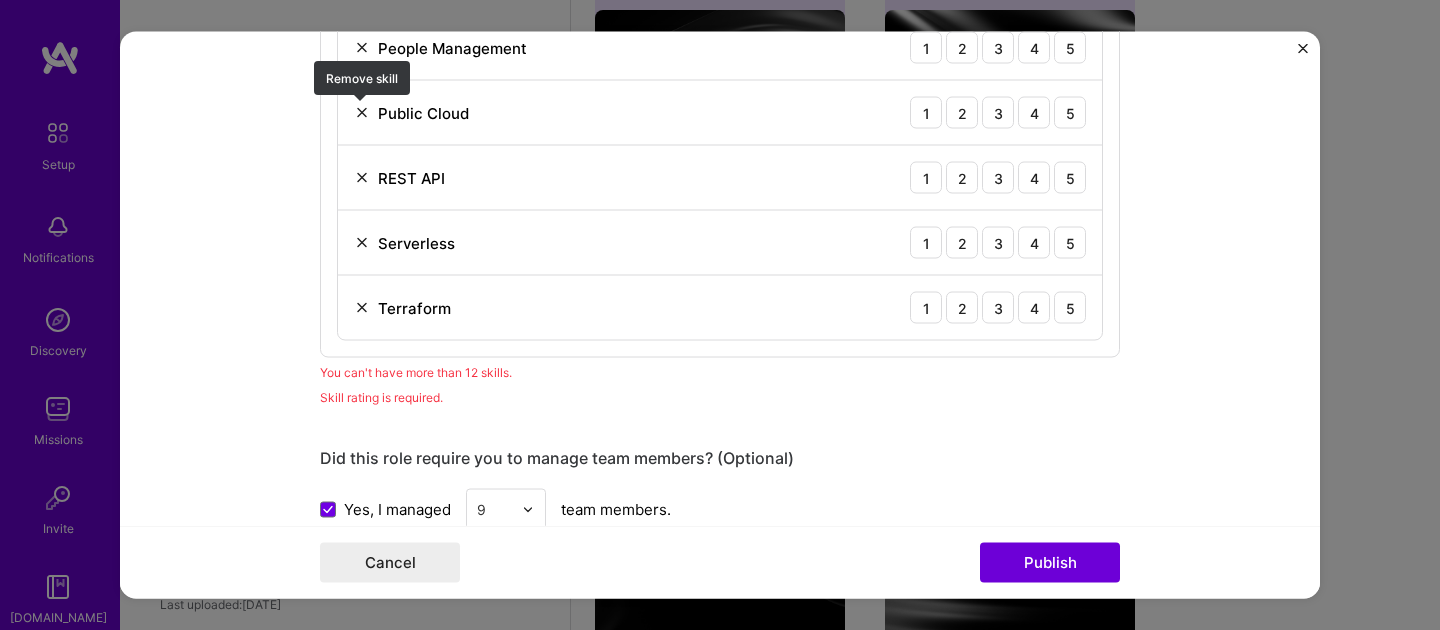 click at bounding box center [362, 113] 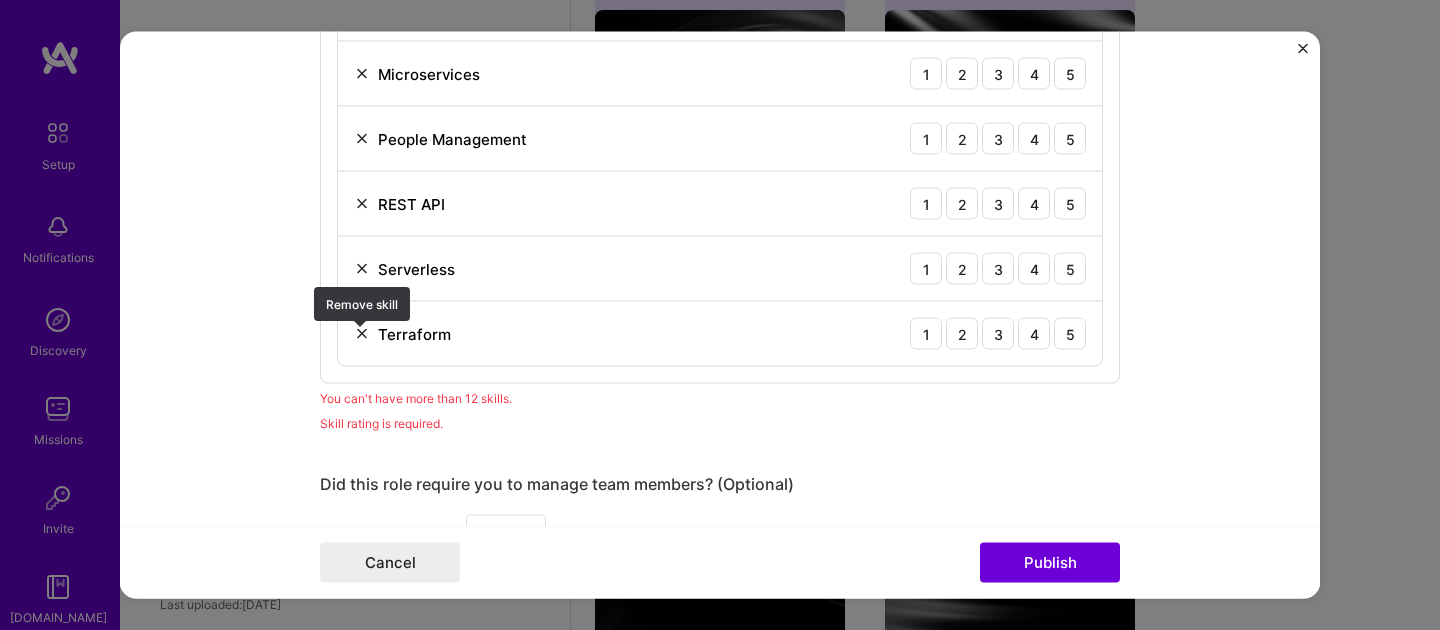 scroll, scrollTop: 1944, scrollLeft: 0, axis: vertical 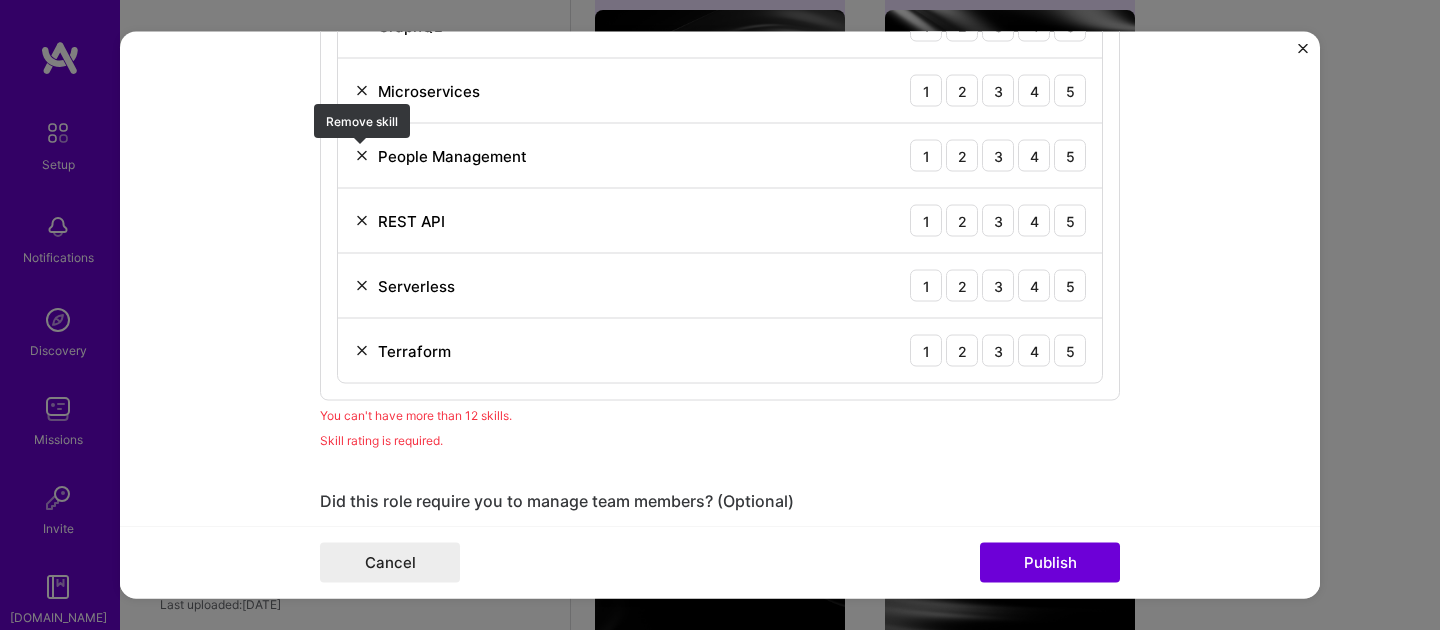click at bounding box center [362, 156] 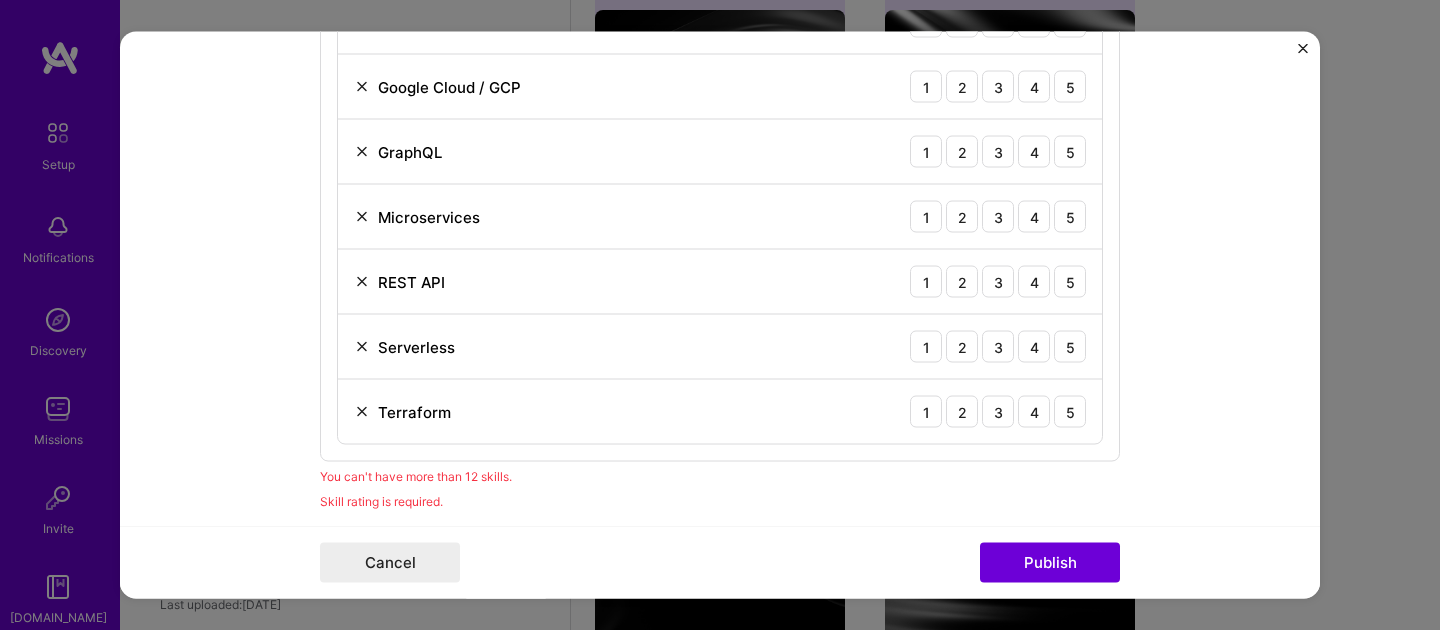 scroll, scrollTop: 1819, scrollLeft: 0, axis: vertical 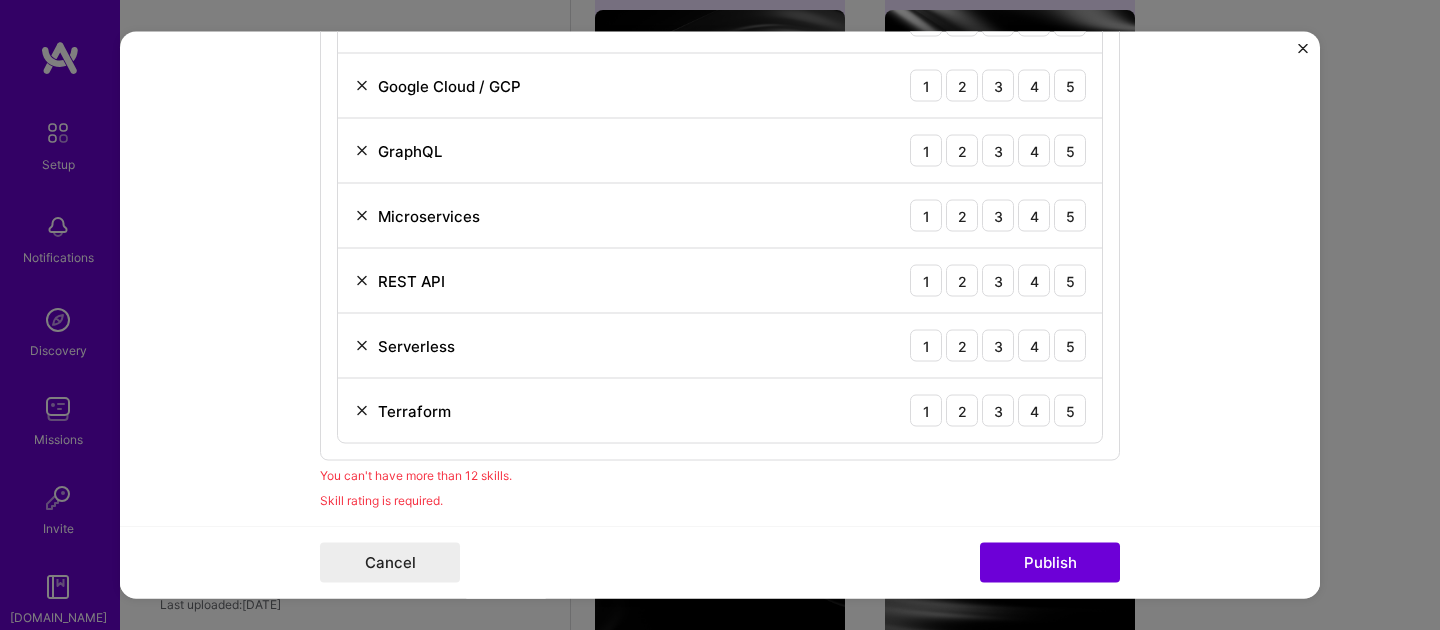 click at bounding box center (362, 151) 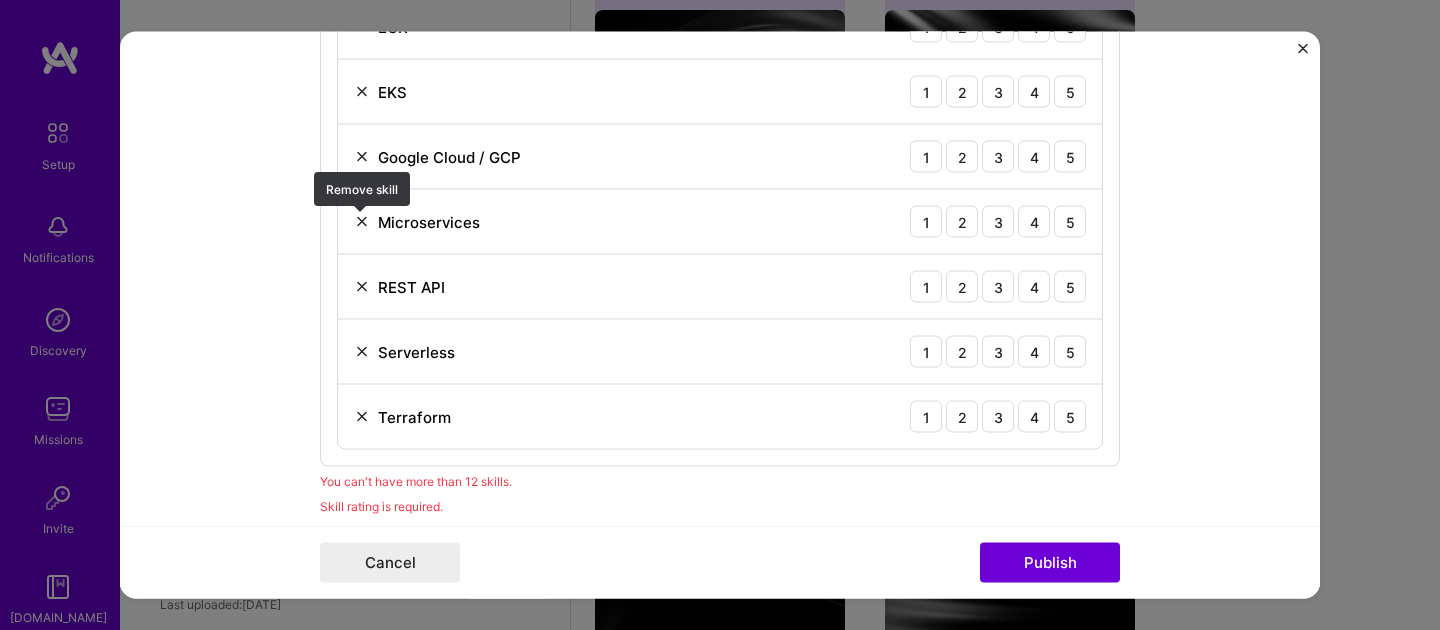 scroll, scrollTop: 1746, scrollLeft: 0, axis: vertical 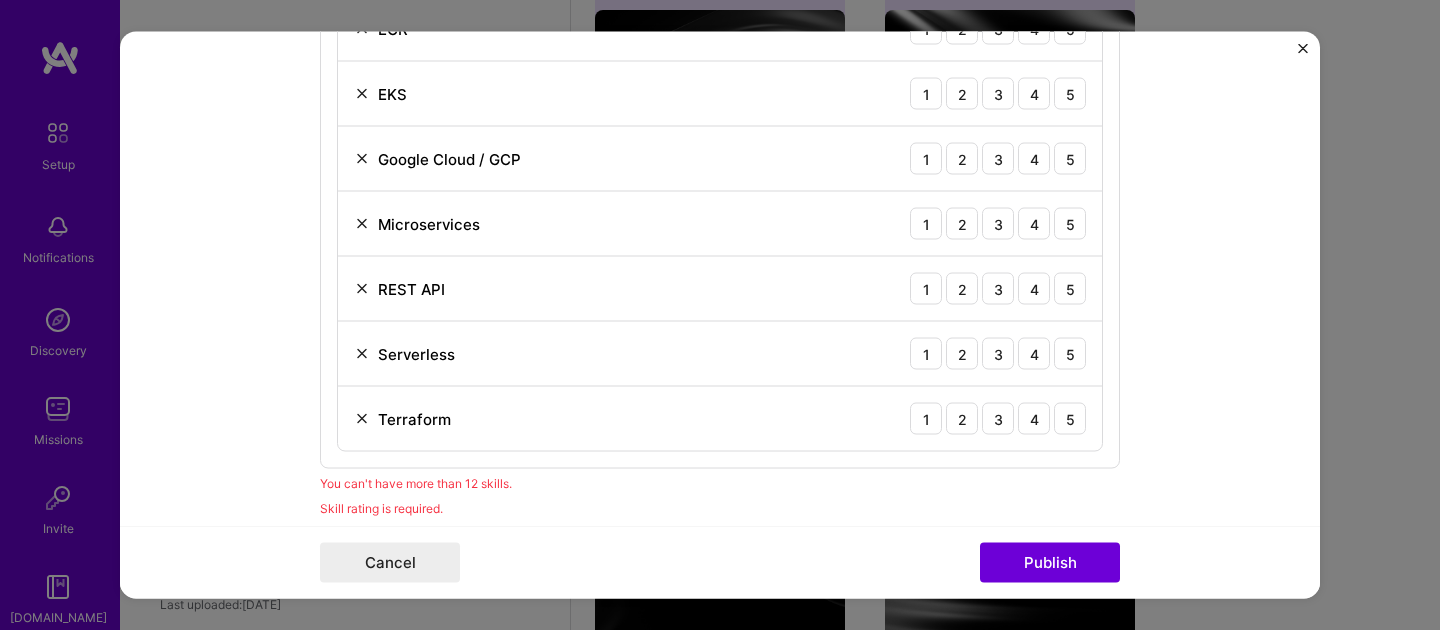 click at bounding box center [362, 159] 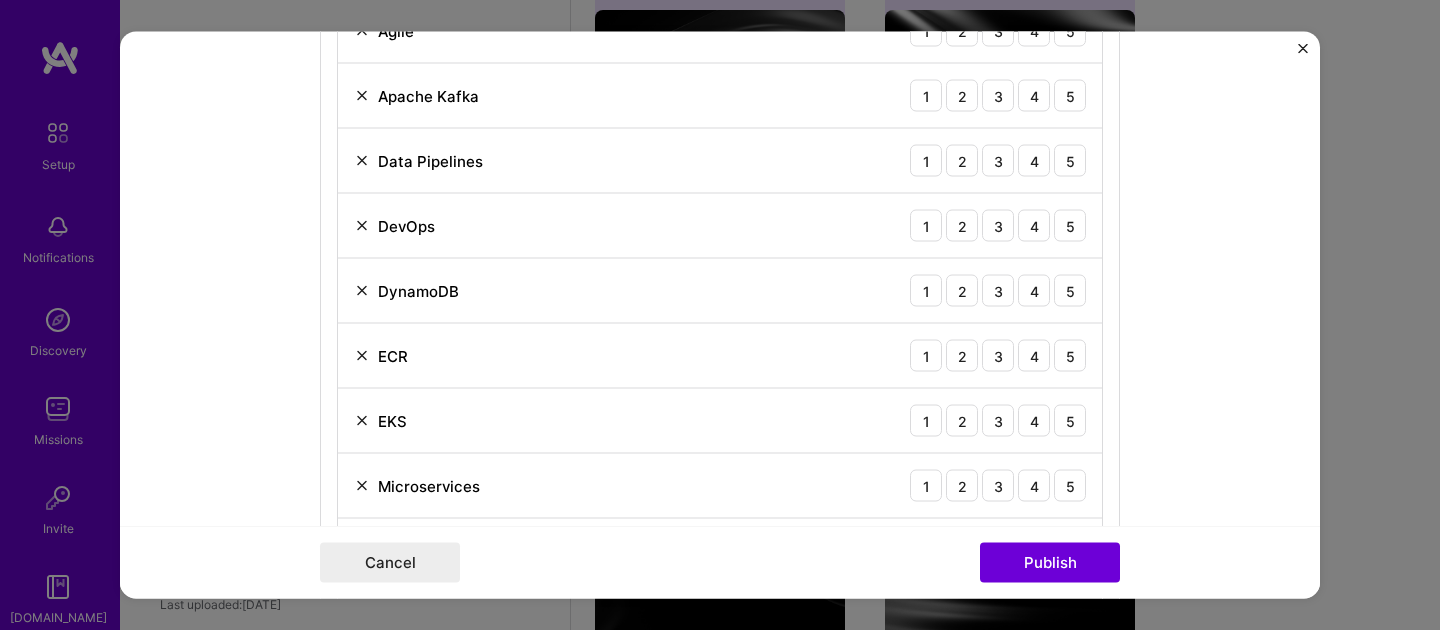 scroll, scrollTop: 1749, scrollLeft: 0, axis: vertical 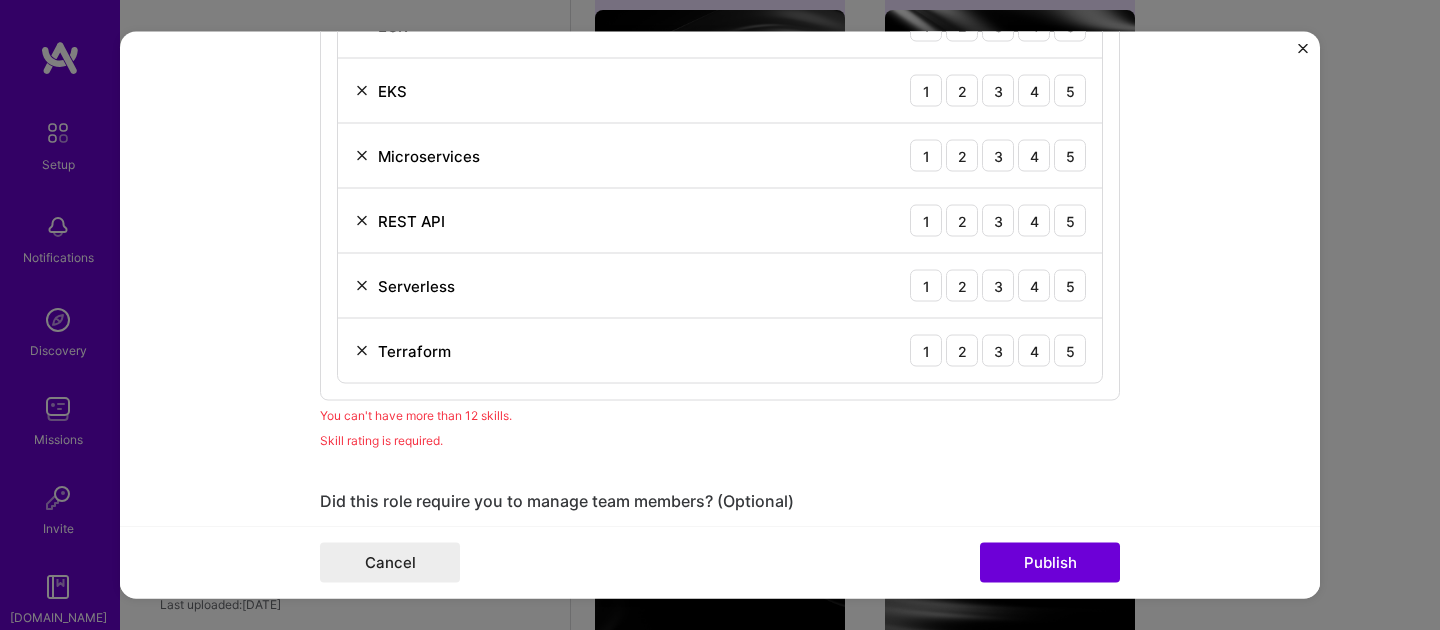 click at bounding box center (362, 221) 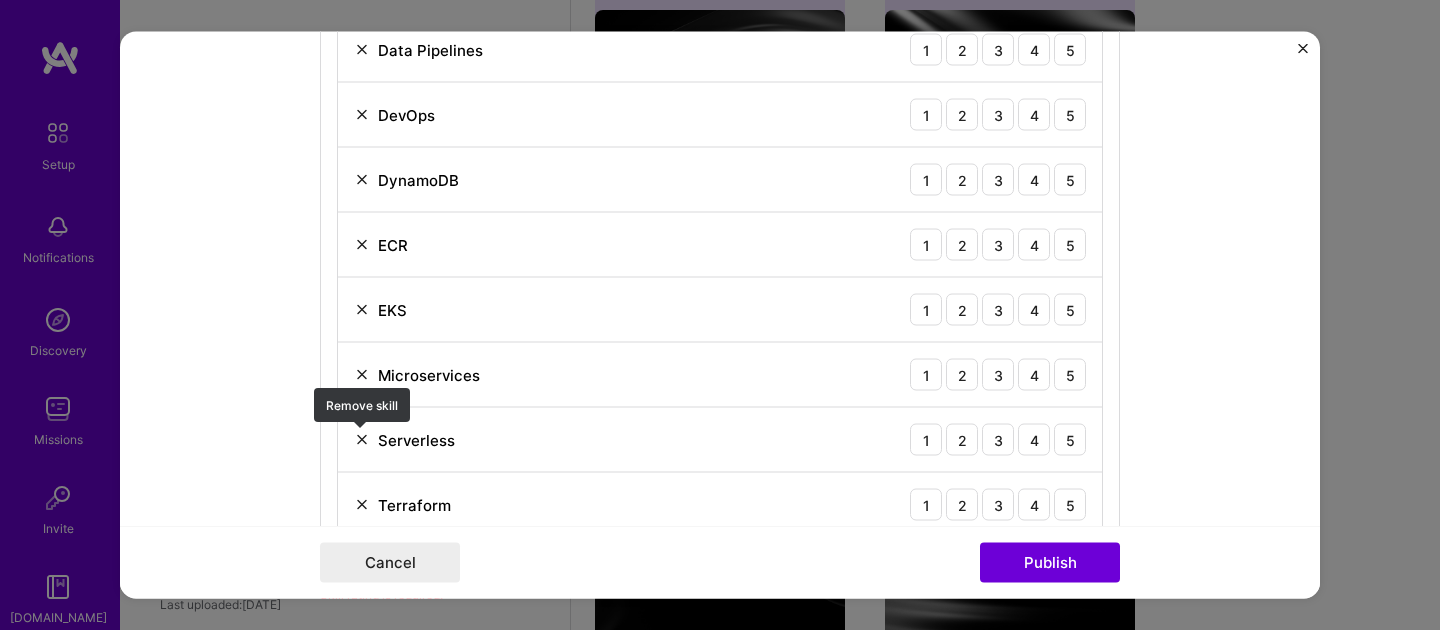 scroll, scrollTop: 1528, scrollLeft: 0, axis: vertical 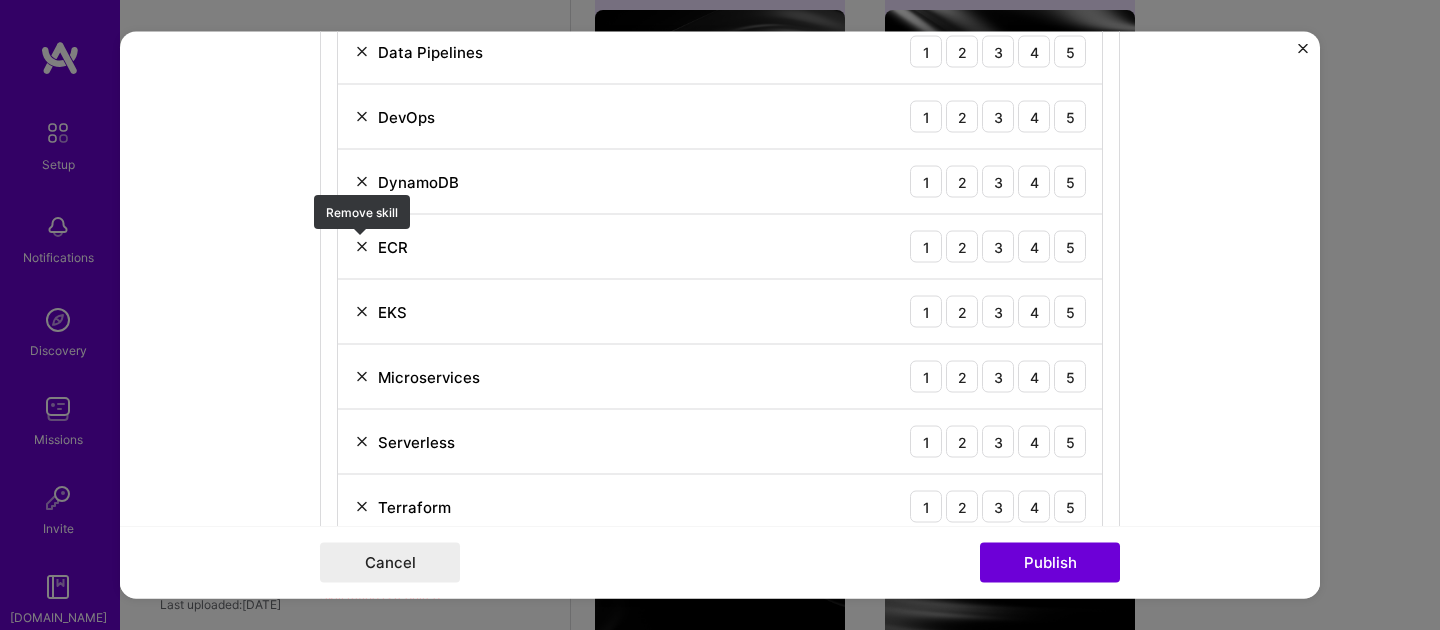 click at bounding box center [362, 247] 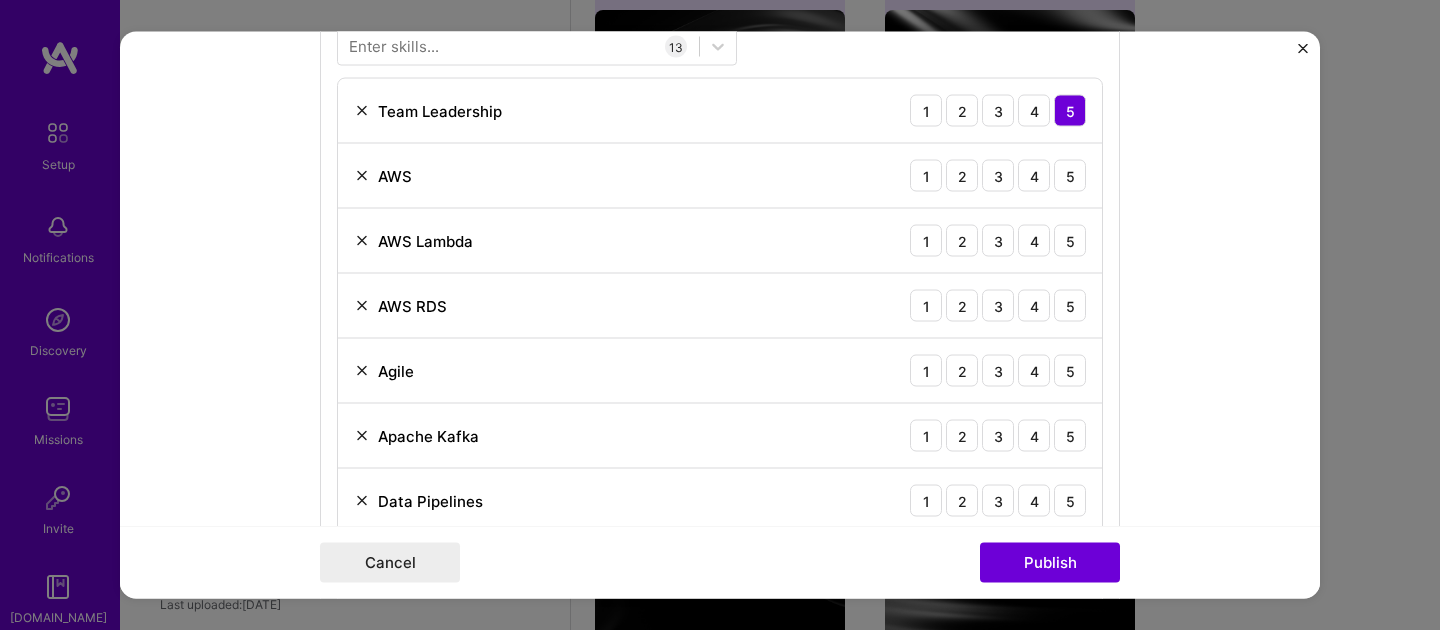 scroll, scrollTop: 1081, scrollLeft: 0, axis: vertical 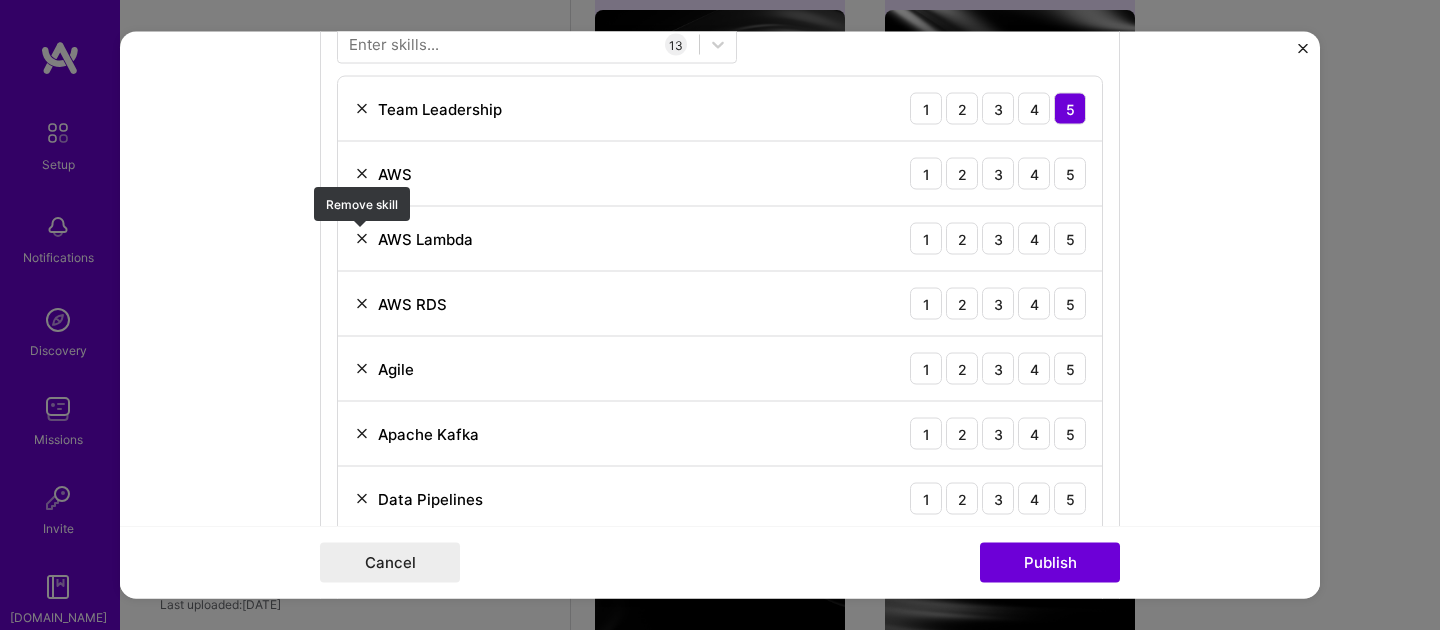 click at bounding box center [362, 239] 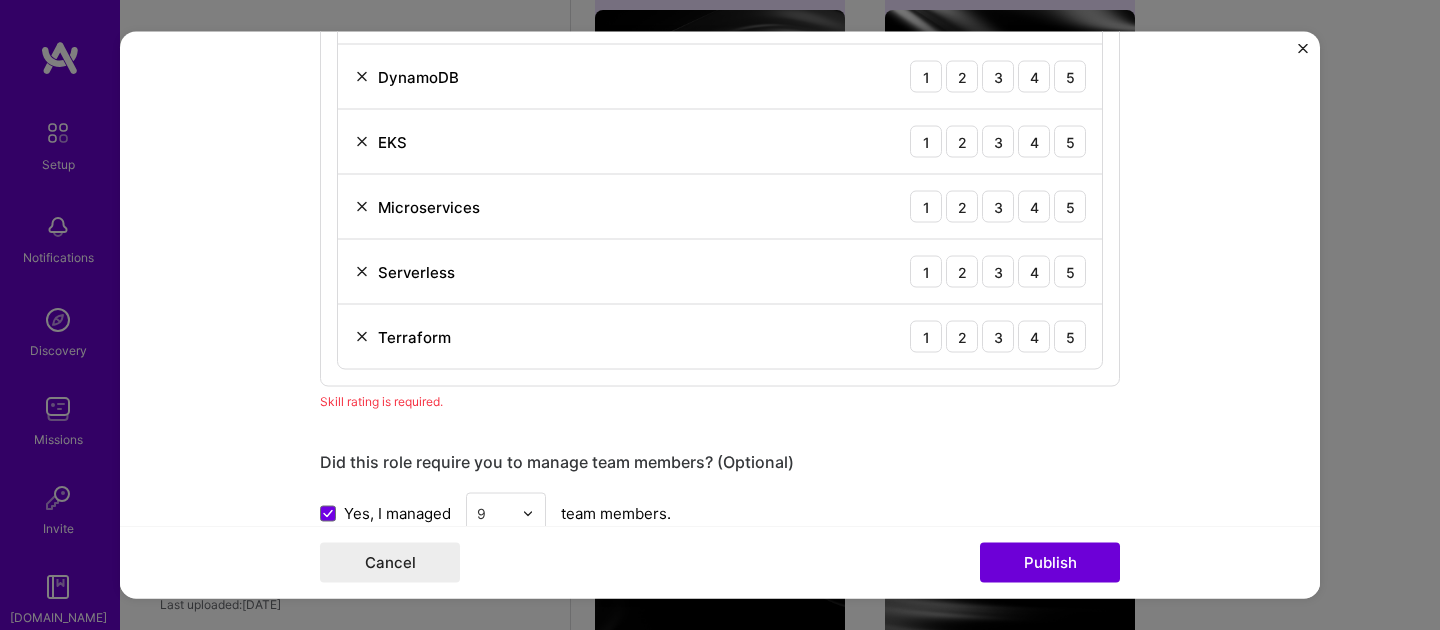 scroll, scrollTop: 1571, scrollLeft: 0, axis: vertical 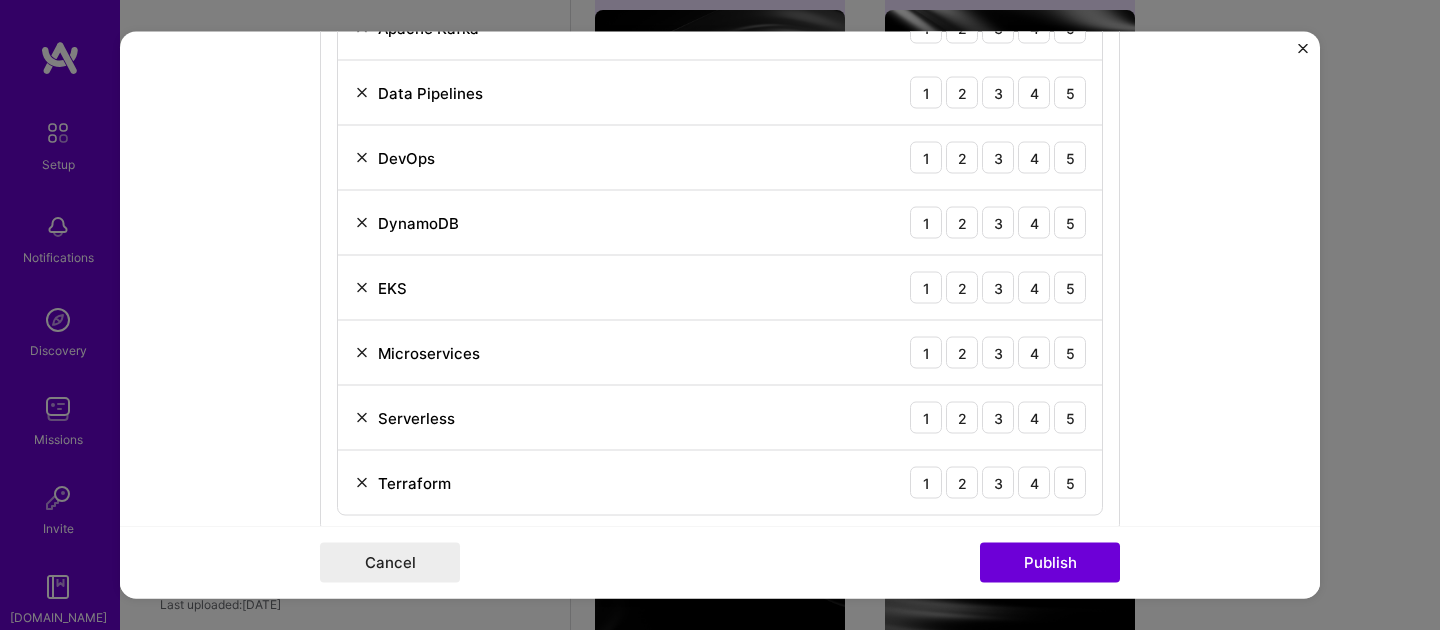 click at bounding box center (362, 288) 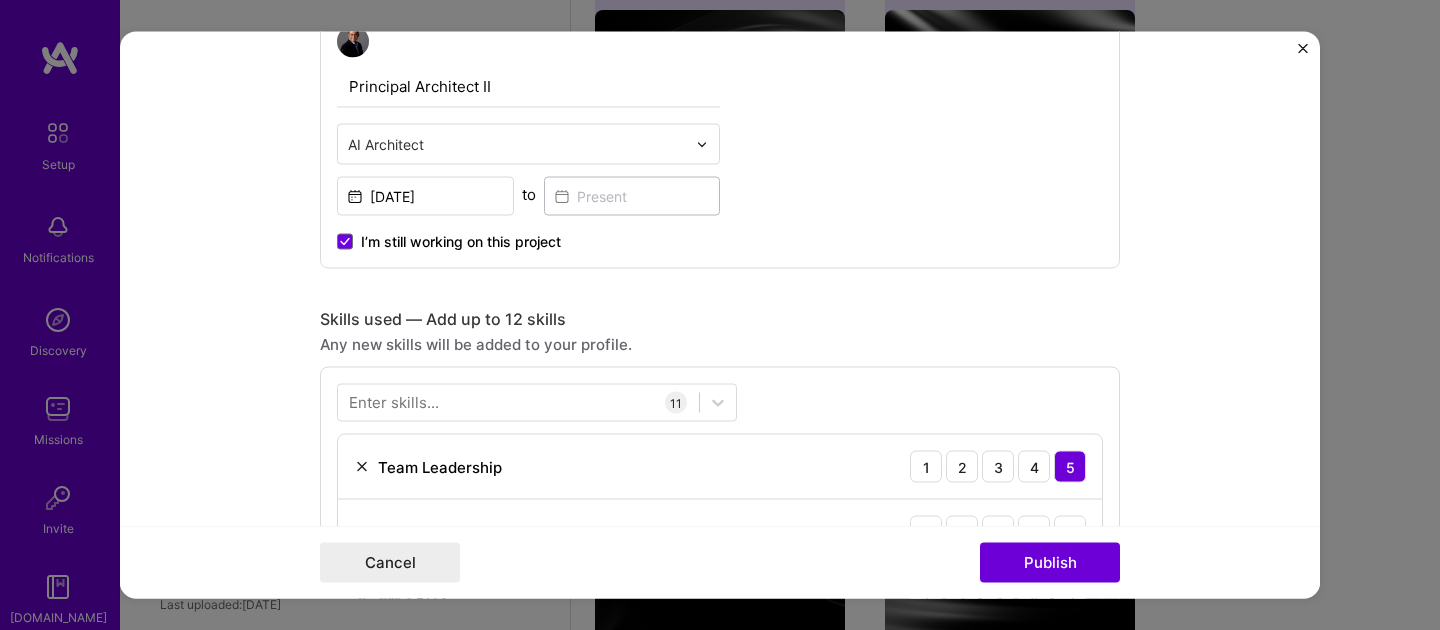 scroll, scrollTop: 713, scrollLeft: 0, axis: vertical 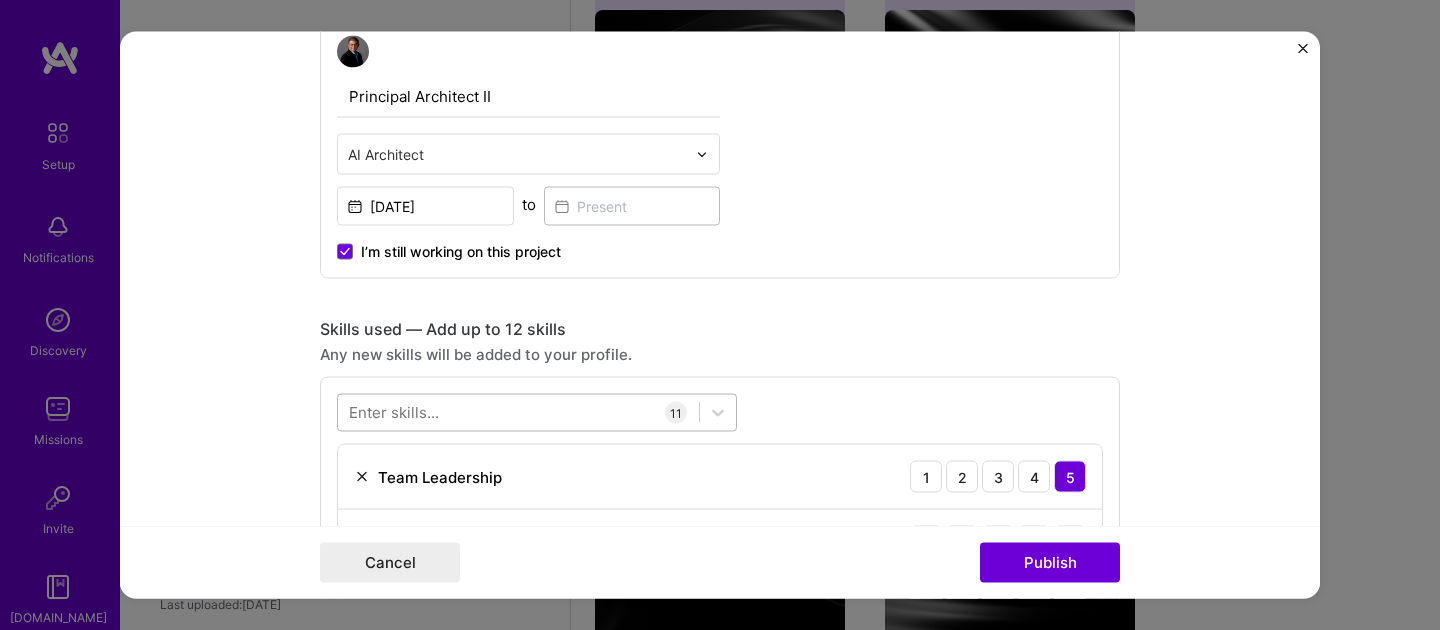 click at bounding box center (518, 412) 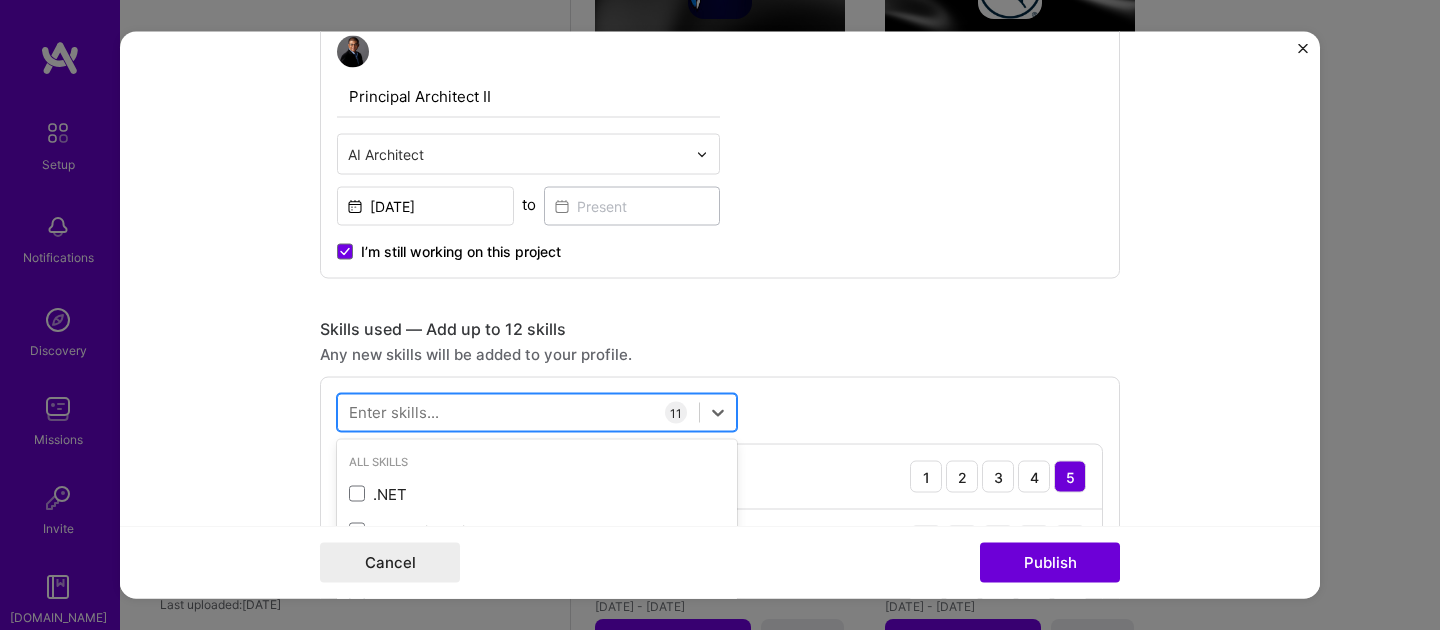 scroll, scrollTop: 1172, scrollLeft: 0, axis: vertical 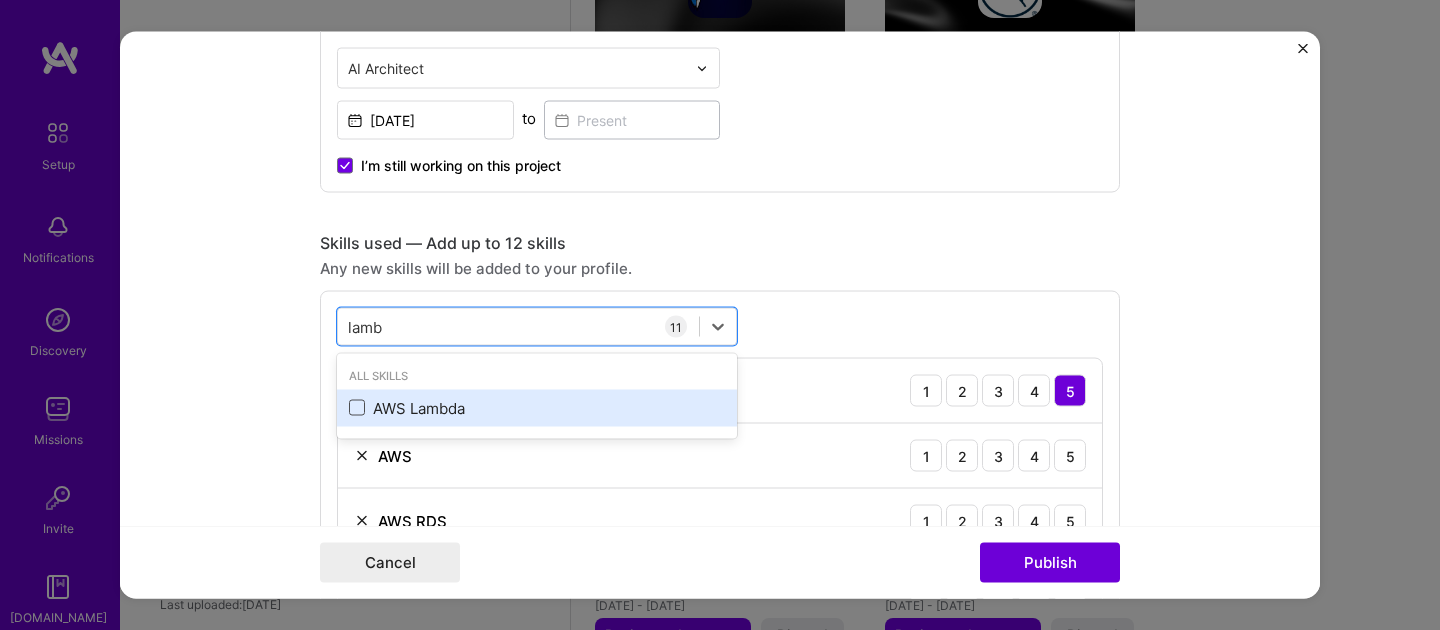 click at bounding box center [357, 408] 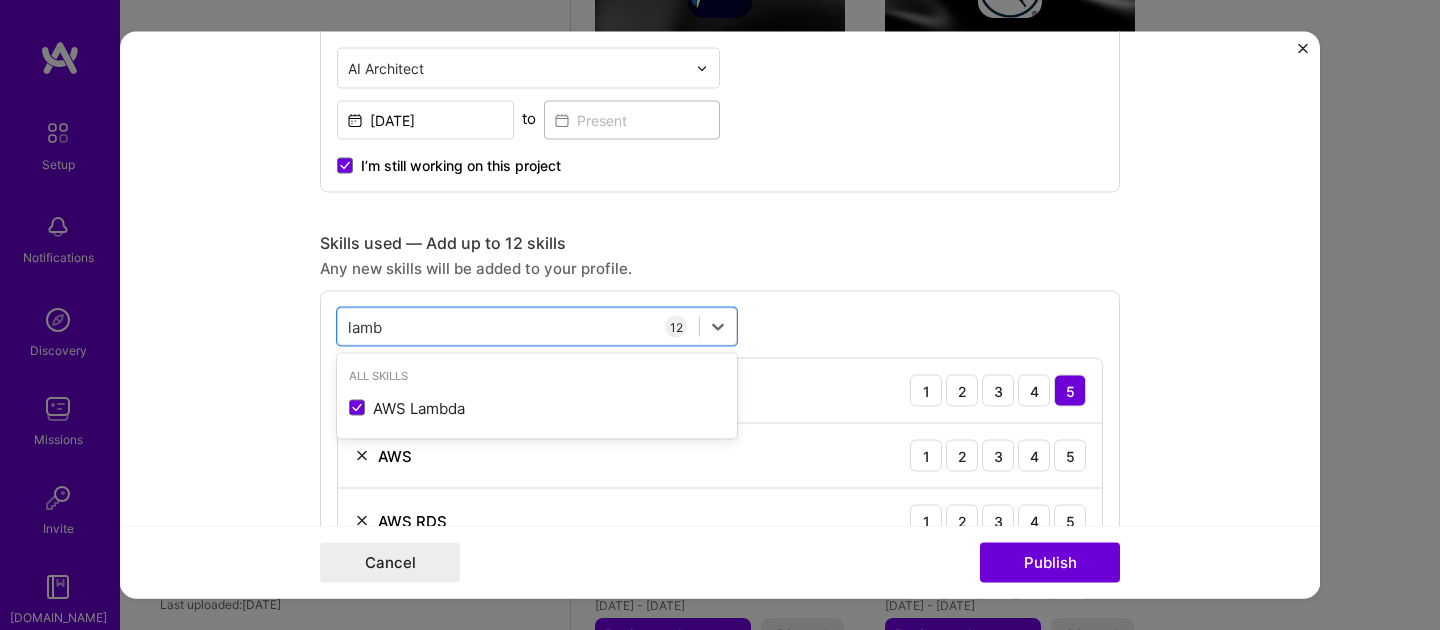 type on "lamb" 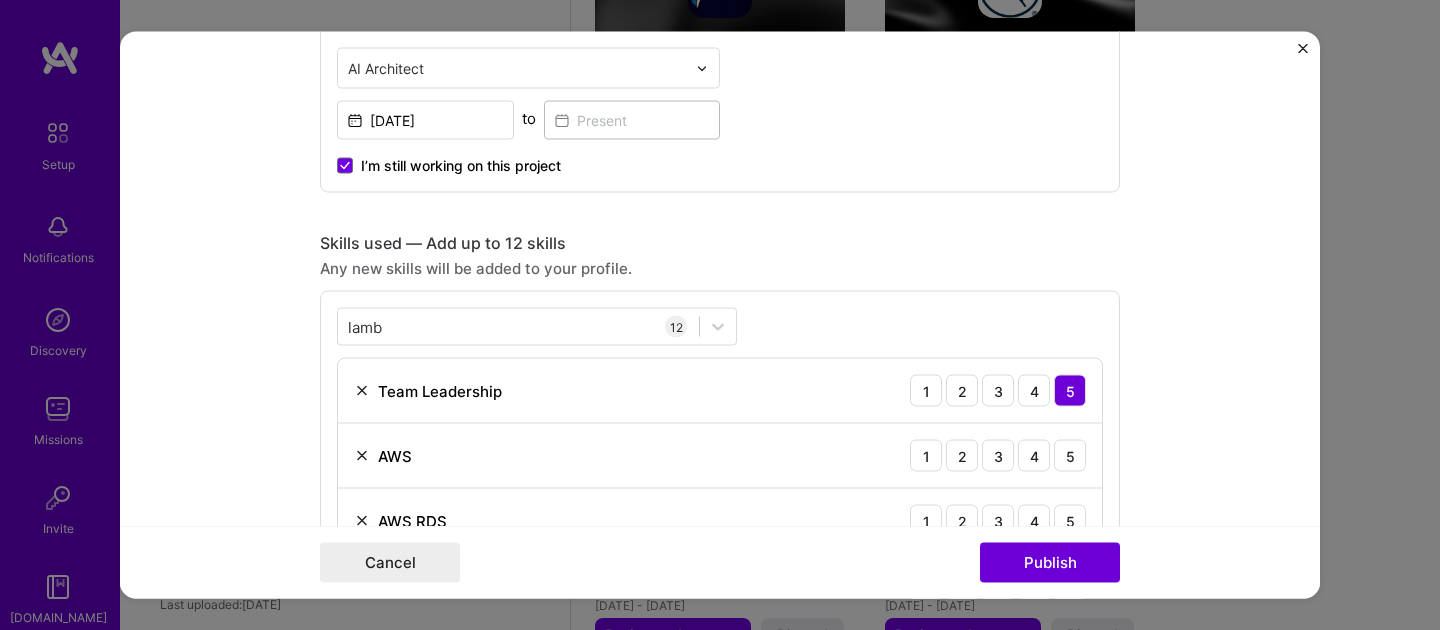 click on "Skills used — Add up to 12 skills Any new skills will be added to your profile. lamb lamb 12 Team Leadership 1 2 3 4 5 AWS 1 2 3 4 5 AWS RDS 1 2 3 4 5 Agile 1 2 3 4 5 Apache [PERSON_NAME] 1 2 3 4 5 Data Pipelines 1 2 3 4 5 DevOps 1 2 3 4 5 DynamoDB 1 2 3 4 5 Microservices 1 2 3 4 5 Serverless 1 2 3 4 5 Terraform 1 2 3 4 5 AWS Lambda 1 2 3 4 5" at bounding box center [720, 694] 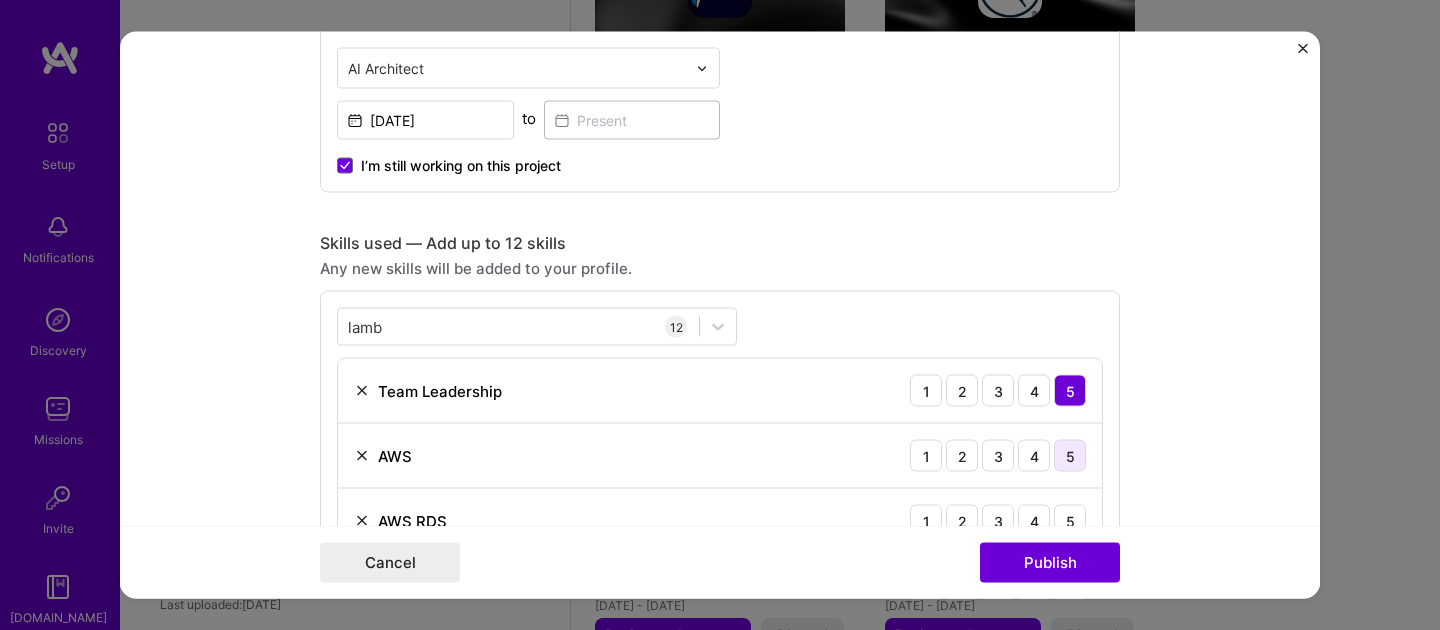 click on "5" at bounding box center [1070, 456] 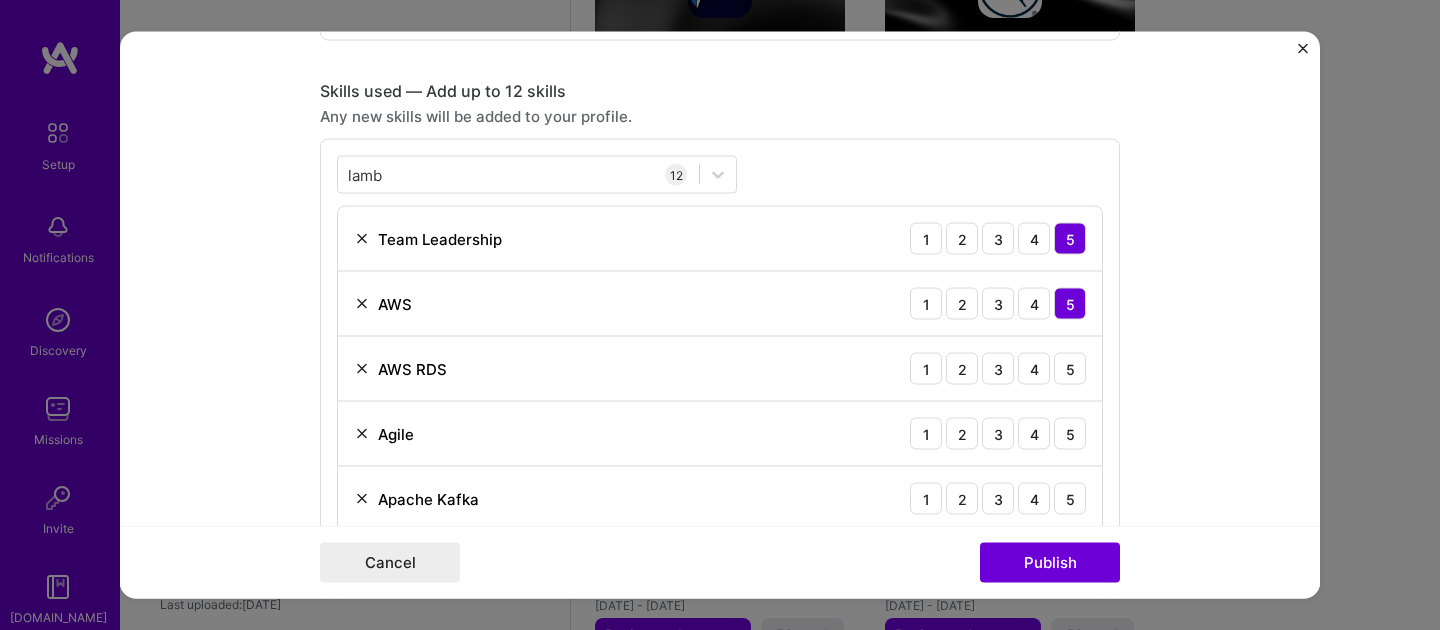 scroll, scrollTop: 972, scrollLeft: 0, axis: vertical 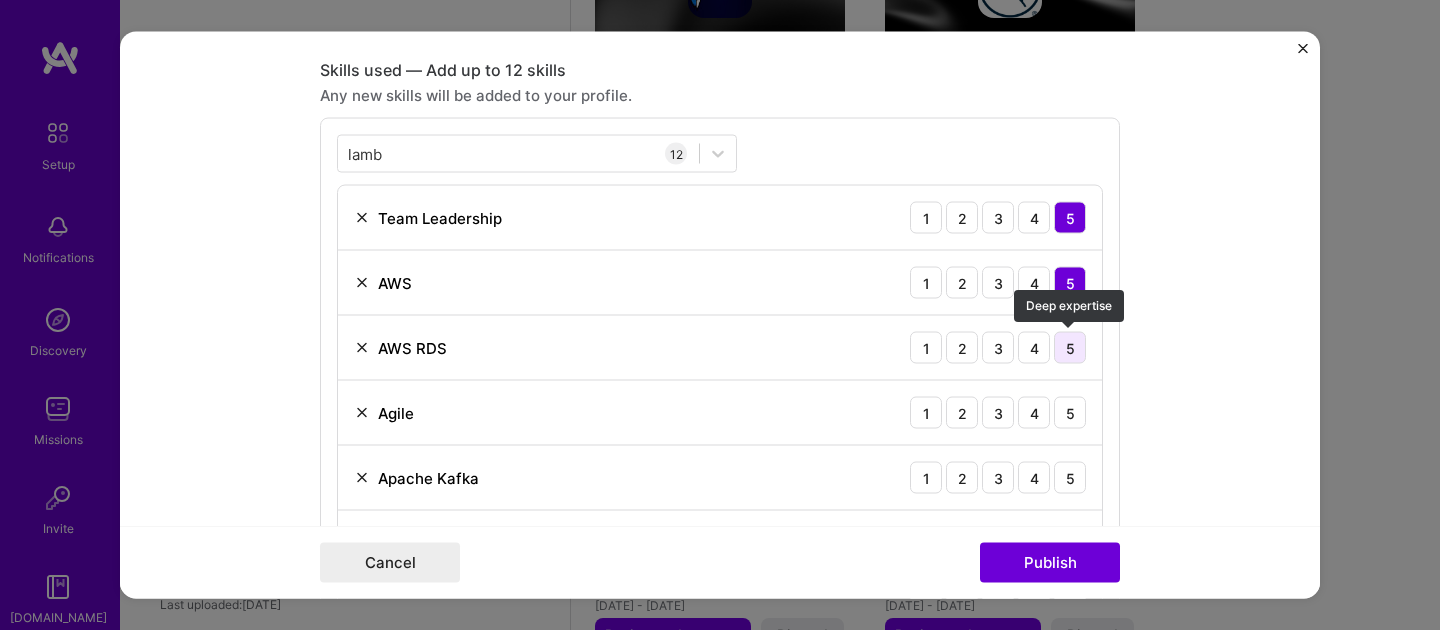 click on "5" at bounding box center (1070, 348) 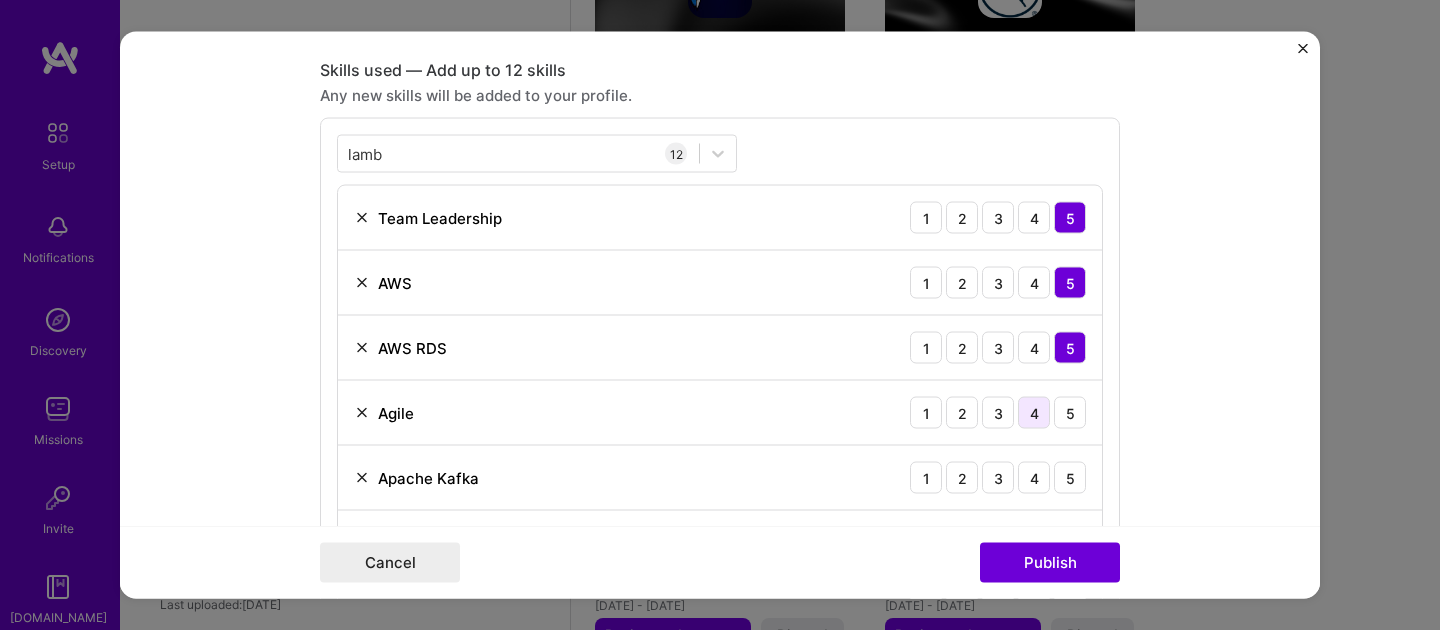 click on "4" at bounding box center [1034, 413] 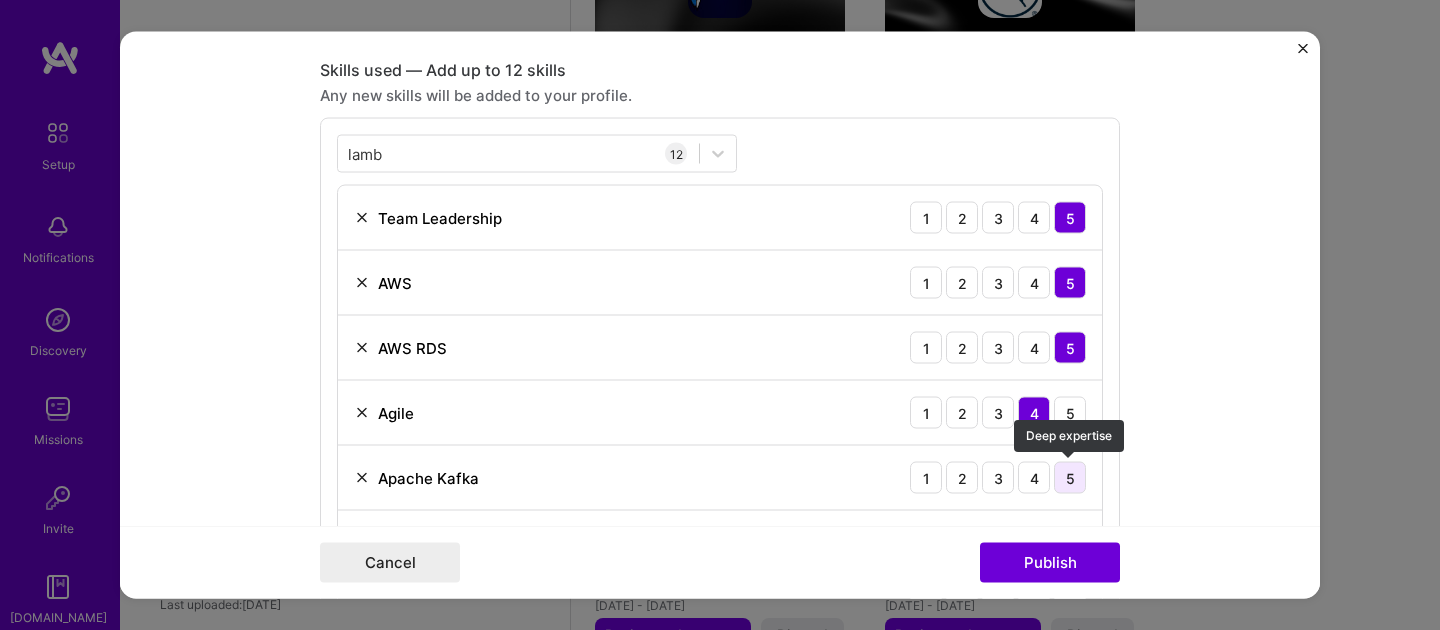 click on "5" at bounding box center (1070, 478) 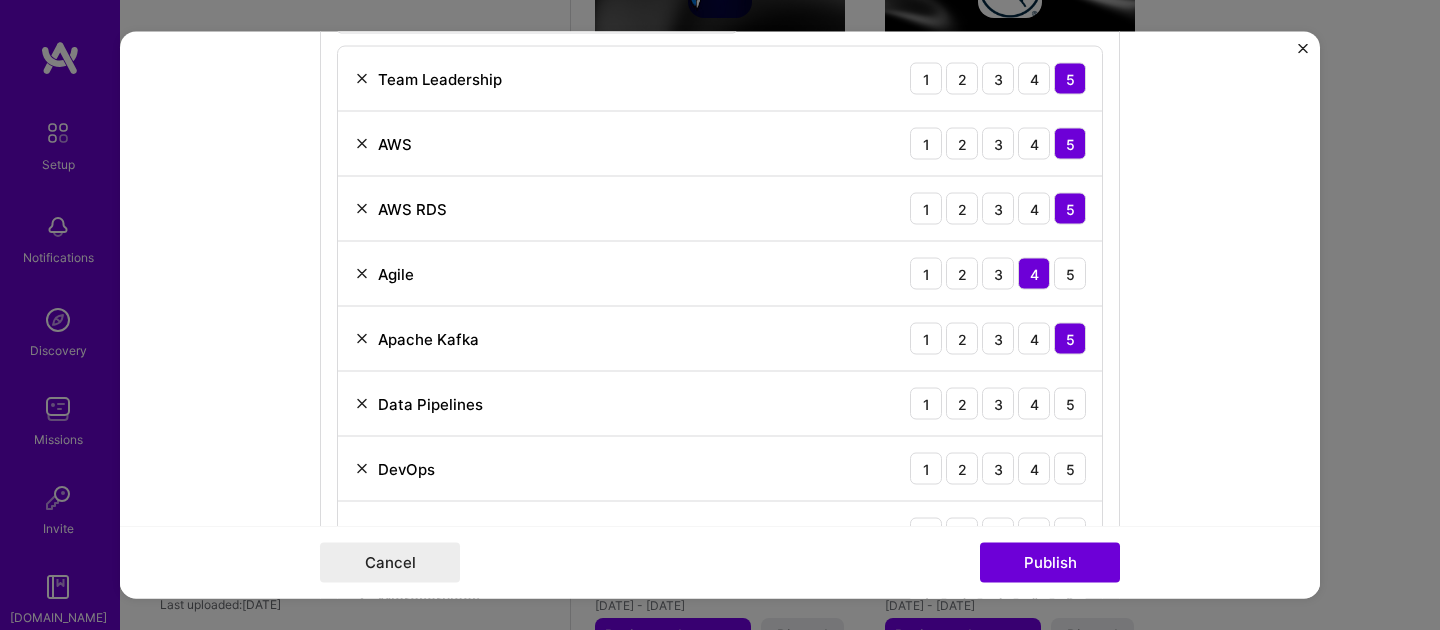 scroll, scrollTop: 1122, scrollLeft: 0, axis: vertical 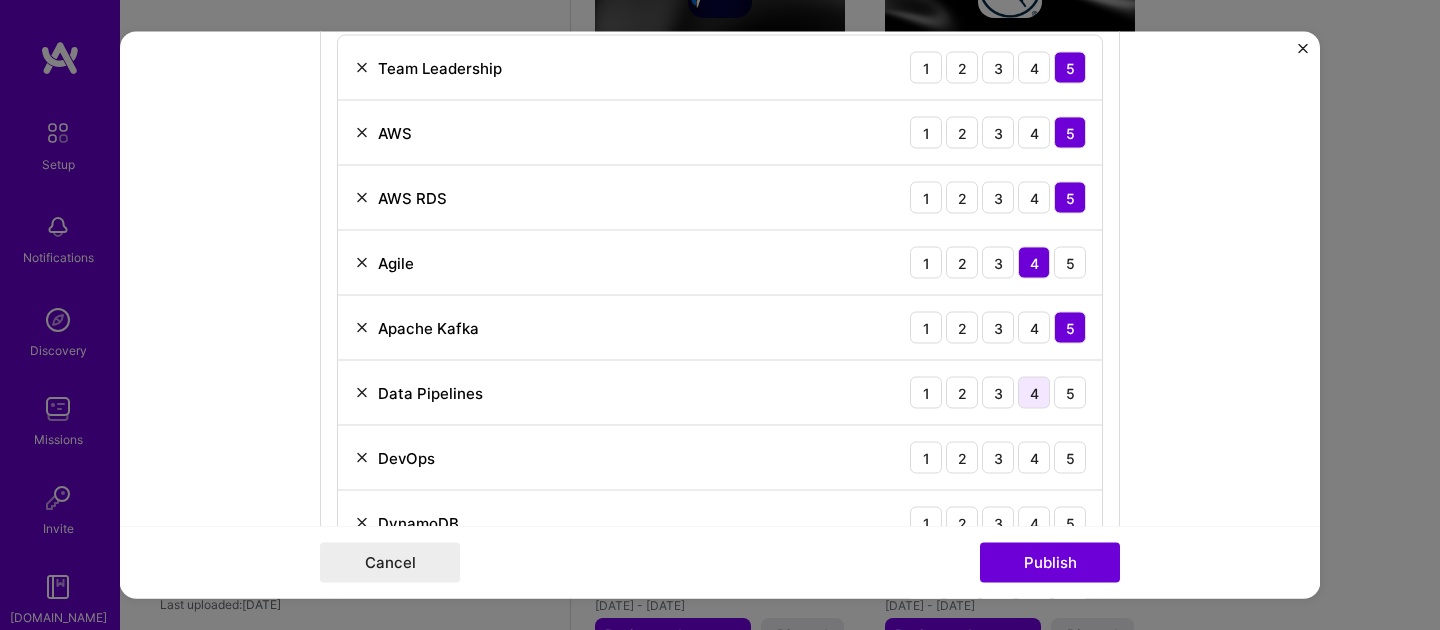 click on "4" at bounding box center [1034, 393] 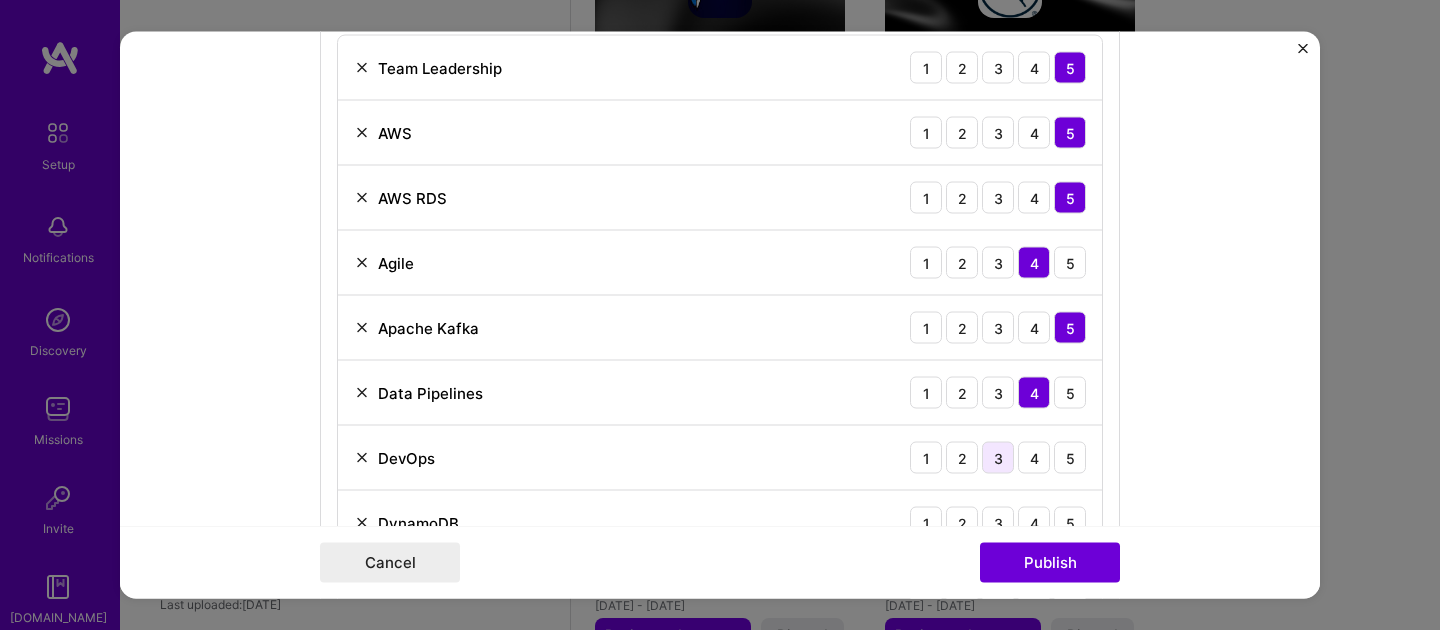 click on "3" at bounding box center (998, 458) 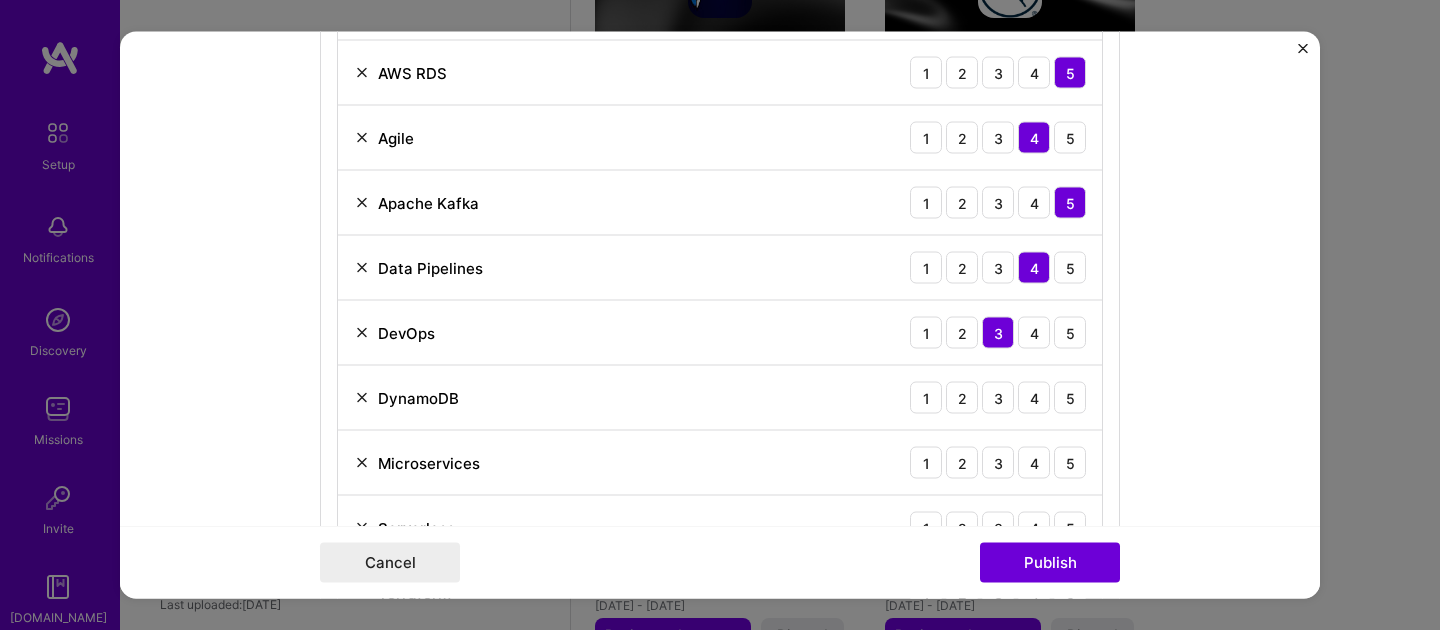 scroll, scrollTop: 1253, scrollLeft: 0, axis: vertical 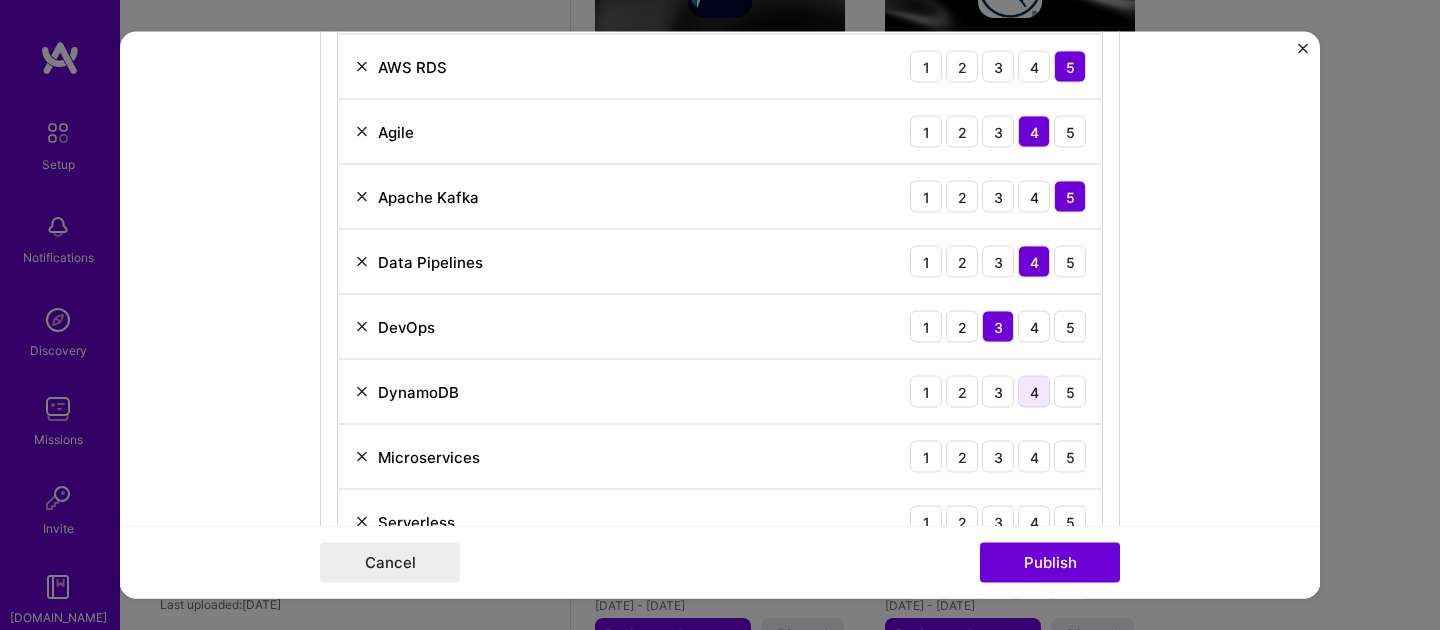 click on "4" at bounding box center (1034, 392) 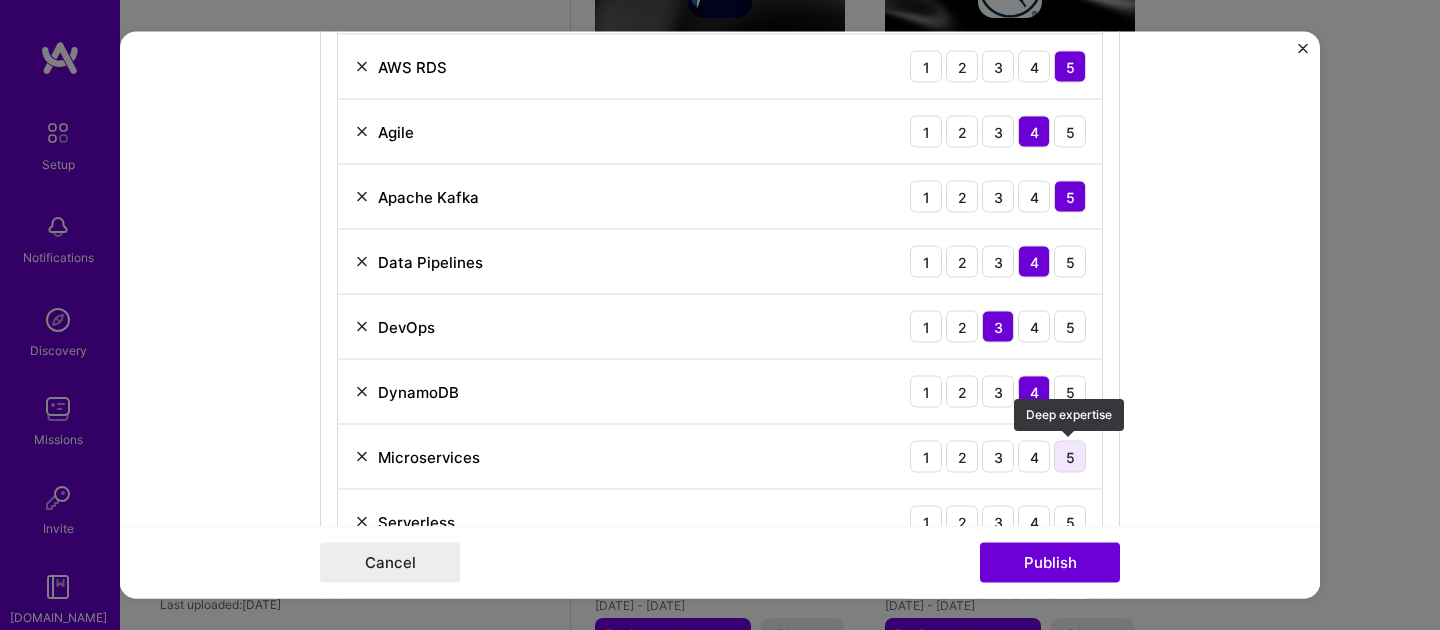 click on "5" at bounding box center (1070, 457) 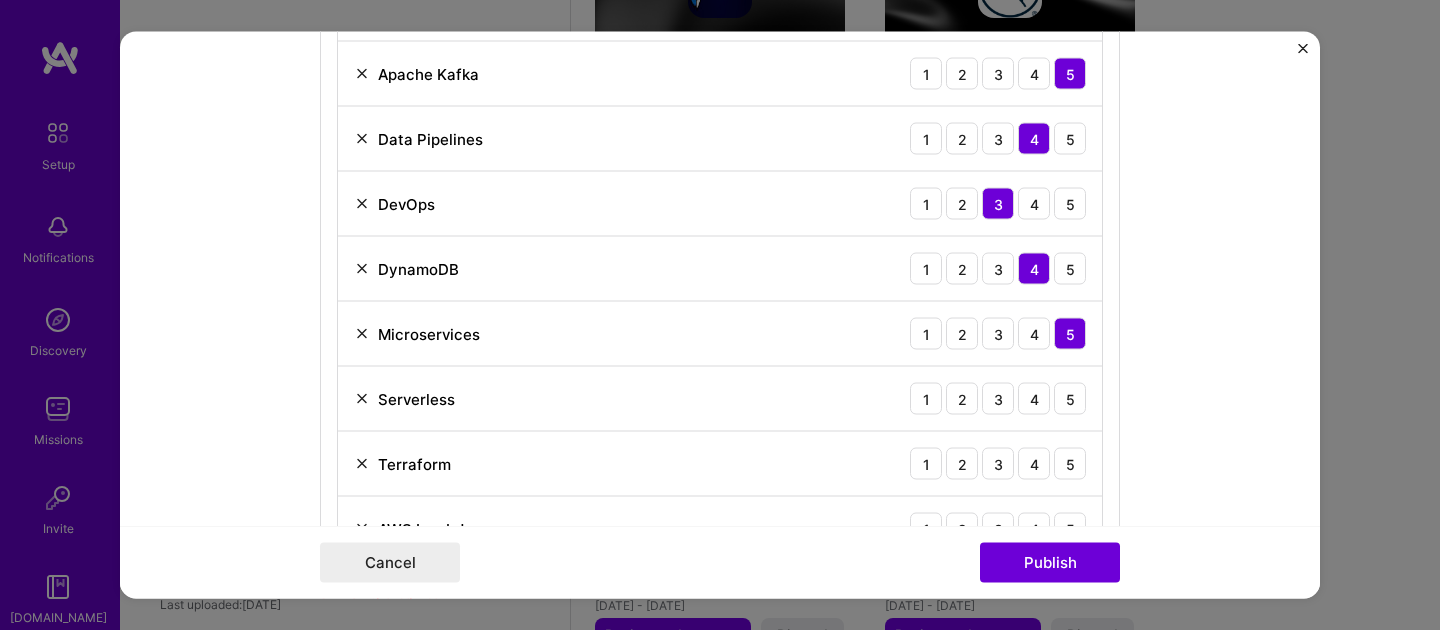 scroll, scrollTop: 1394, scrollLeft: 0, axis: vertical 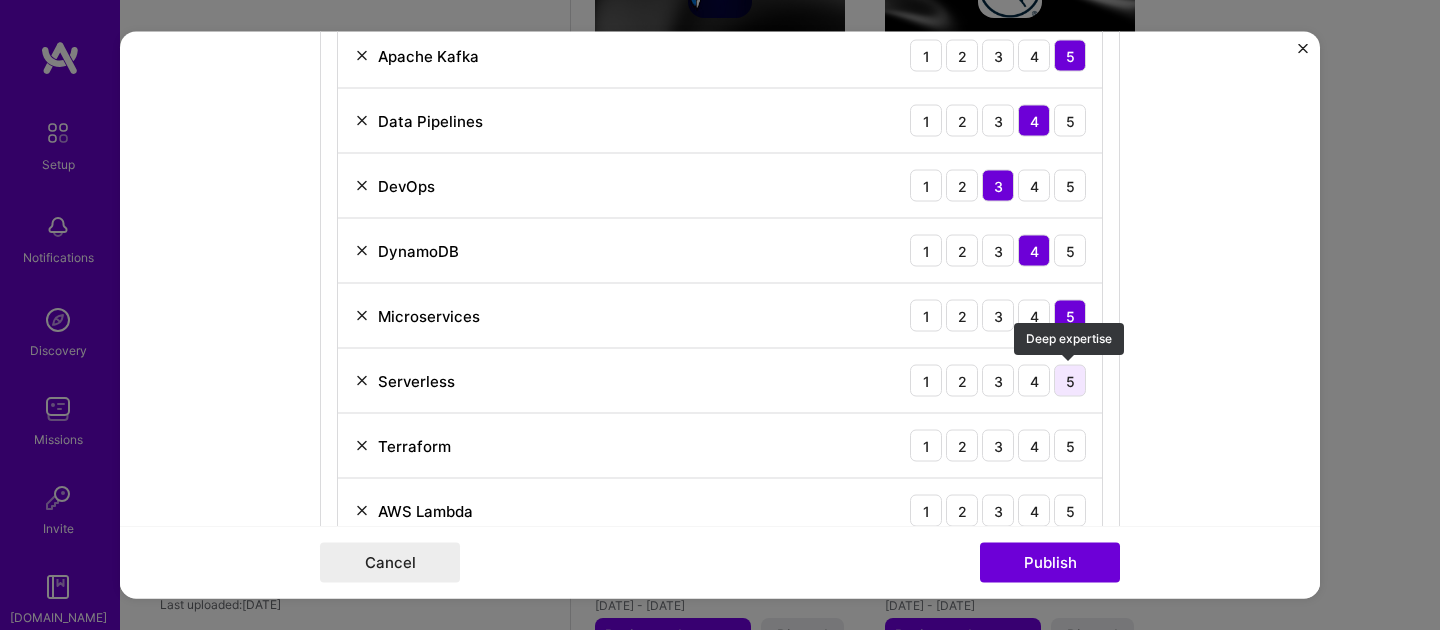 click on "5" at bounding box center [1070, 381] 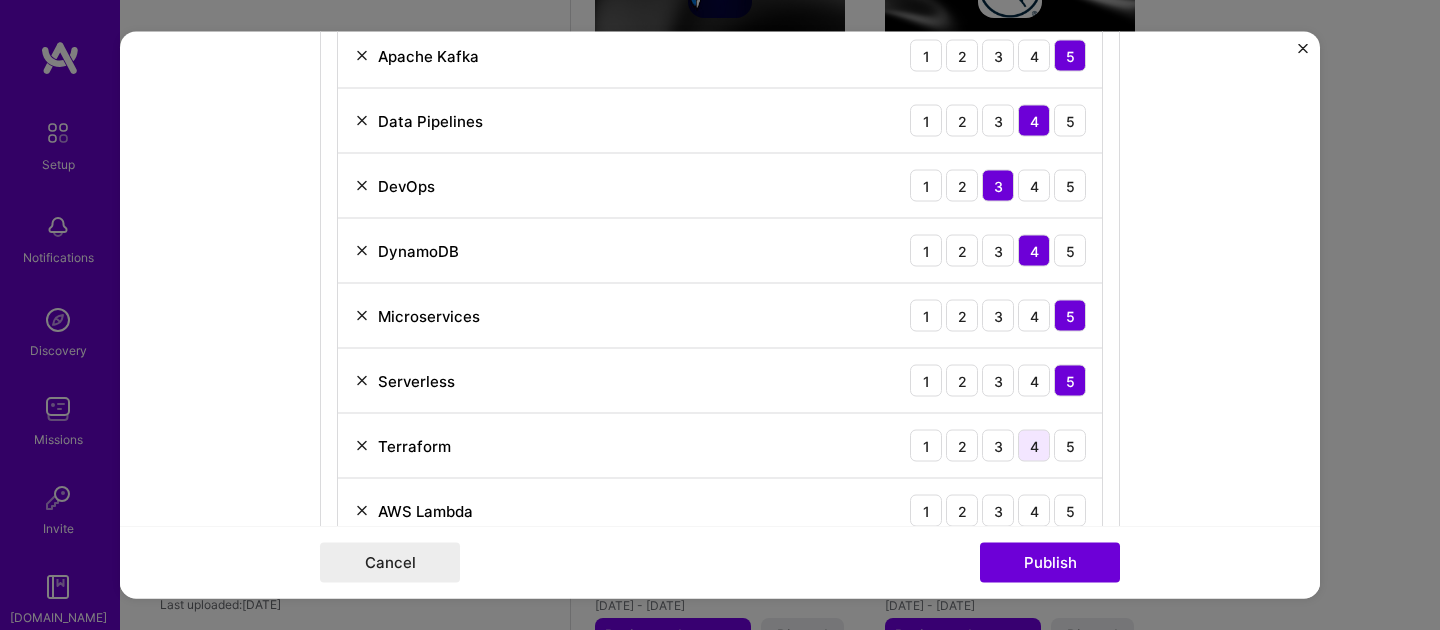 click on "4" at bounding box center [1034, 446] 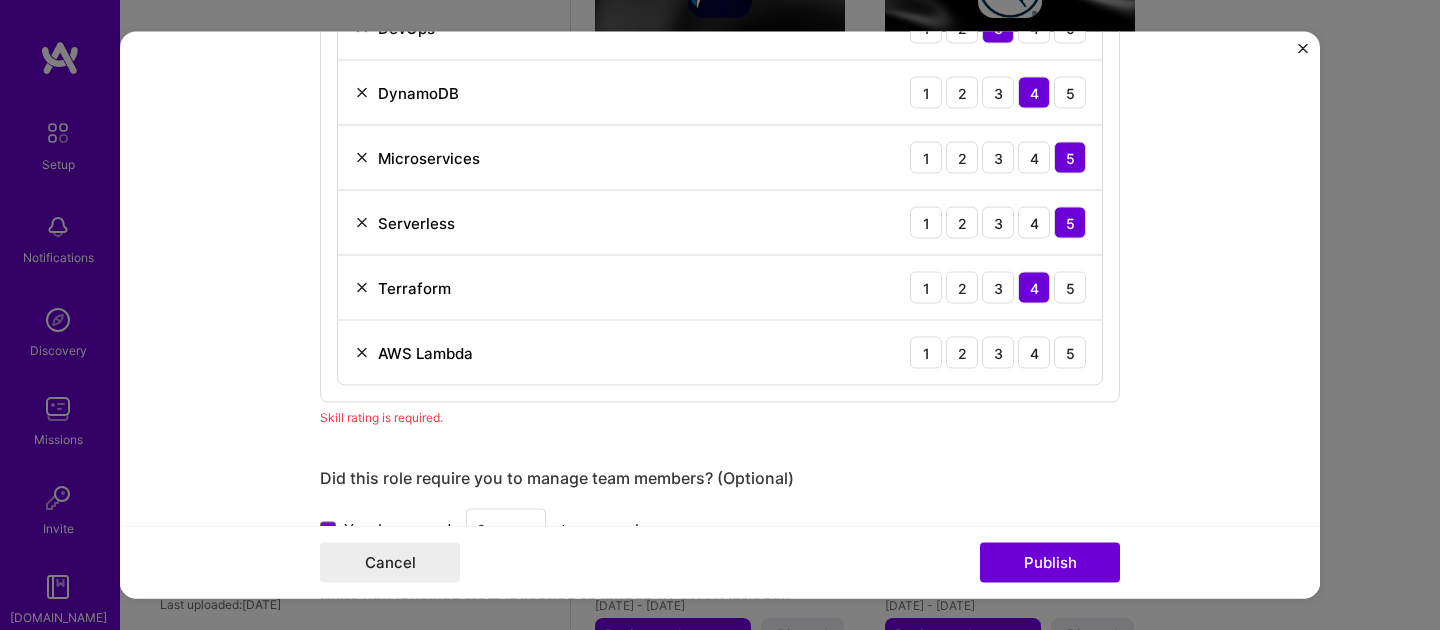 scroll, scrollTop: 1564, scrollLeft: 0, axis: vertical 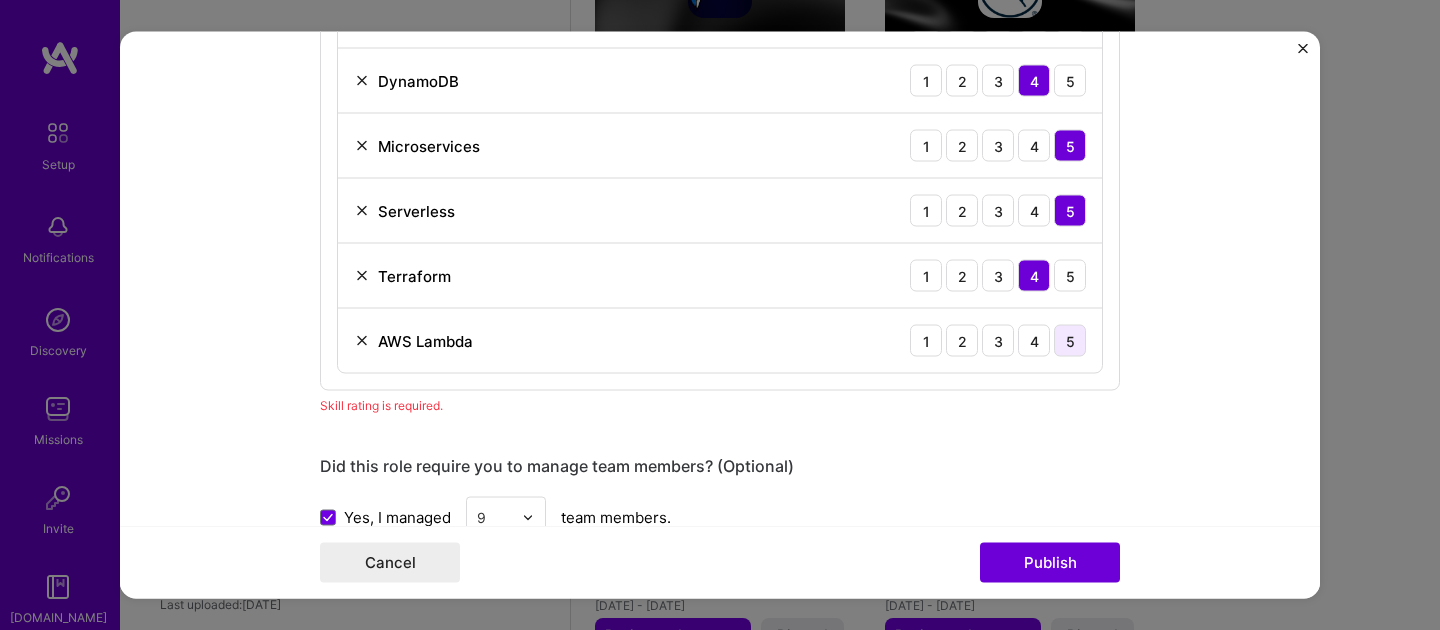 click on "5" at bounding box center (1070, 341) 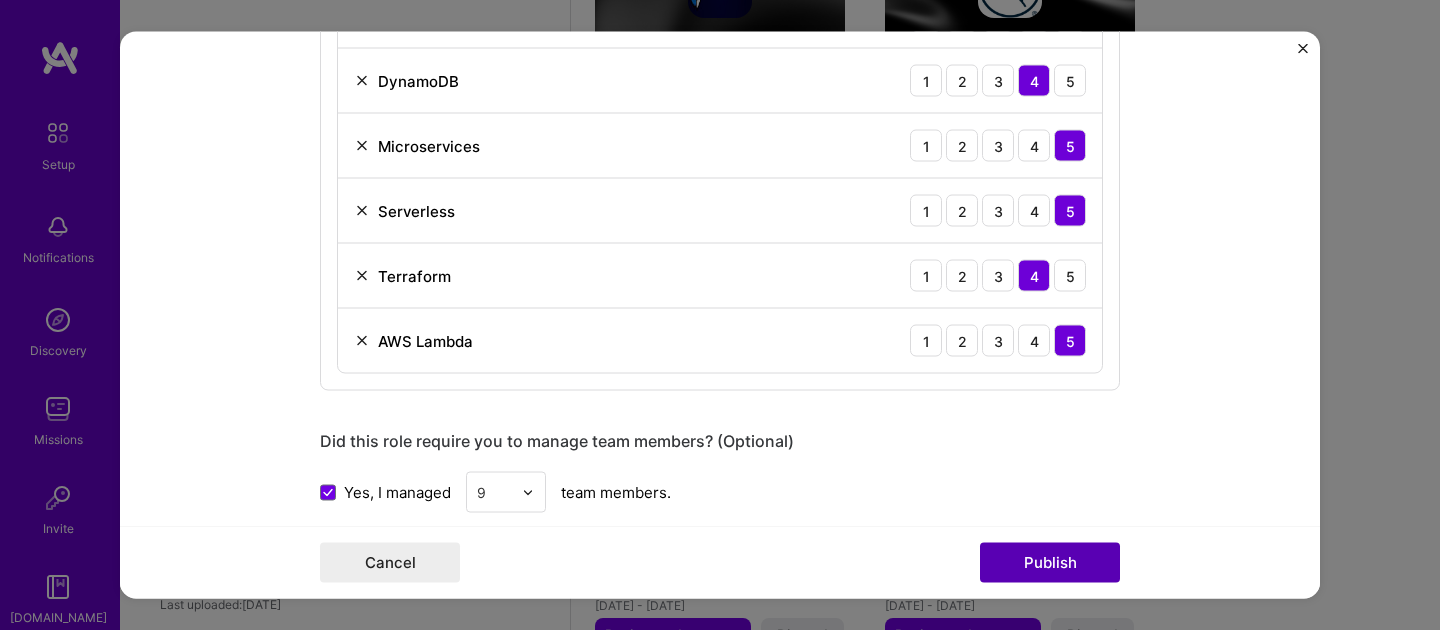 click on "Publish" at bounding box center [1050, 563] 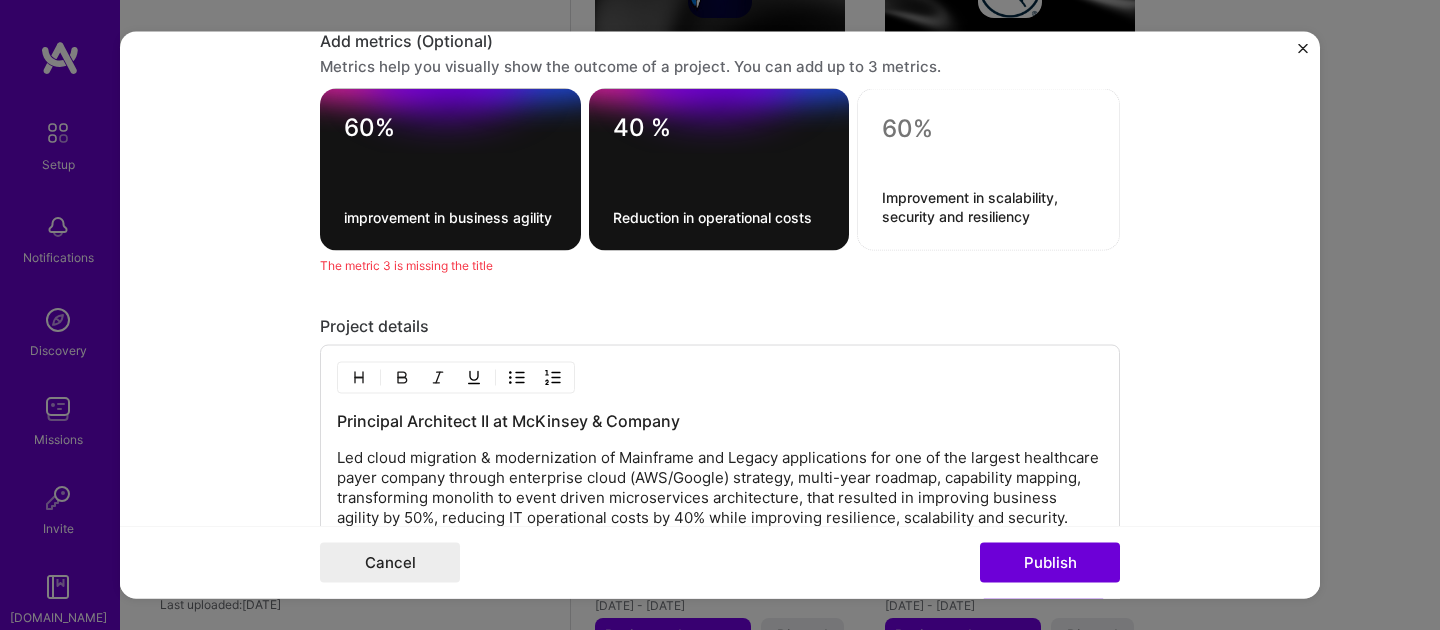 scroll, scrollTop: 2212, scrollLeft: 0, axis: vertical 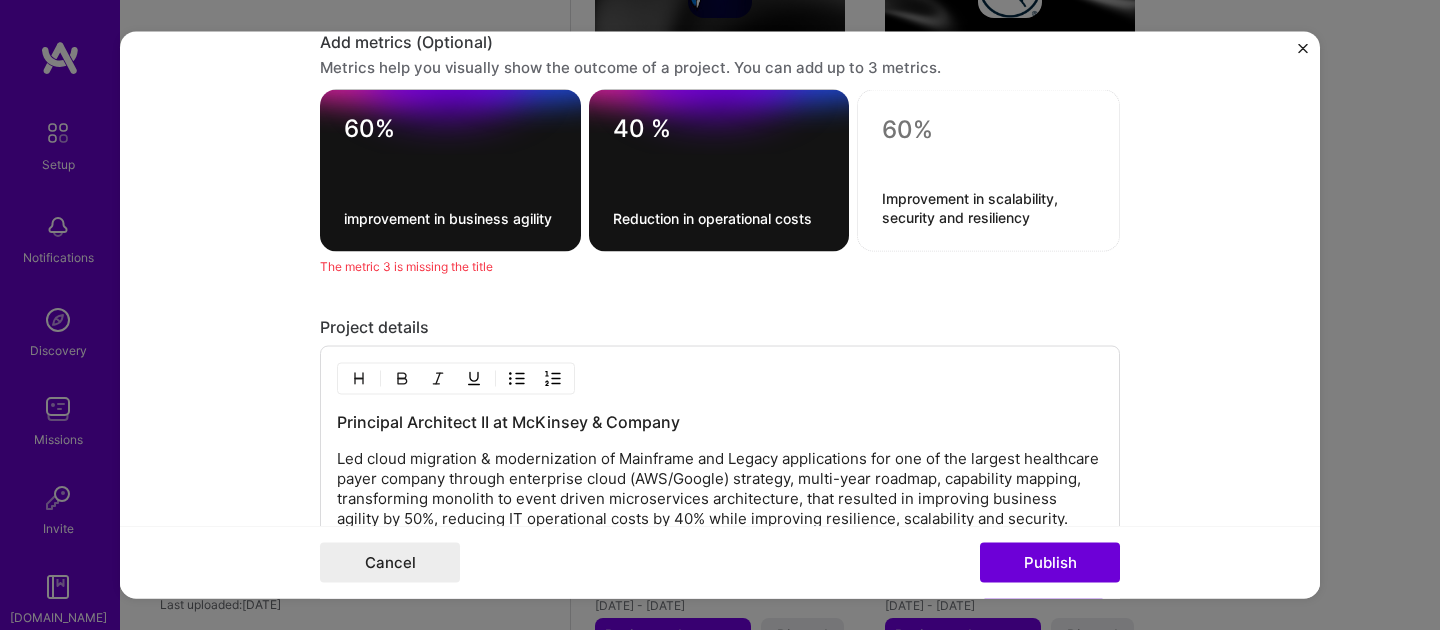 click on "Improvement in scalability, security and resiliency" at bounding box center (988, 171) 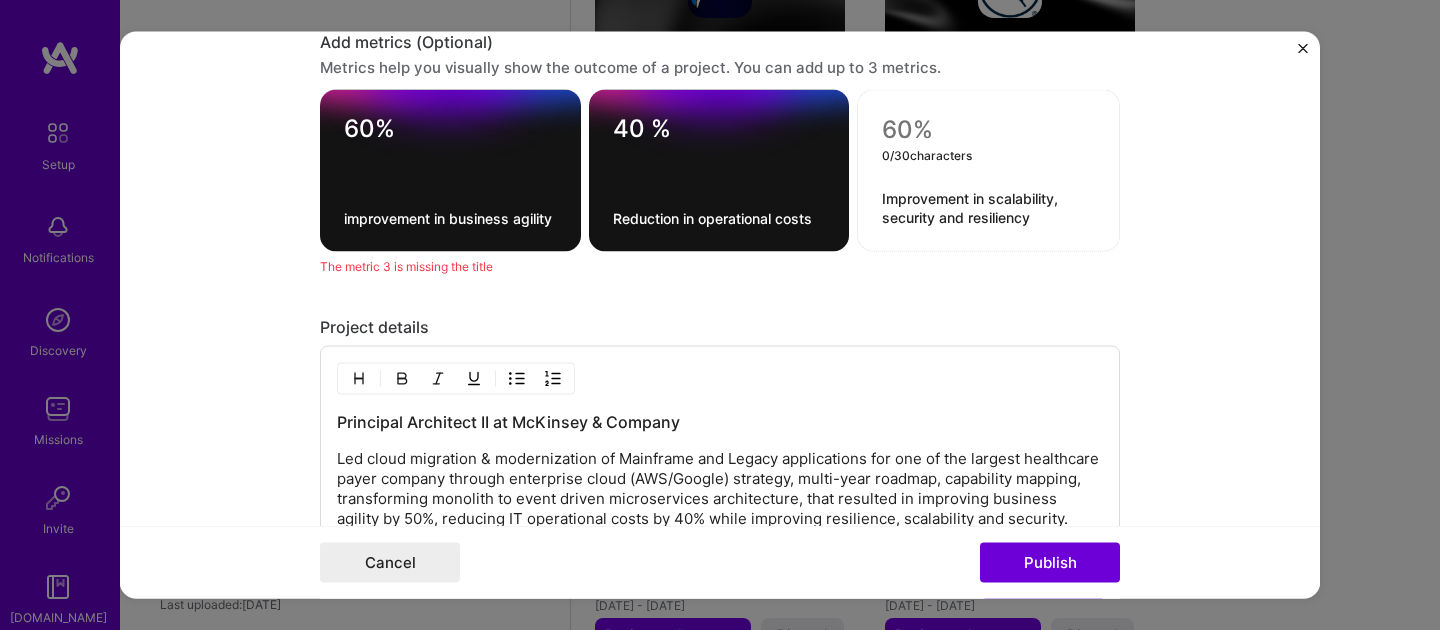 click at bounding box center (988, 130) 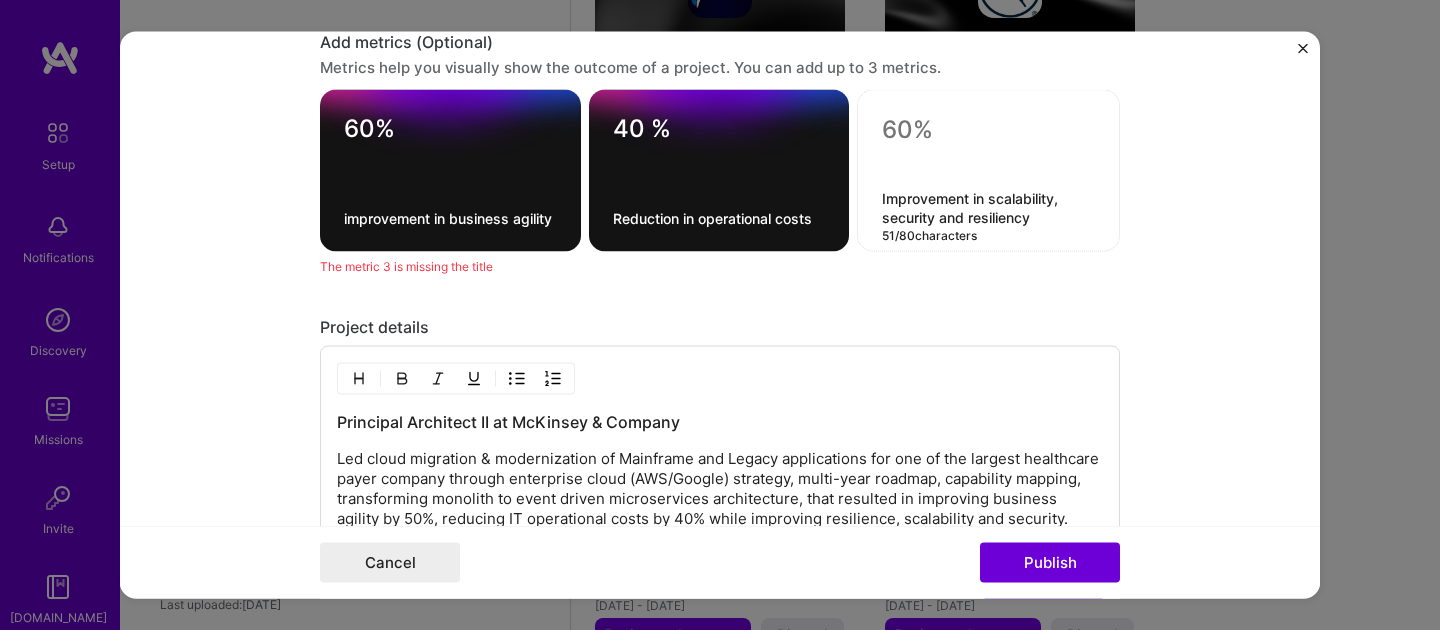 click on "Improvement in scalability, security and resiliency" at bounding box center (988, 208) 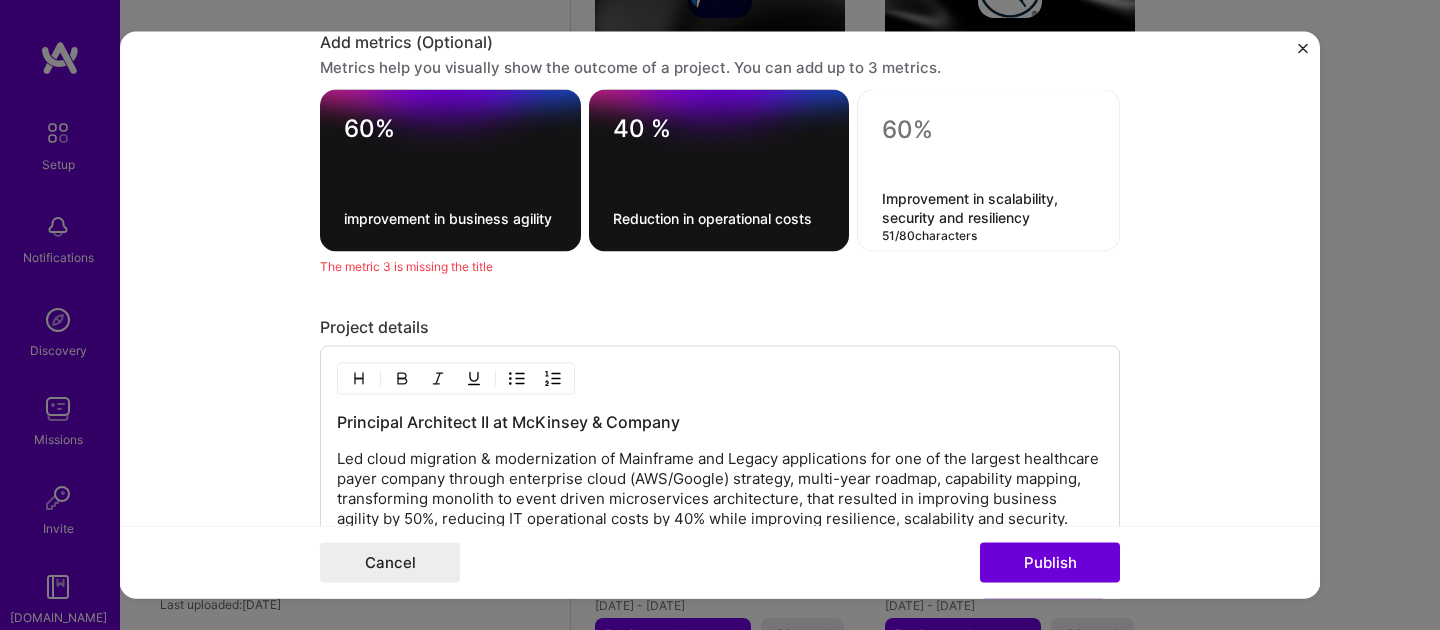 click on "Improvement in scalability, security and resiliency" at bounding box center [988, 208] 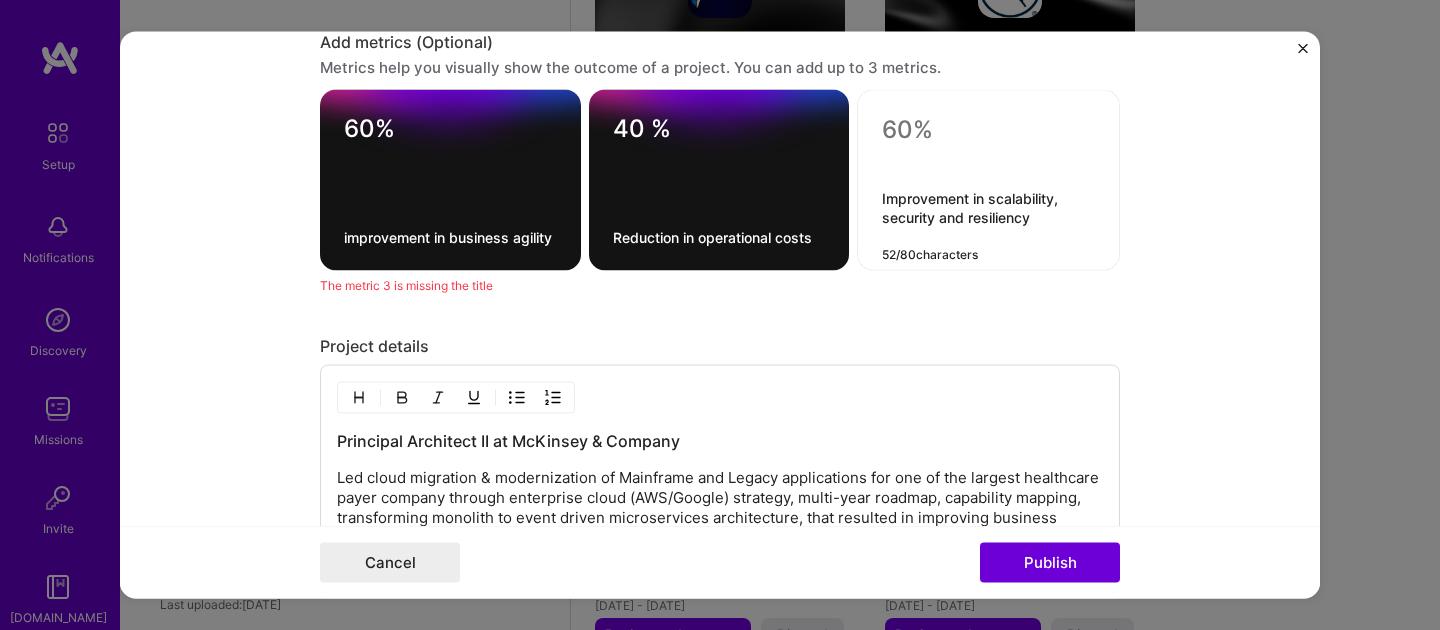 type on "Improvement in scalability, security and resiliency" 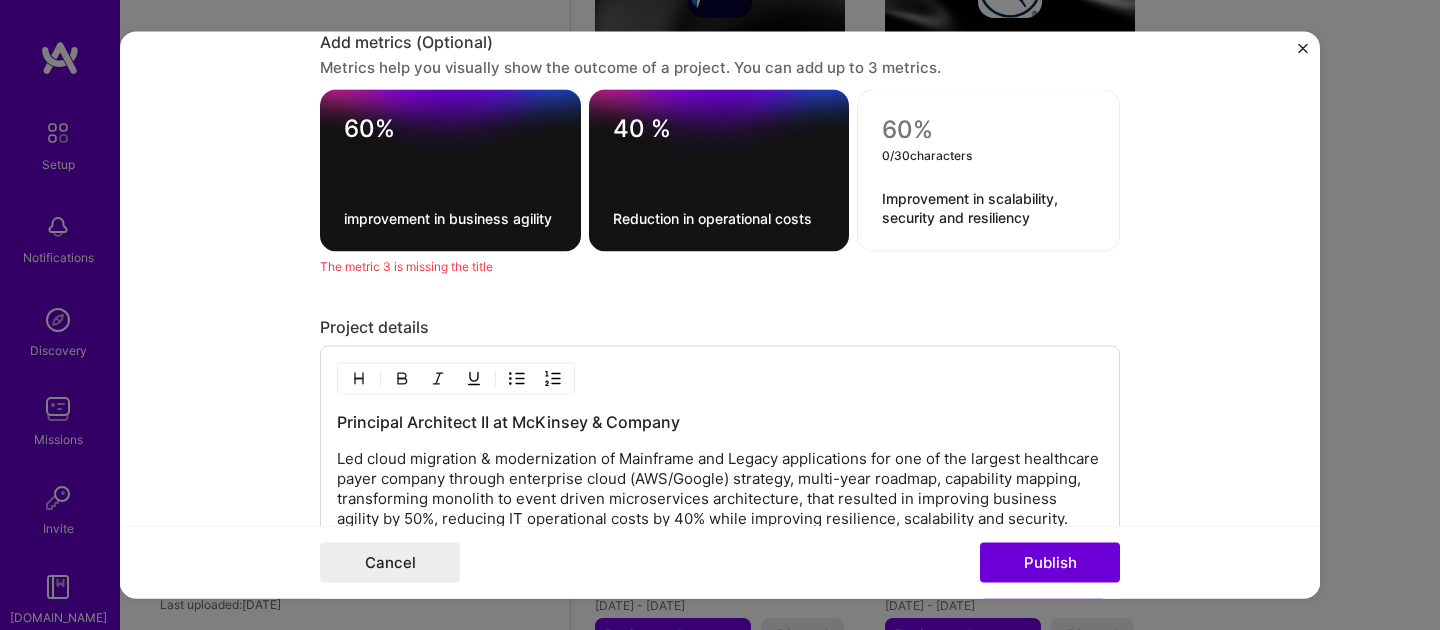 click at bounding box center (988, 130) 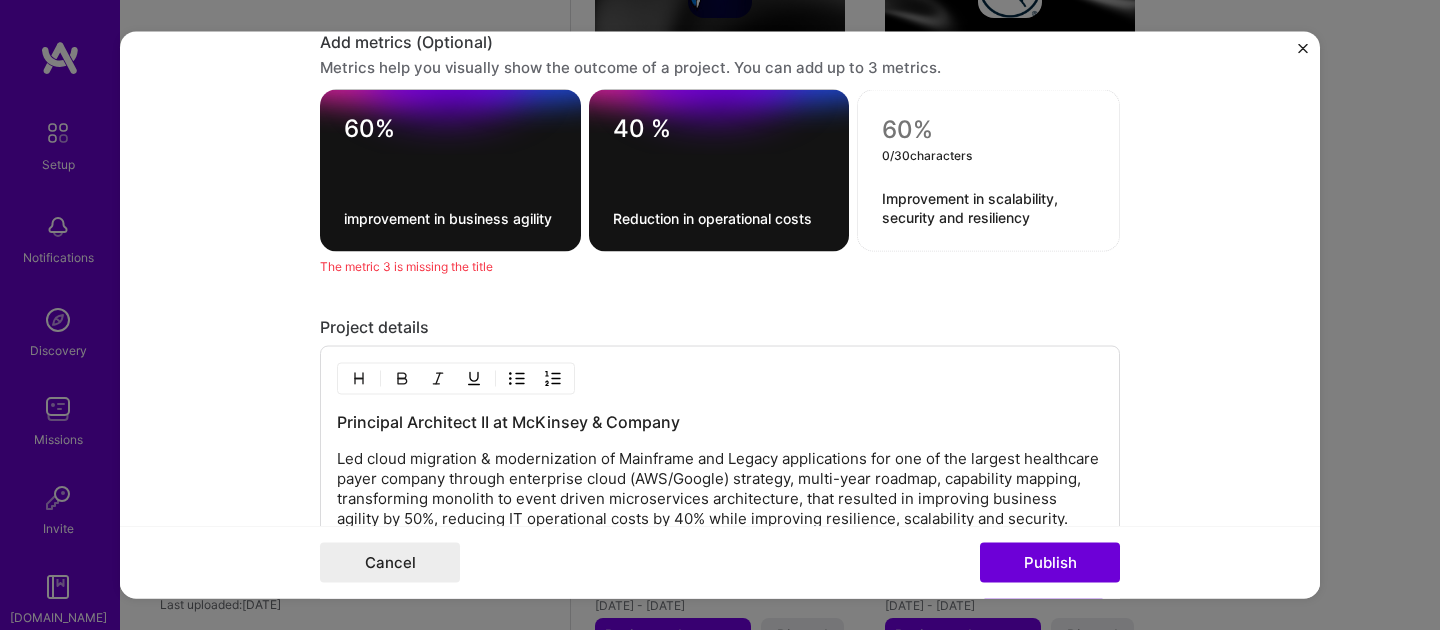 drag, startPoint x: 941, startPoint y: 134, endPoint x: 832, endPoint y: 126, distance: 109.29318 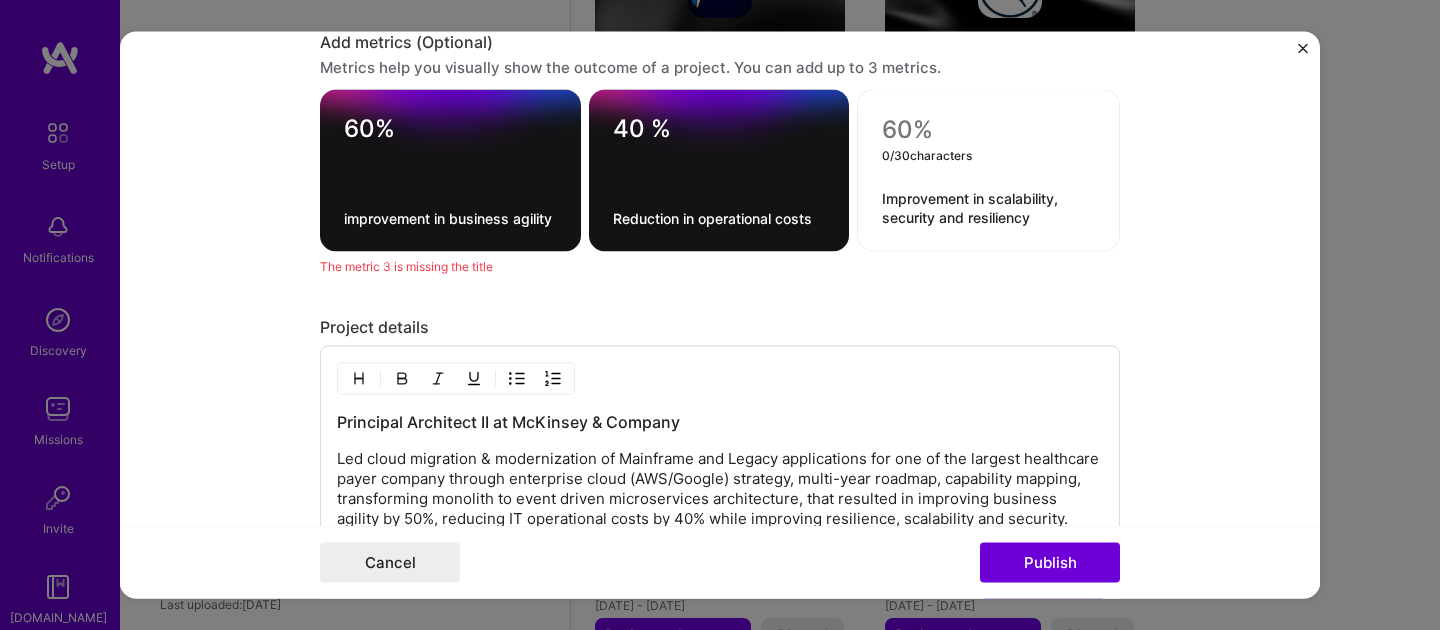 click on "60% improvement in business agility 40 % Reduction in operational costs 0 / 30  characters Improvement in scalability, security and resiliency" at bounding box center (720, 171) 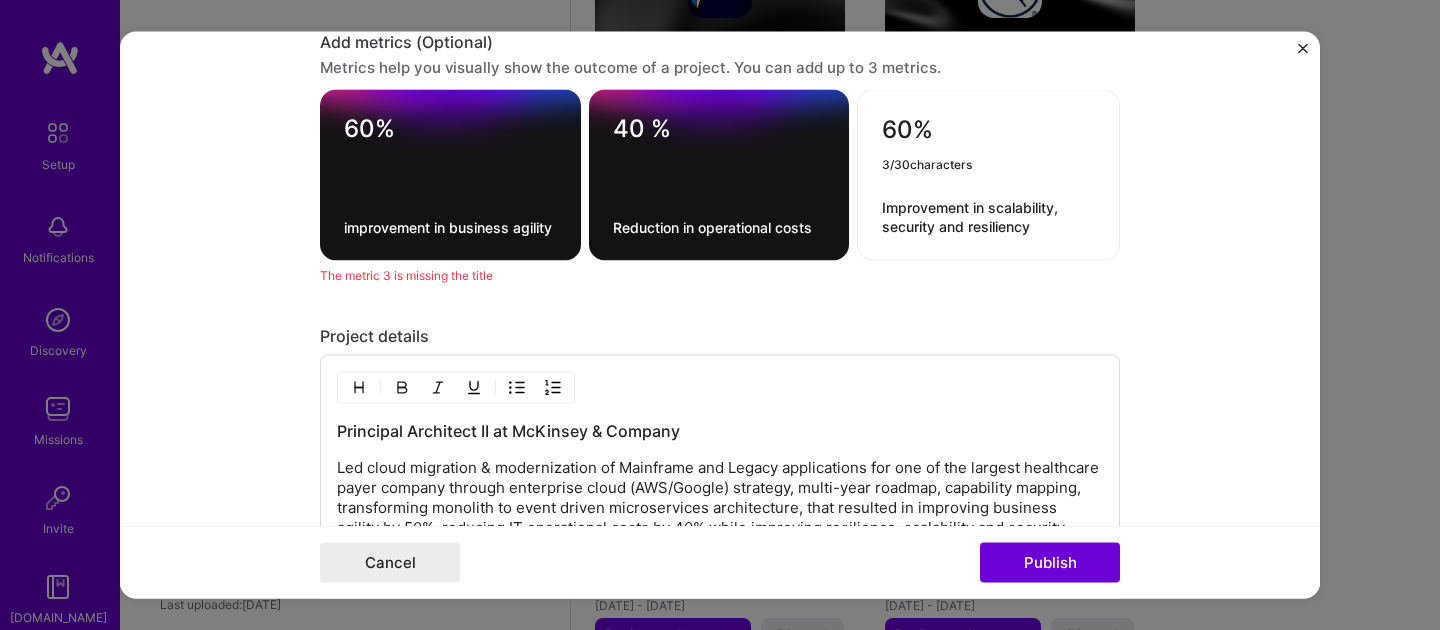 type on "60%" 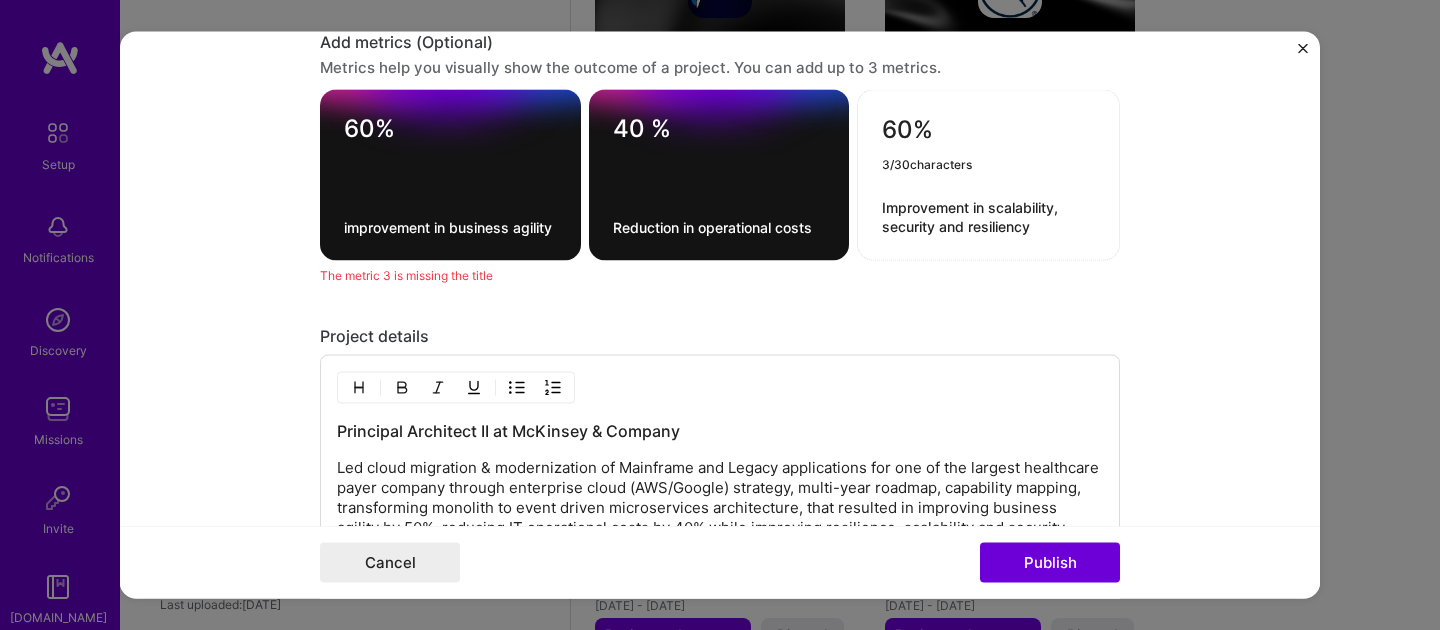 click on "Editing suggested project This project is suggested based on your LinkedIn, resume or [DOMAIN_NAME] activity. Project title Advanced Cloud Architecture Leadership Company McKinsey & Company
Project industry Industry 2 Project Link (Optional)
Drag and drop an image or   Upload file Upload file We recommend uploading at least 4 images. 1600x1200px or higher recommended. Max 5MB each. Role Principal Architect II AI Architect [DATE]
to
I’m still working on this project Skills used — Add up to 12 skills Any new skills will be added to your profile. lamb lamb 12 Team Leadership 1 2 3 4 5 AWS 1 2 3 4 5 AWS RDS 1 2 3 4 5 Agile 1 2 3 4 5 Apache [PERSON_NAME] 1 2 3 4 5 Data Pipelines 1 2 3 4 5 DevOps 1 2 3 4 5 DynamoDB 1 2 3 4 5 Microservices 1 2 3 4 5 Serverless 1 2 3 4 5 Terraform 1 2 3 4 5 AWS Lambda 1 2 3 4 5 Did this role require you to manage team members? (Optional) Yes, I managed 9 team members. ->  1)? (Optional) 60% 40 % 60% 3 / 30" at bounding box center (720, -670) 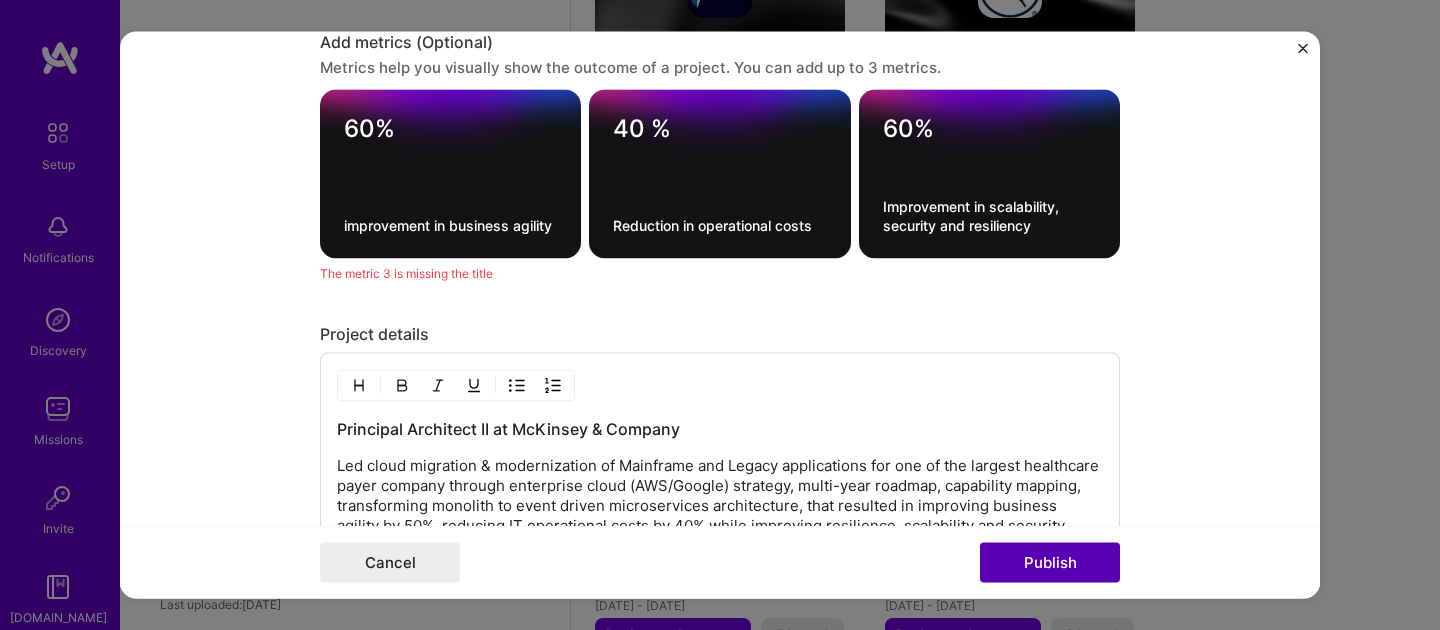 click on "Publish" at bounding box center (1050, 563) 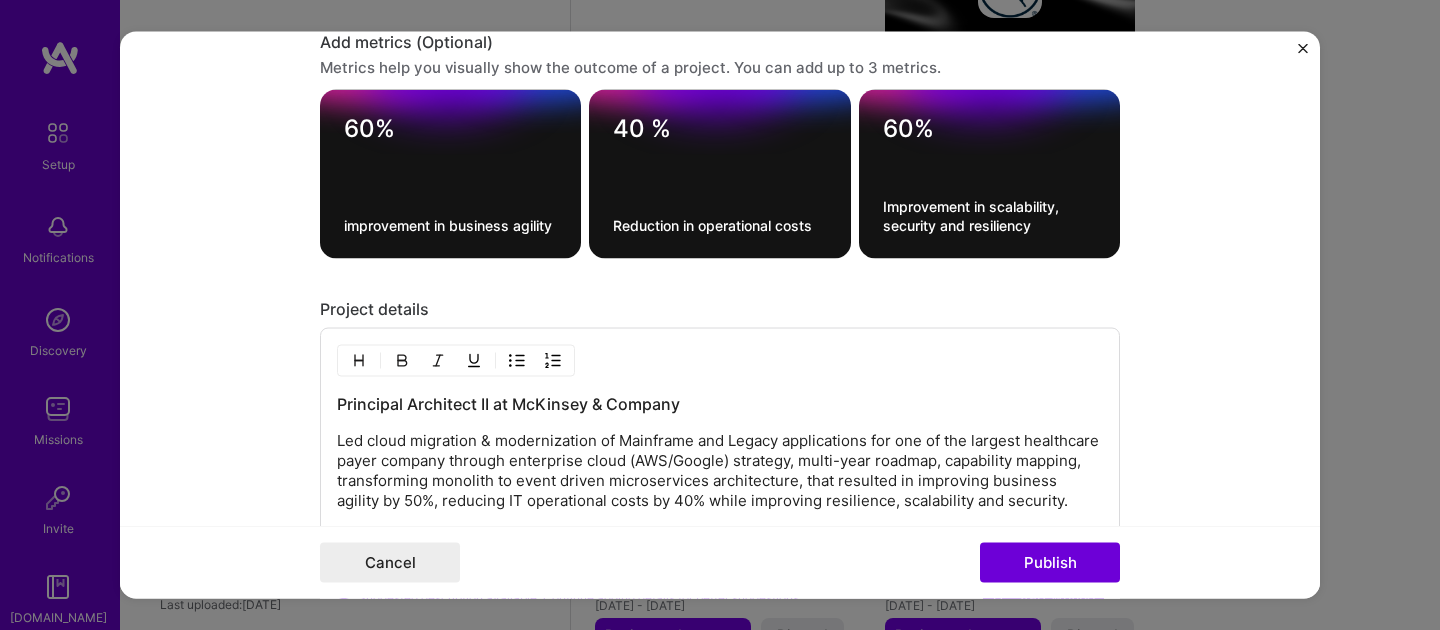 type 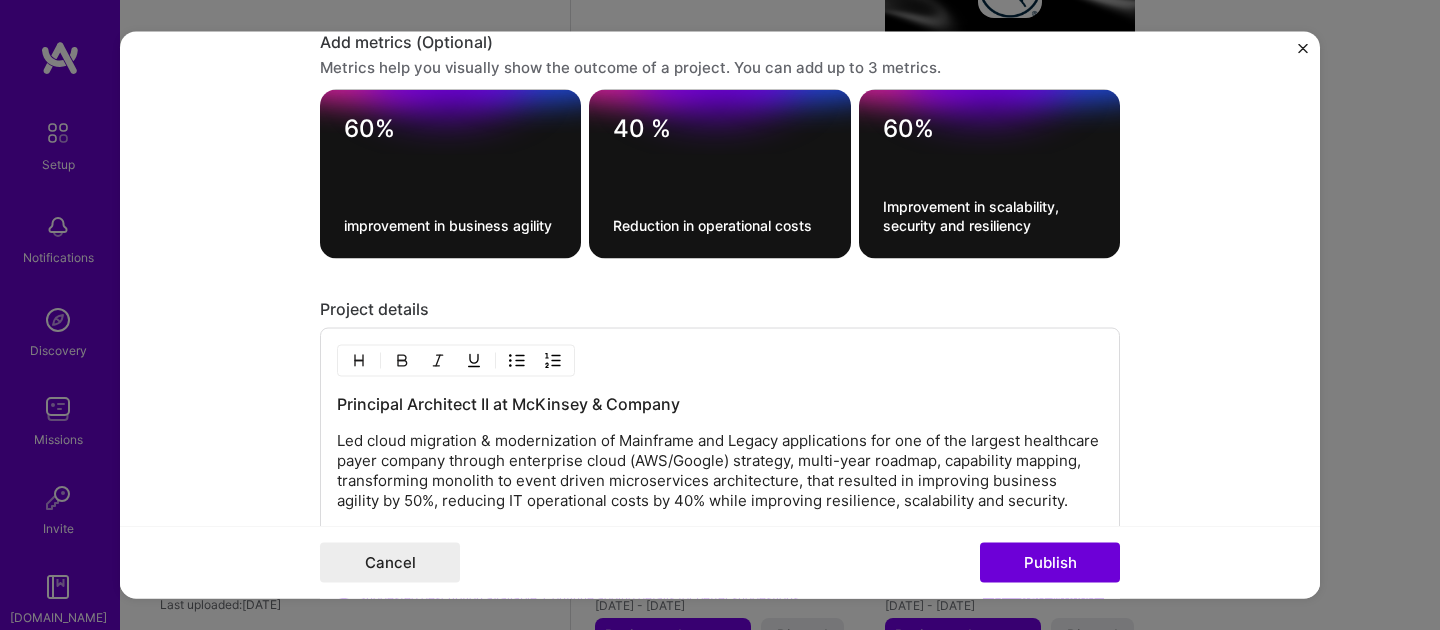 type 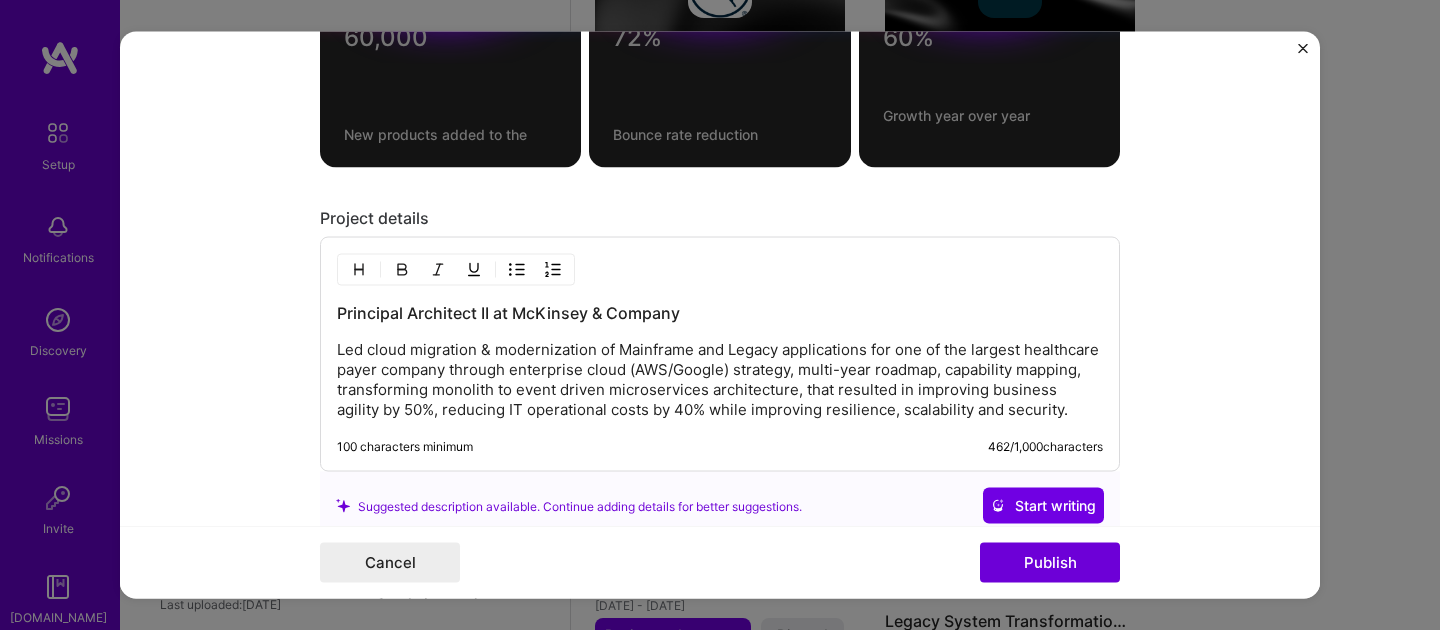 scroll, scrollTop: 2121, scrollLeft: 0, axis: vertical 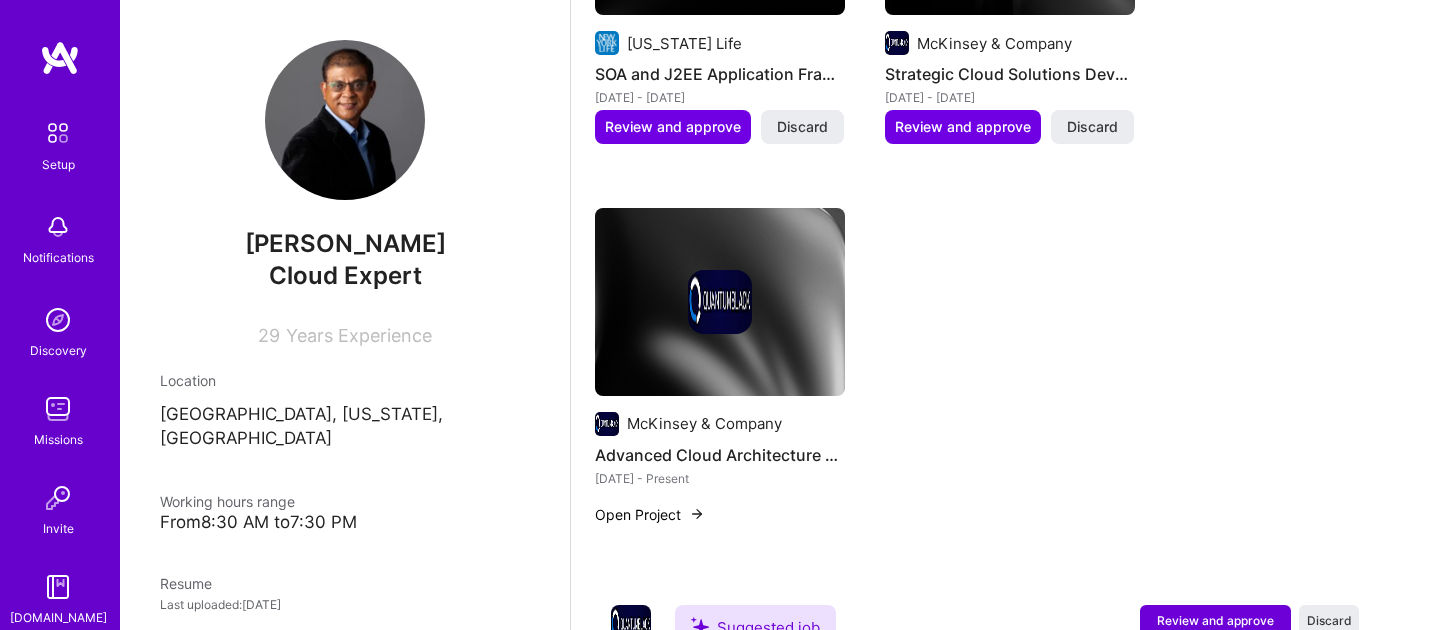 click on "Open Project" at bounding box center [650, 514] 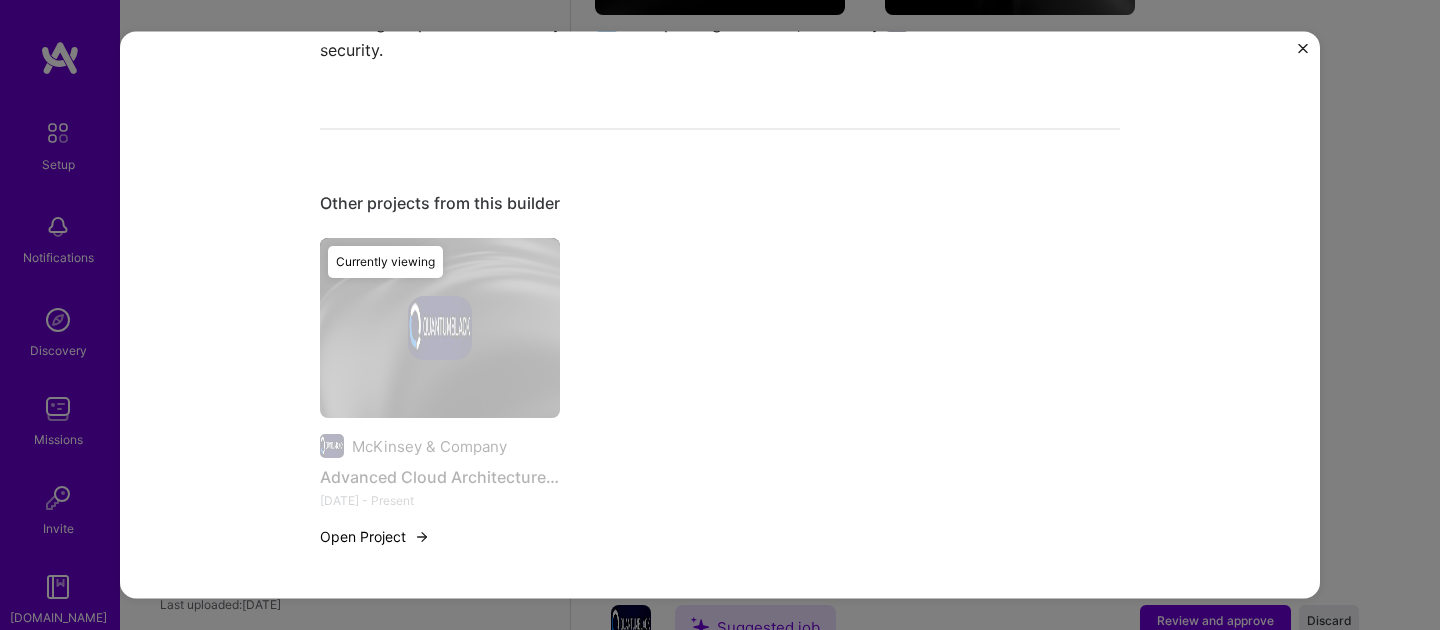 scroll, scrollTop: 1200, scrollLeft: 0, axis: vertical 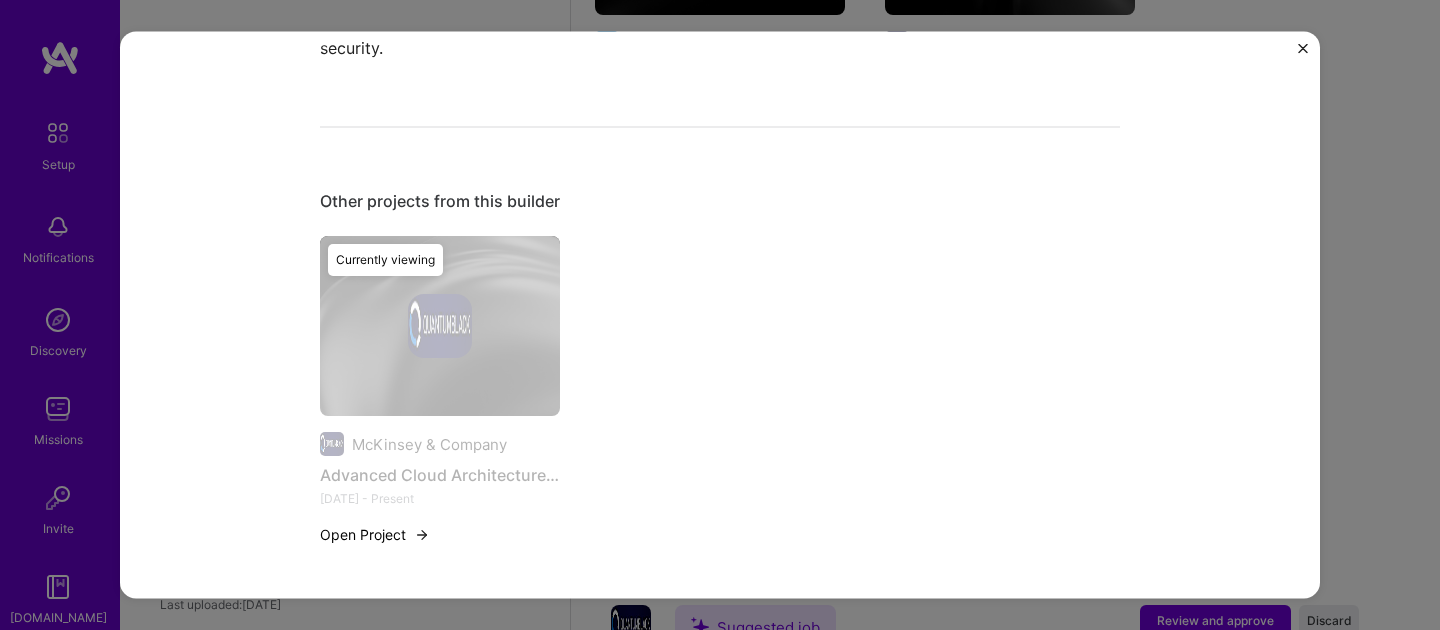 click on "Open Project" at bounding box center [375, 535] 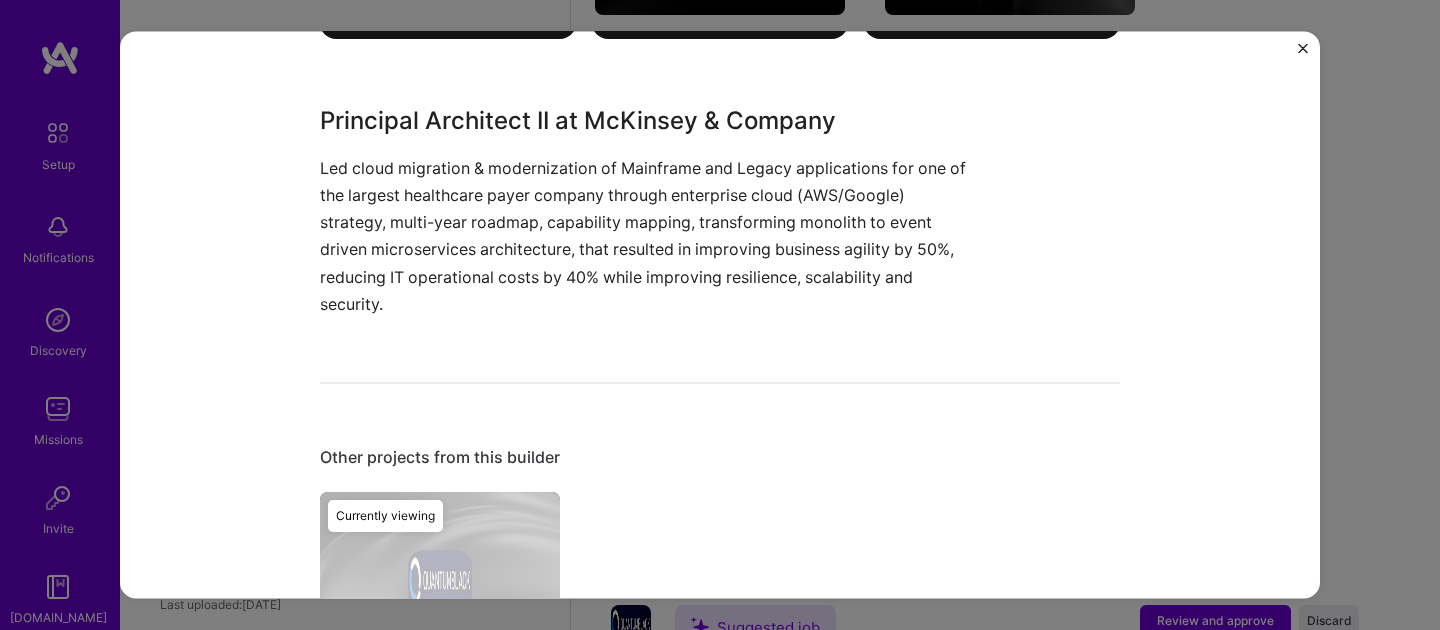 scroll, scrollTop: 1211, scrollLeft: 0, axis: vertical 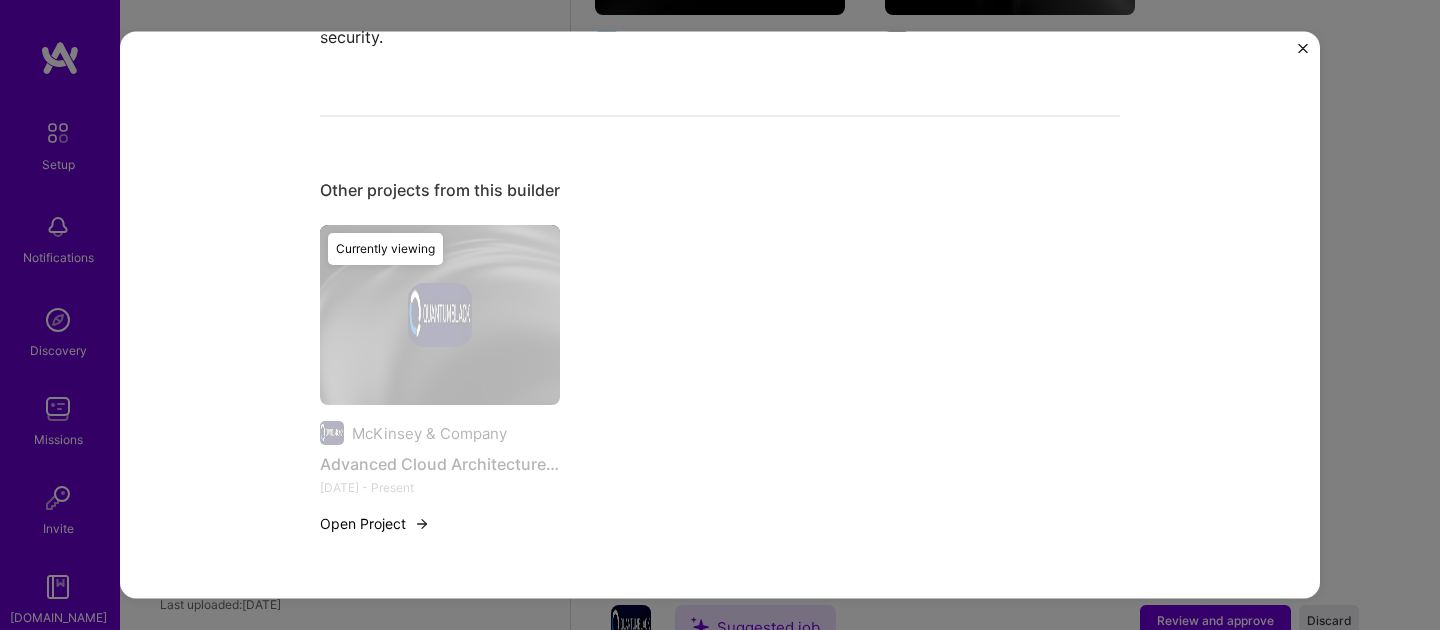 click on "Currently viewing" at bounding box center [440, 392] 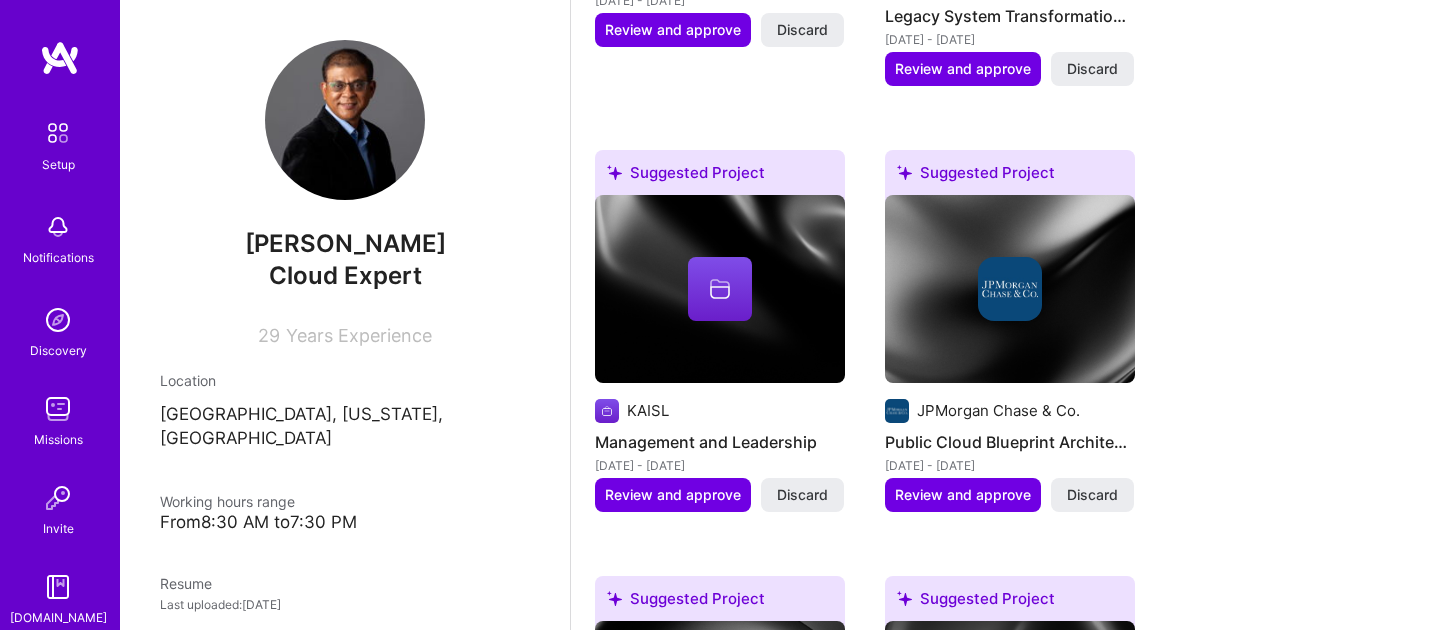 scroll, scrollTop: 1865, scrollLeft: 0, axis: vertical 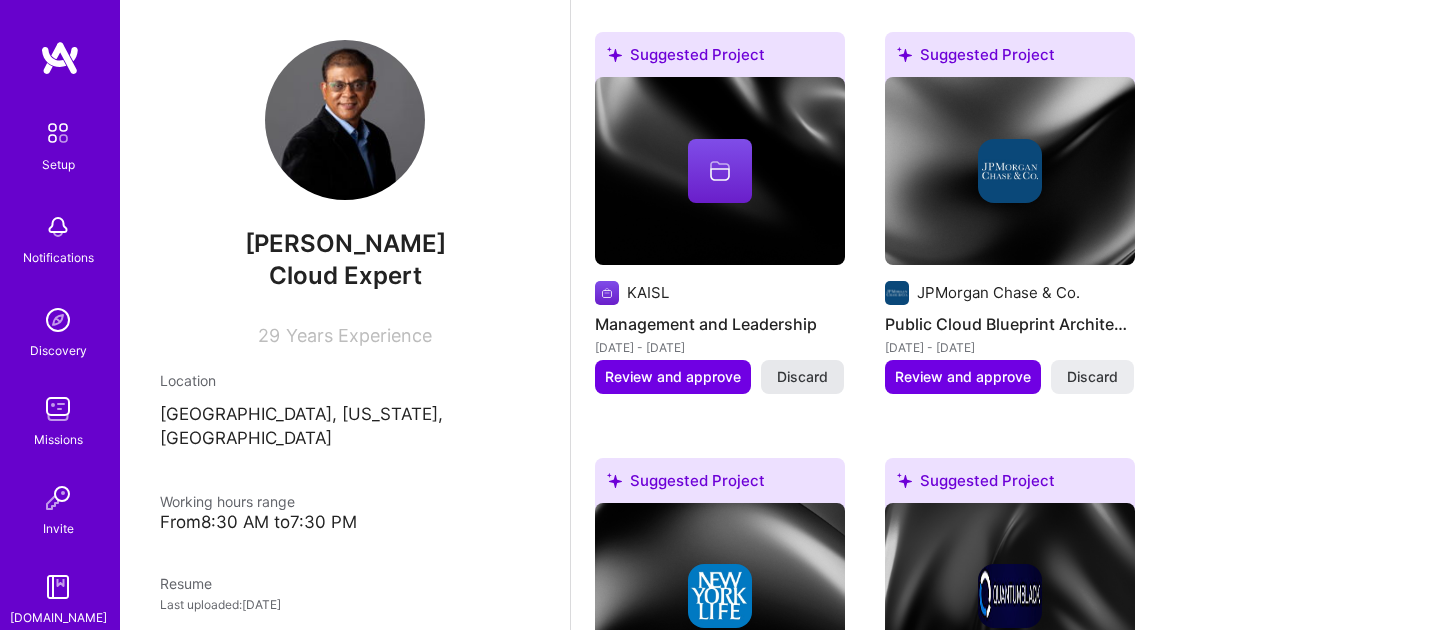 click on "Discard" at bounding box center (802, 377) 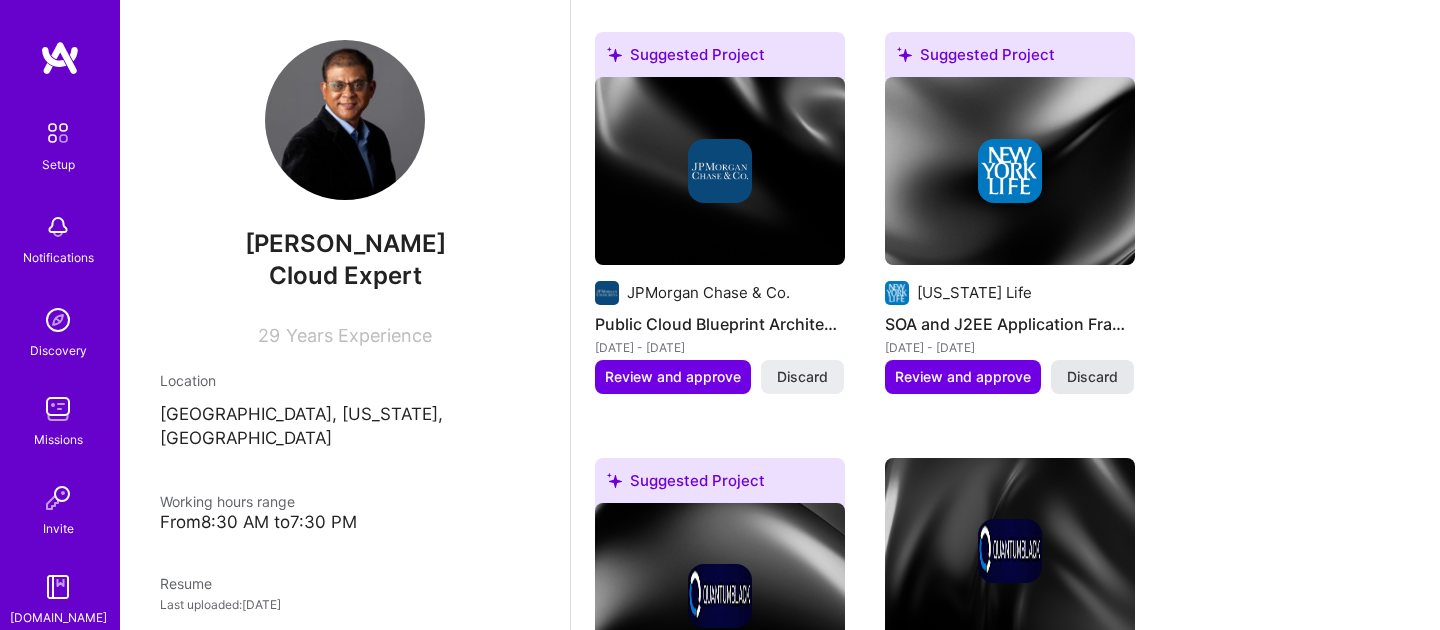 click on "Discard" at bounding box center [1092, 377] 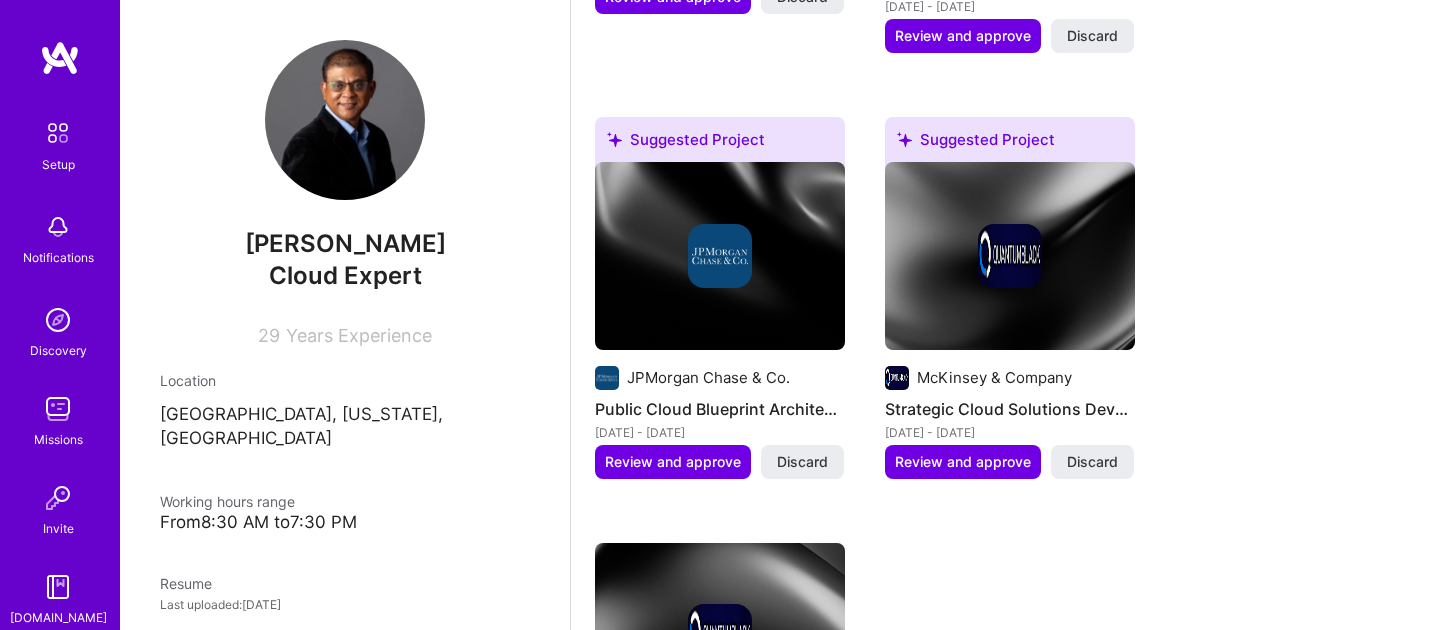 scroll, scrollTop: 1778, scrollLeft: 0, axis: vertical 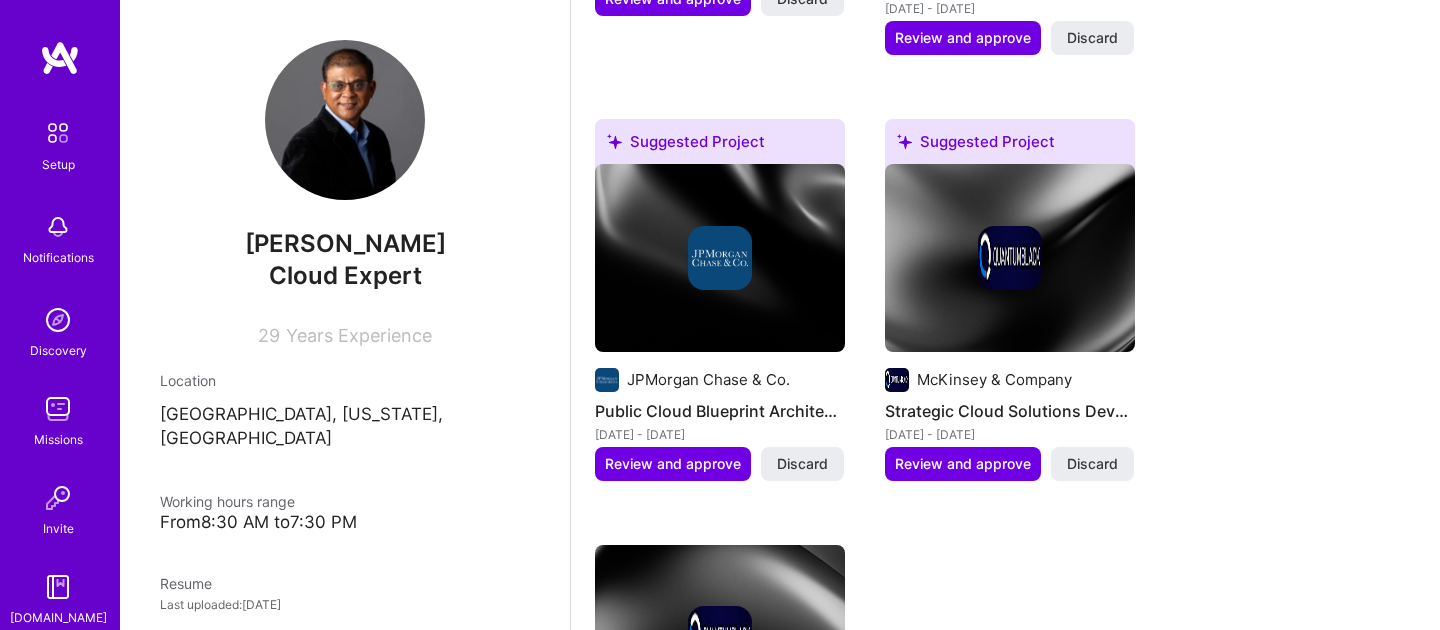 click at bounding box center [1010, 258] 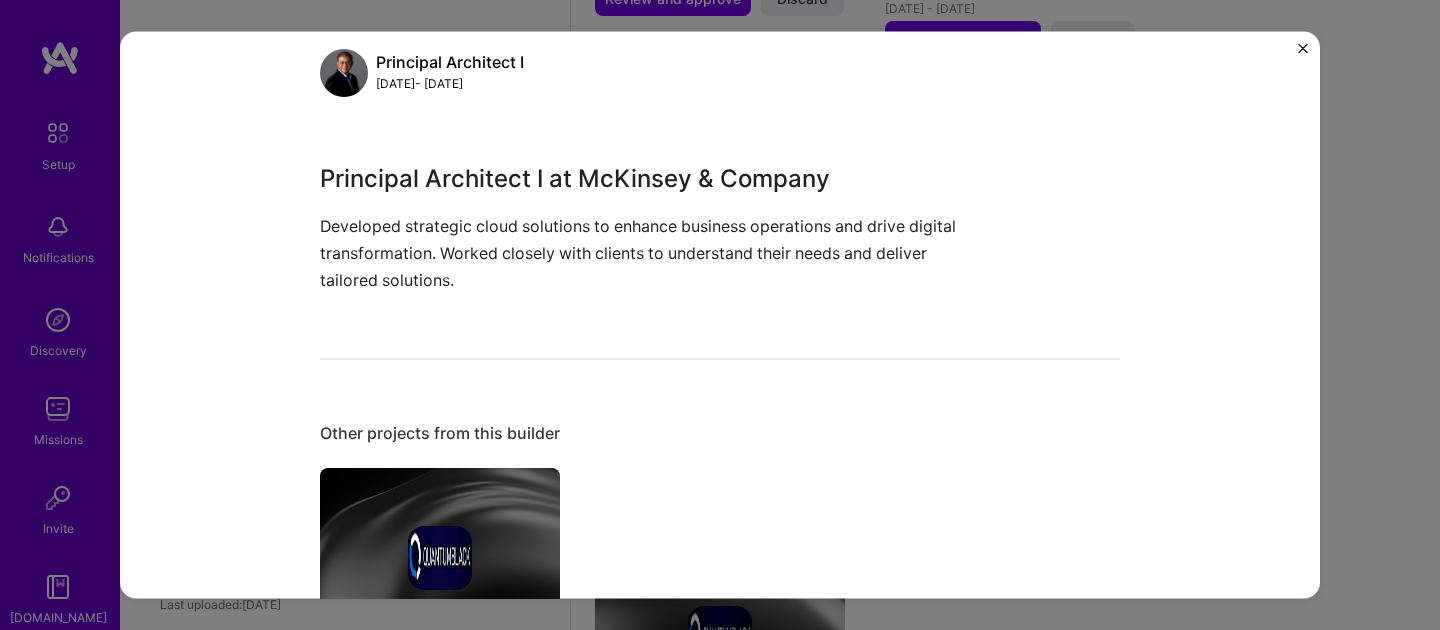 scroll, scrollTop: 283, scrollLeft: 0, axis: vertical 